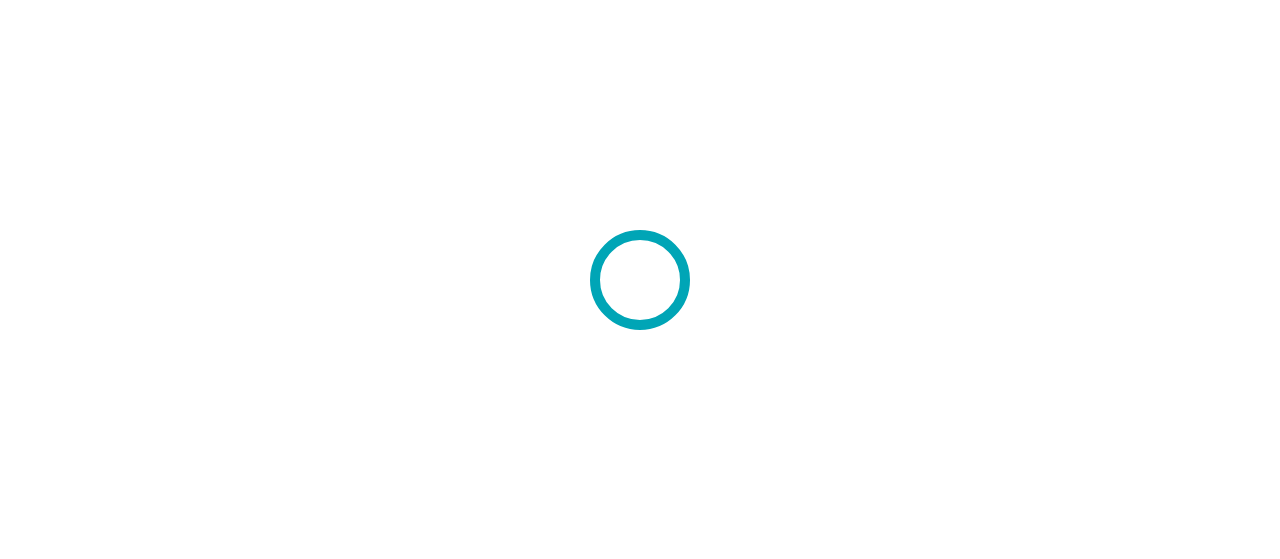 scroll, scrollTop: 0, scrollLeft: 0, axis: both 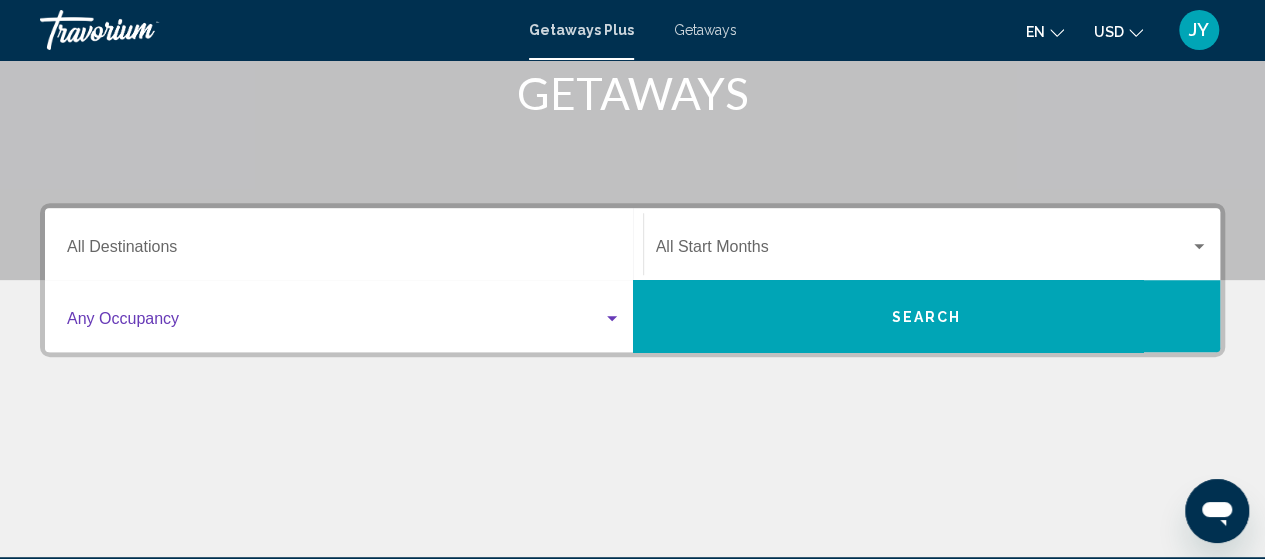 click at bounding box center [612, 319] 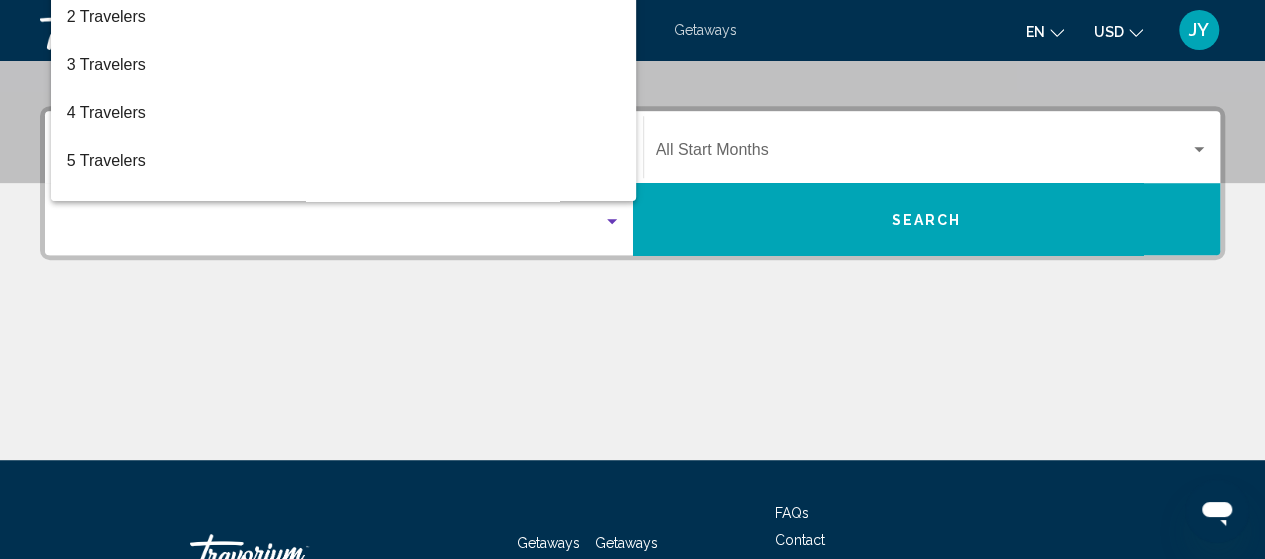 scroll, scrollTop: 458, scrollLeft: 0, axis: vertical 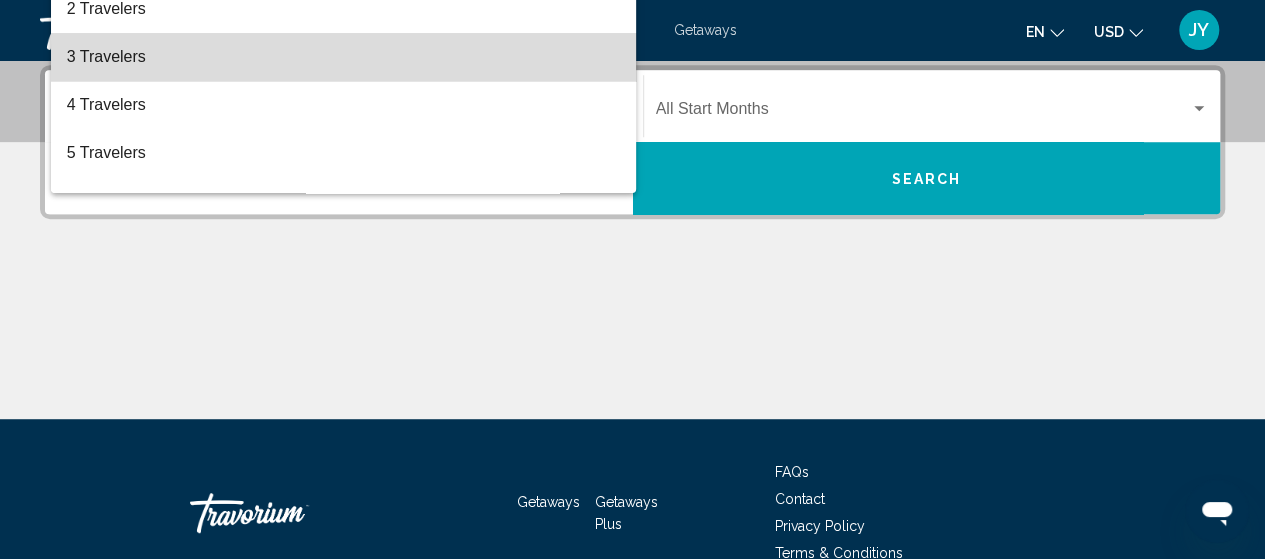 click on "3 Travelers" at bounding box center (344, 57) 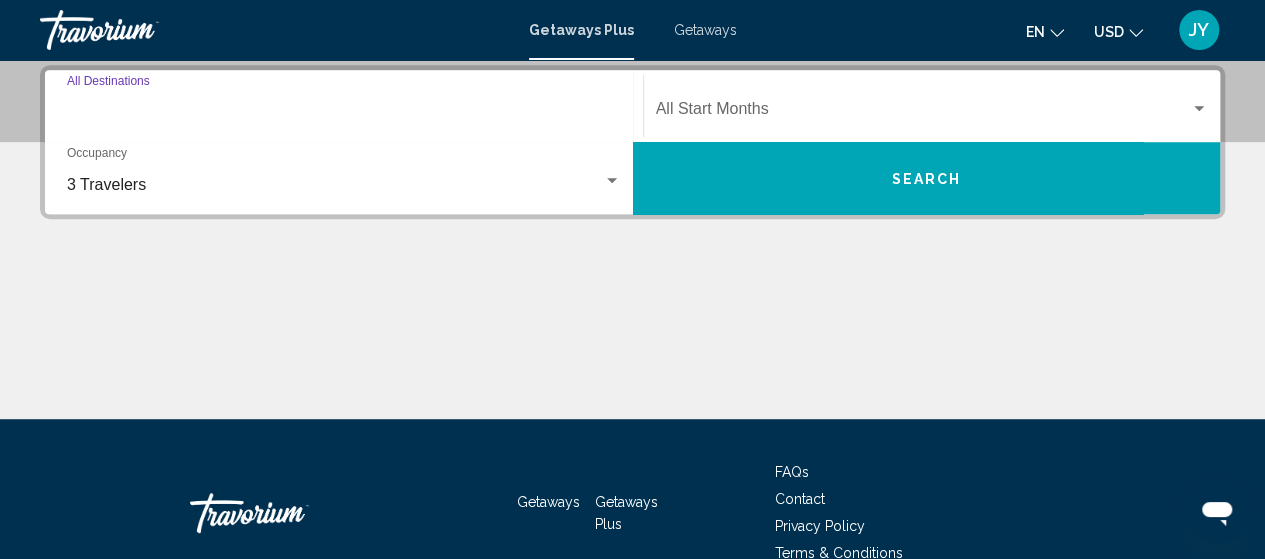 click on "Destination All Destinations" at bounding box center [344, 113] 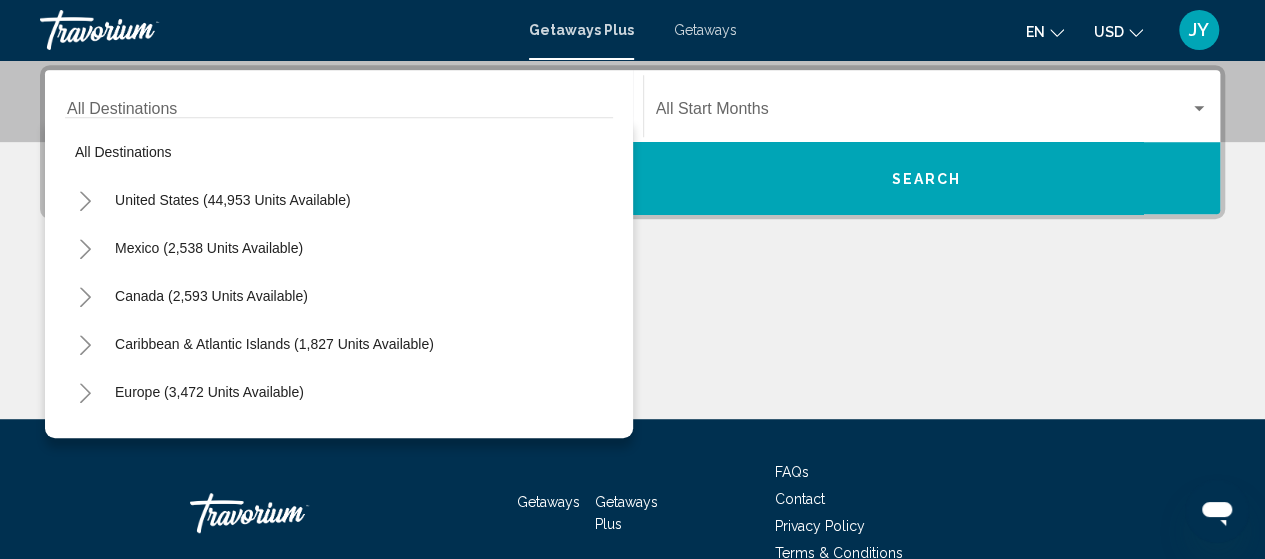 scroll, scrollTop: 40, scrollLeft: 0, axis: vertical 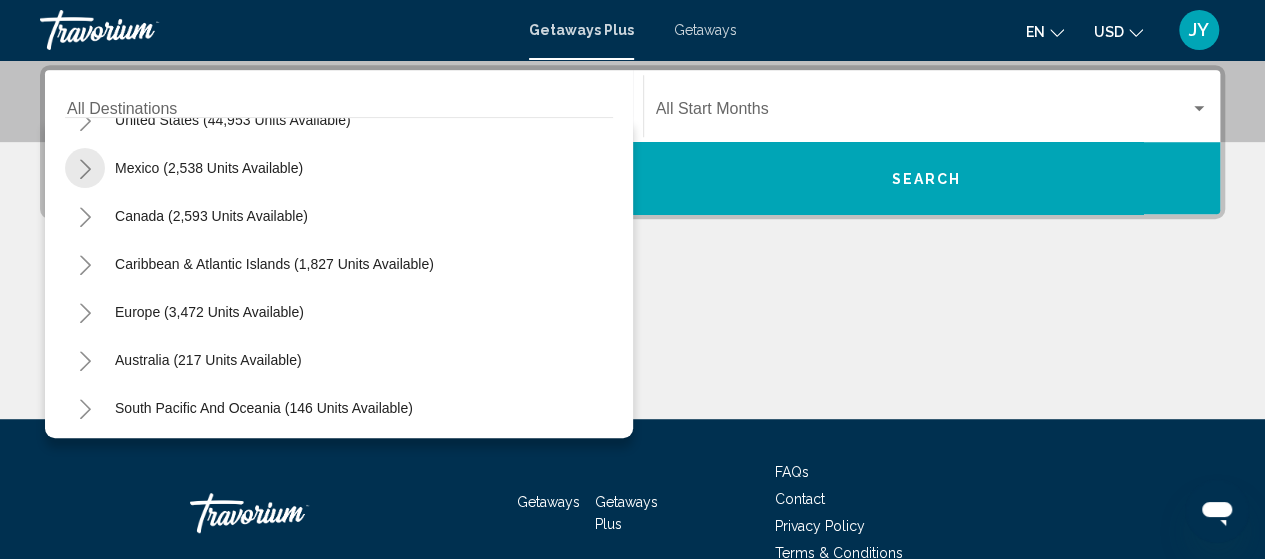 click 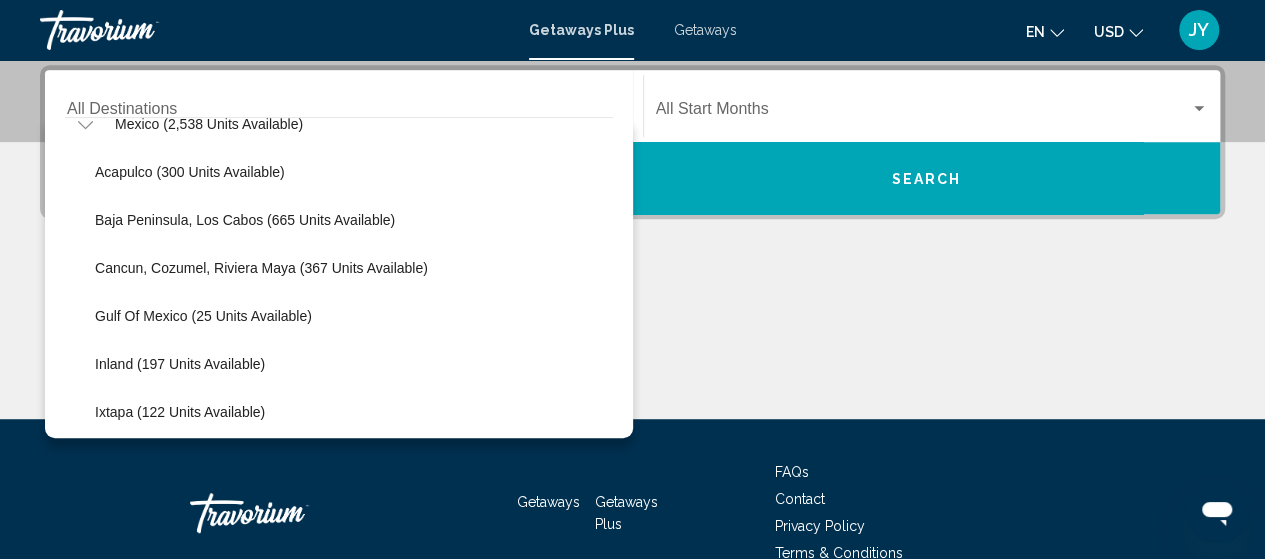 scroll, scrollTop: 110, scrollLeft: 0, axis: vertical 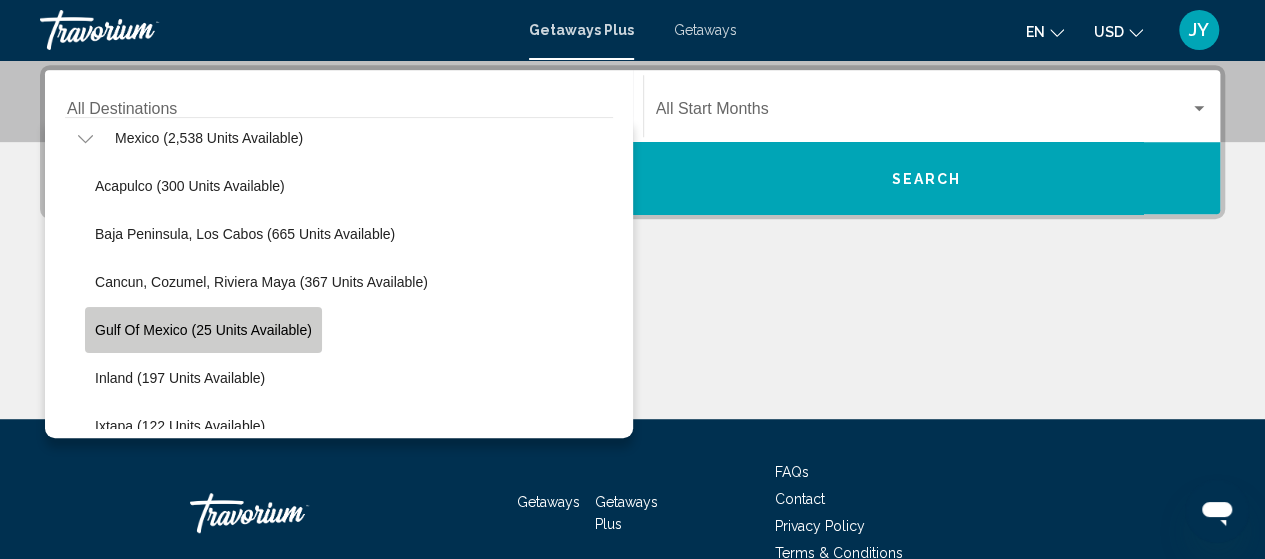 click on "Gulf of Mexico (25 units available)" 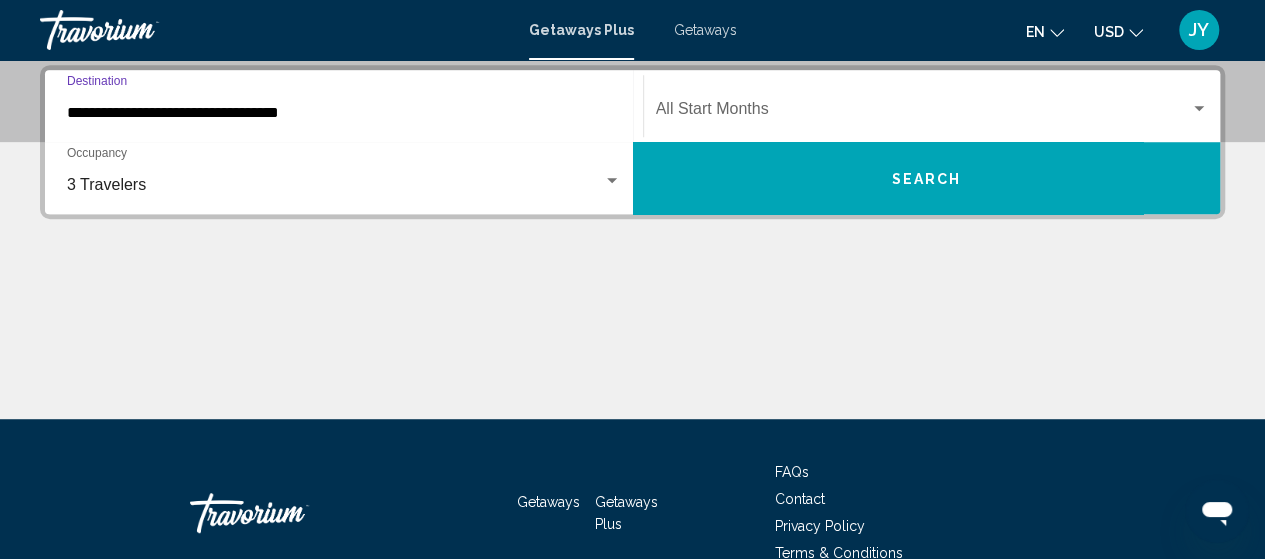 click on "**********" at bounding box center (344, 113) 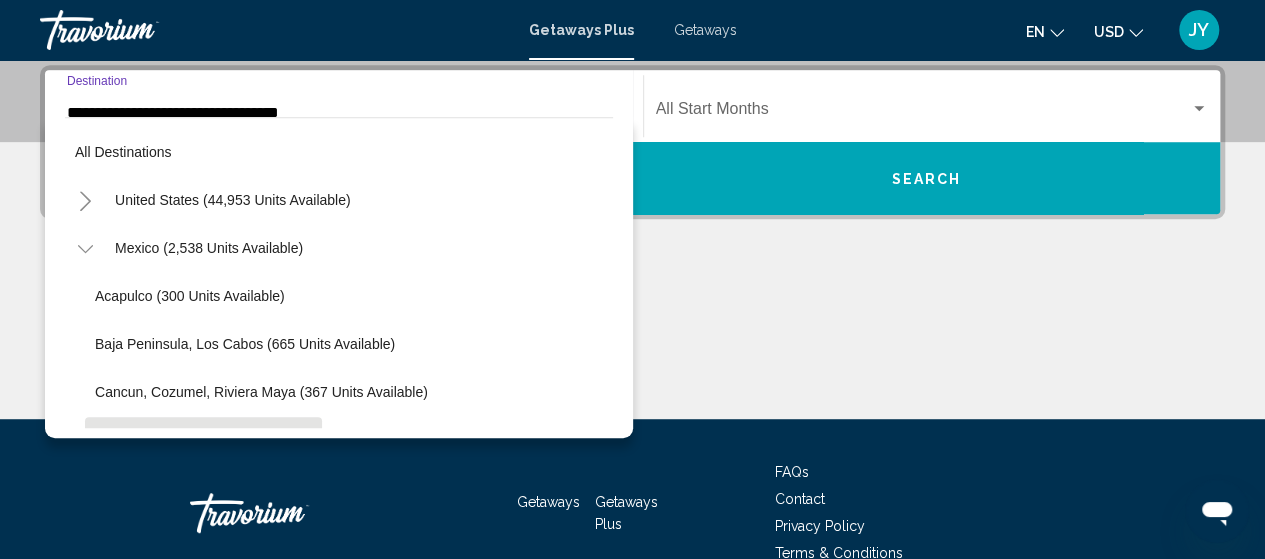 scroll, scrollTop: 450, scrollLeft: 0, axis: vertical 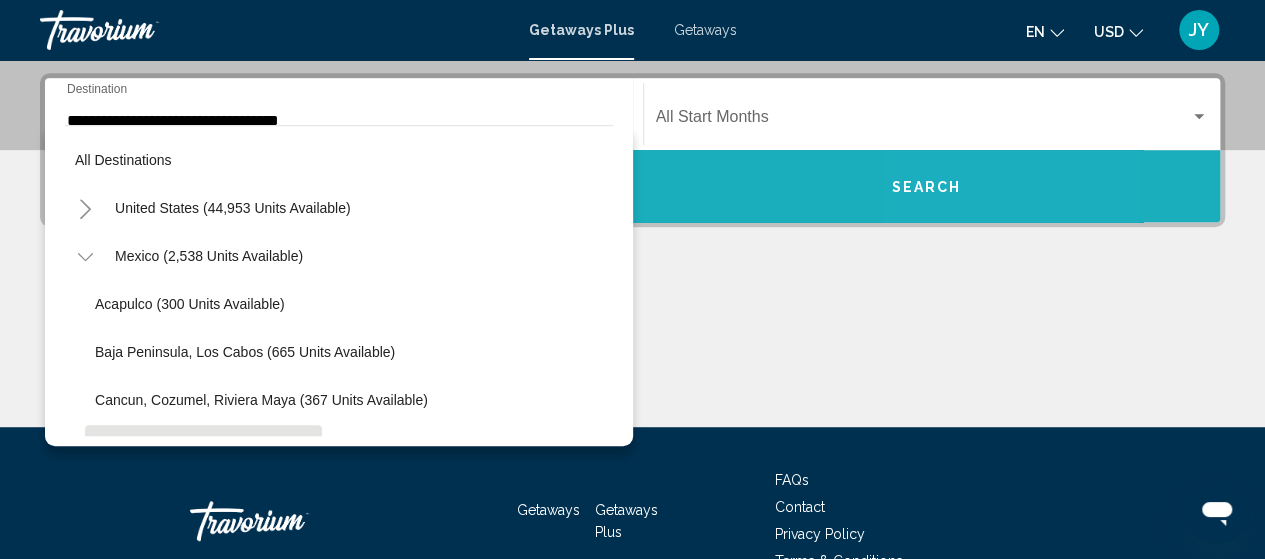 click on "Search" at bounding box center (926, 187) 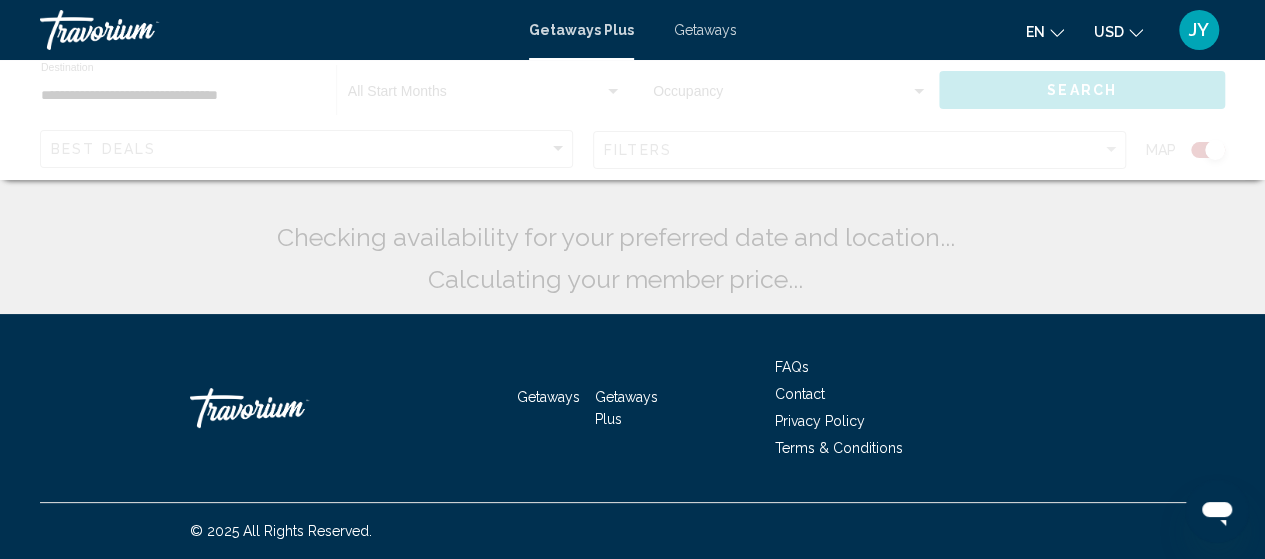 scroll, scrollTop: 0, scrollLeft: 0, axis: both 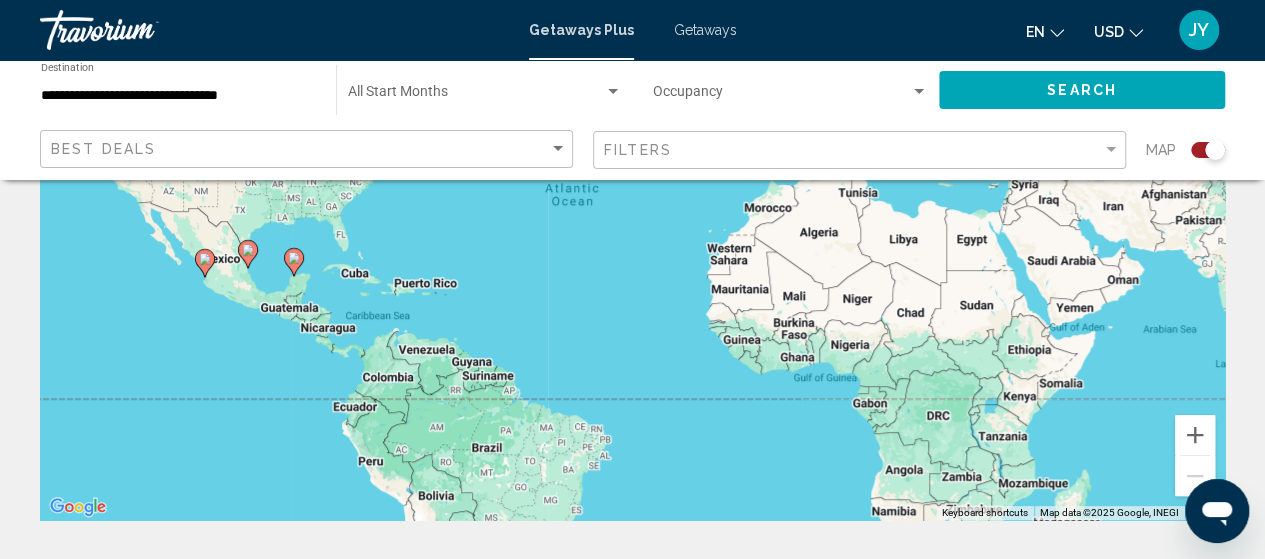 click at bounding box center (613, 91) 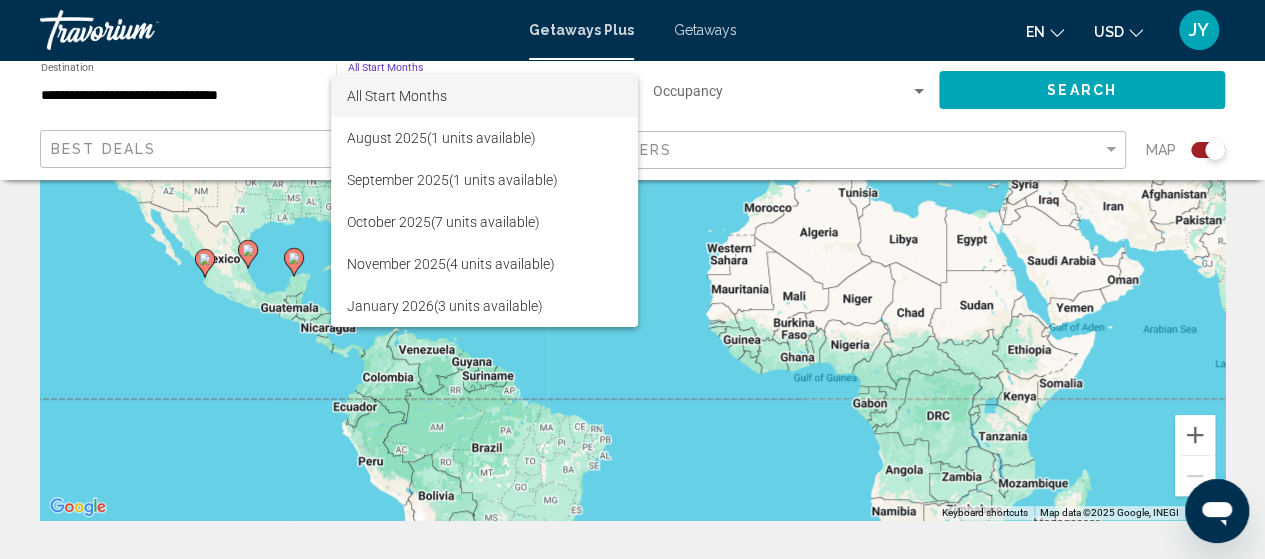 click at bounding box center (632, 279) 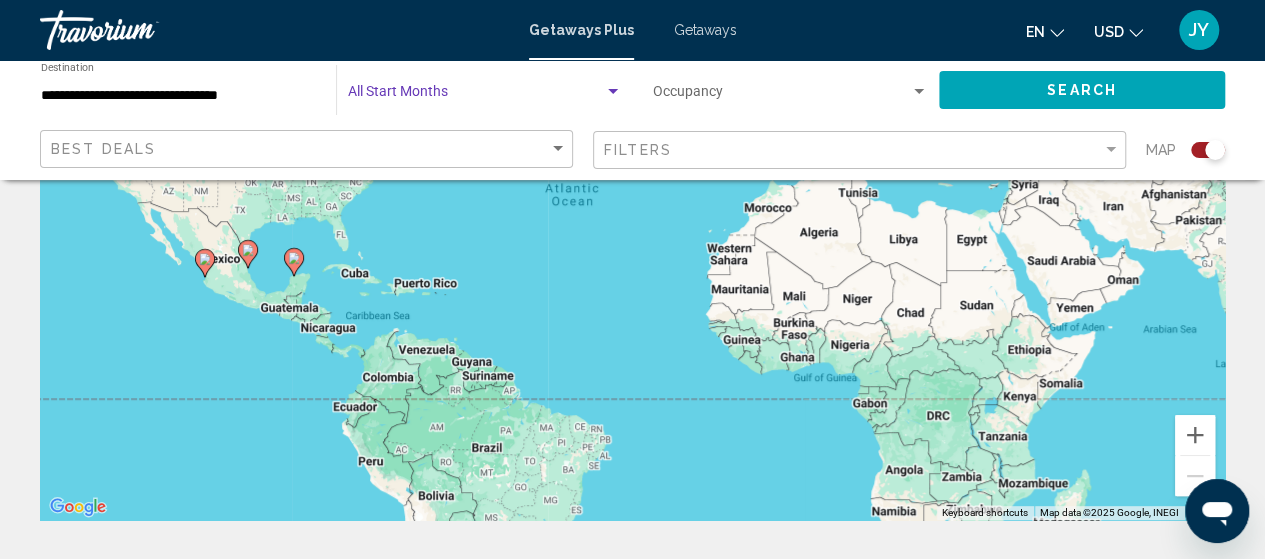 click at bounding box center [476, 96] 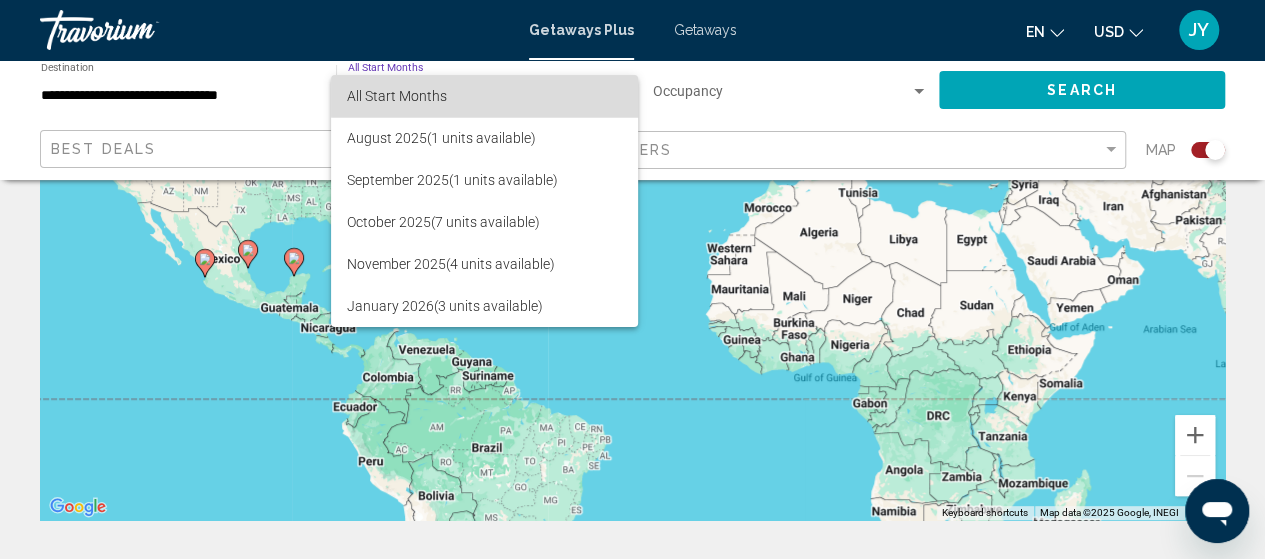 click on "All Start Months" at bounding box center (484, 96) 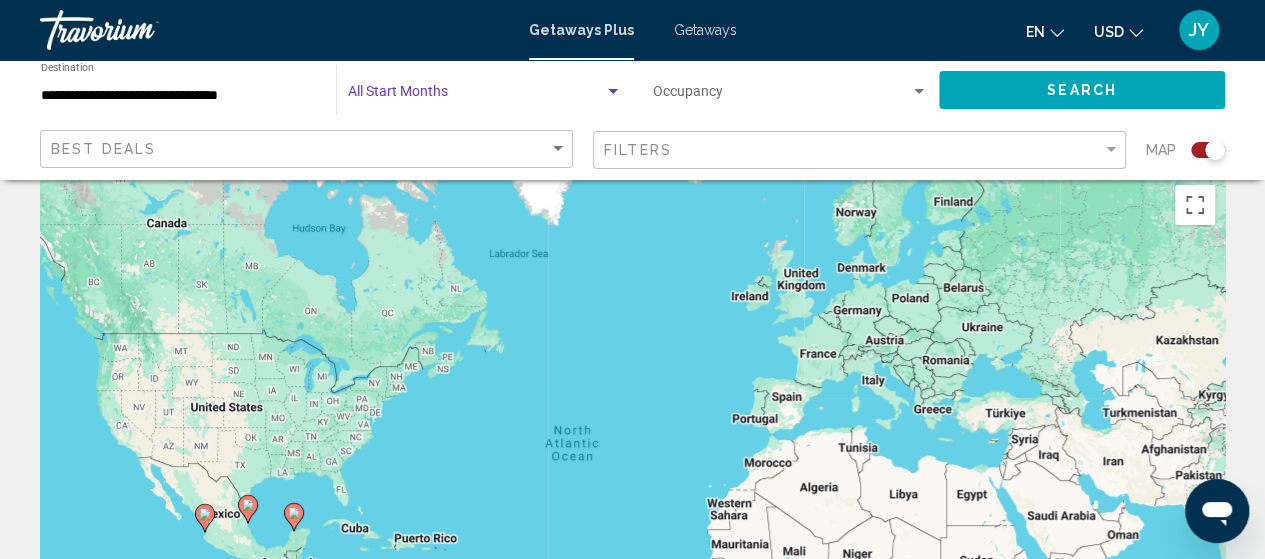 scroll, scrollTop: 0, scrollLeft: 0, axis: both 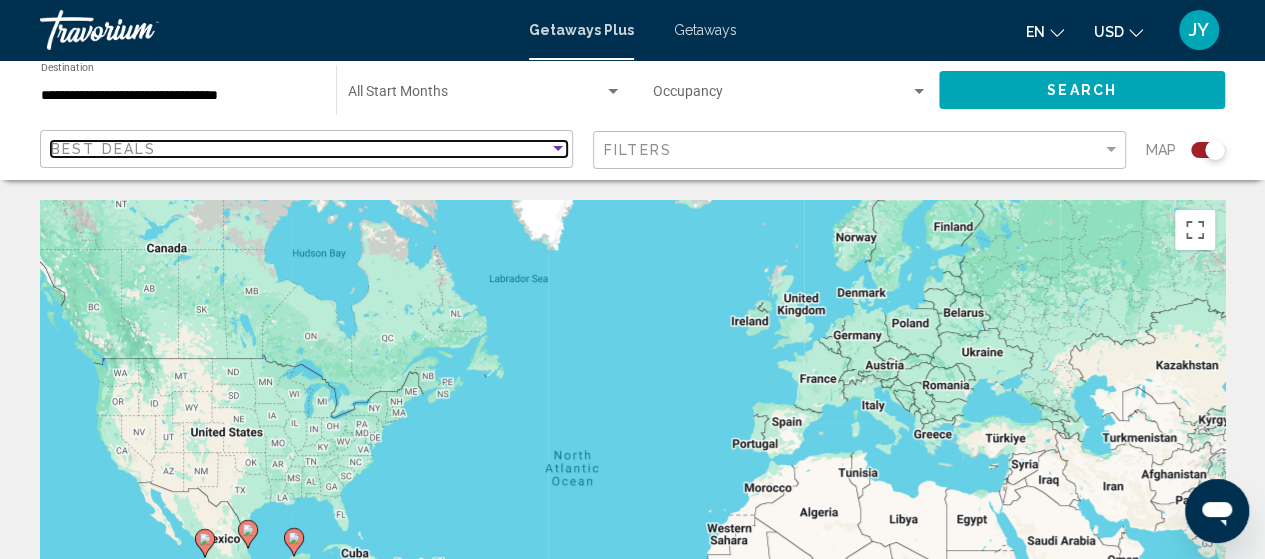 click at bounding box center (558, 149) 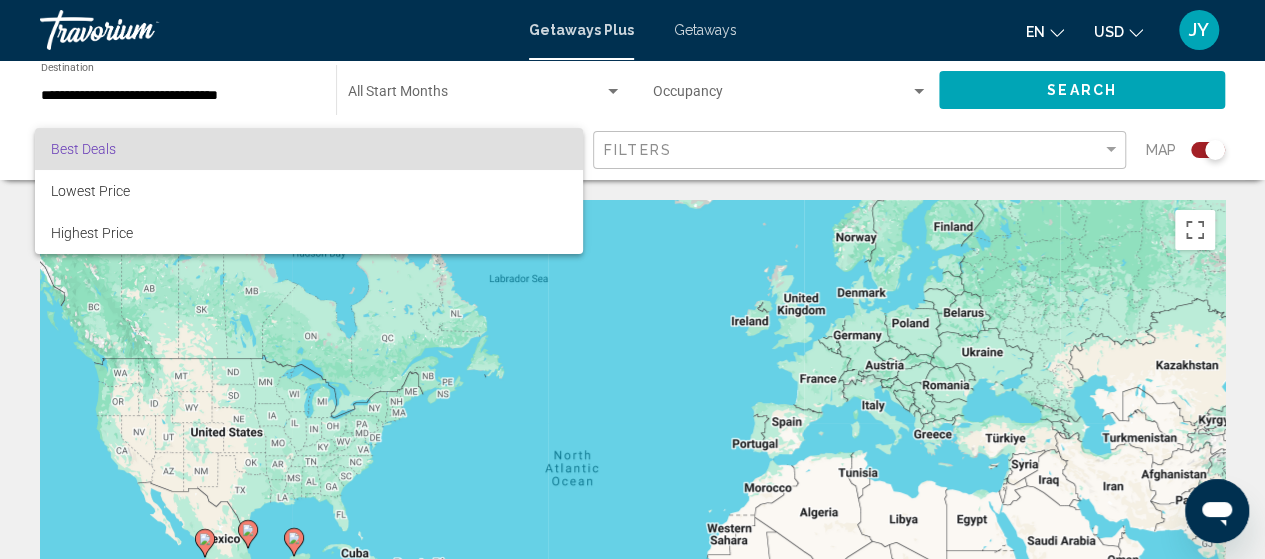 click on "Best Deals" at bounding box center (309, 149) 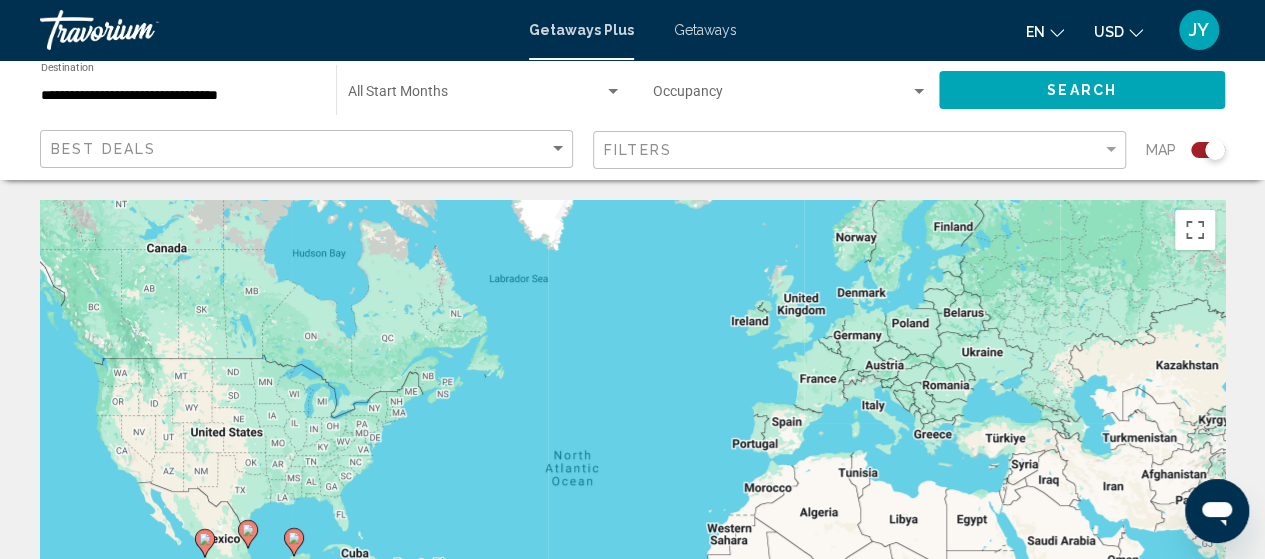 click on "**********" 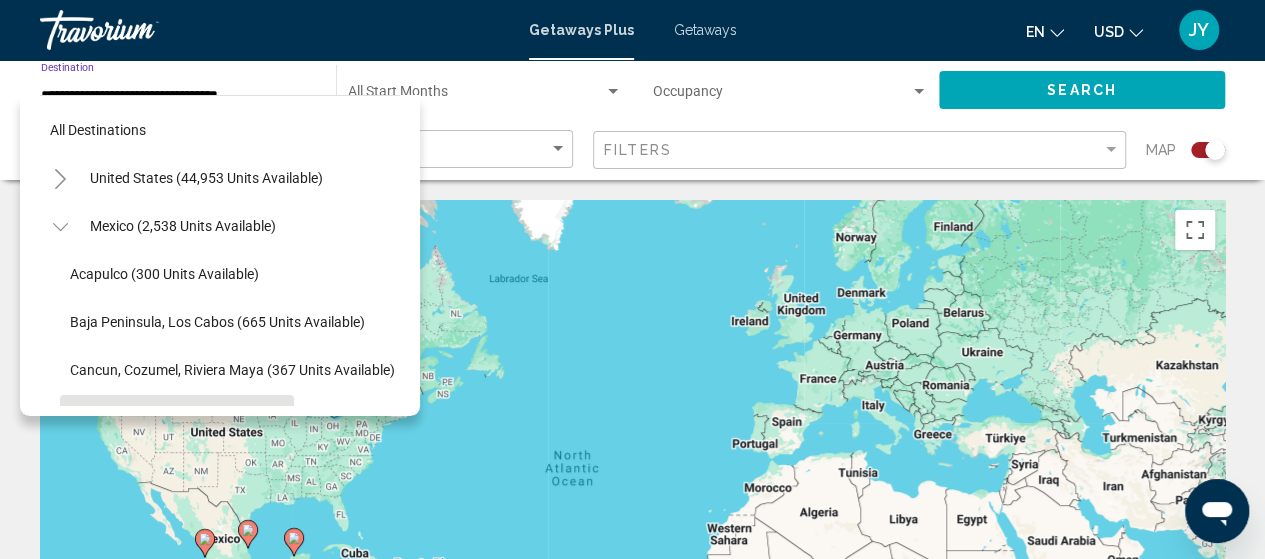 scroll, scrollTop: 174, scrollLeft: 0, axis: vertical 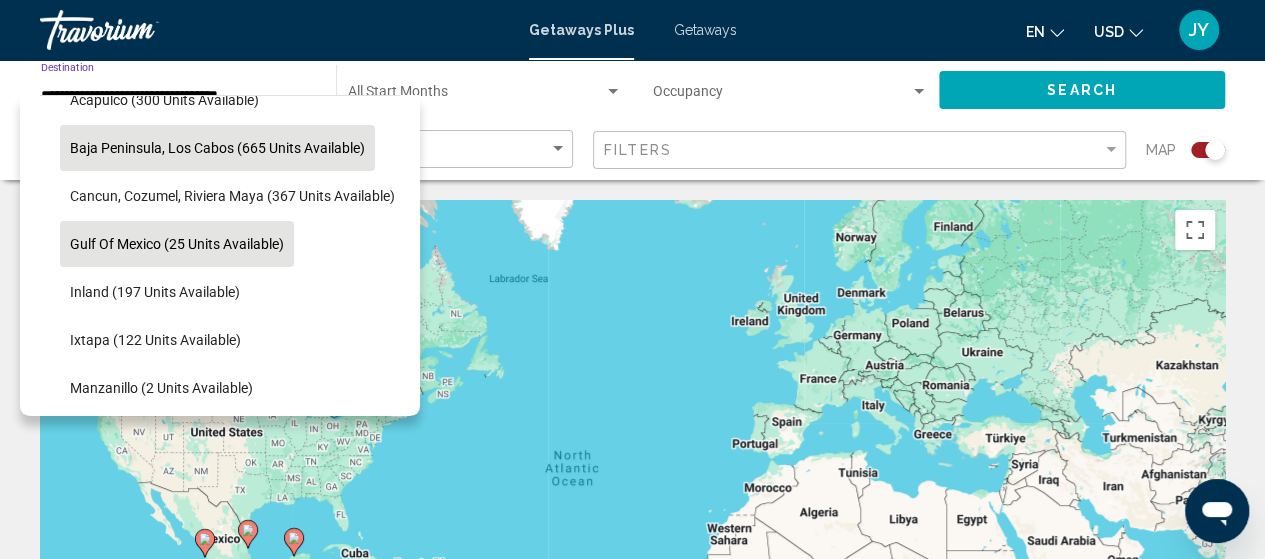 click on "Baja Peninsula, Los Cabos (665 units available)" 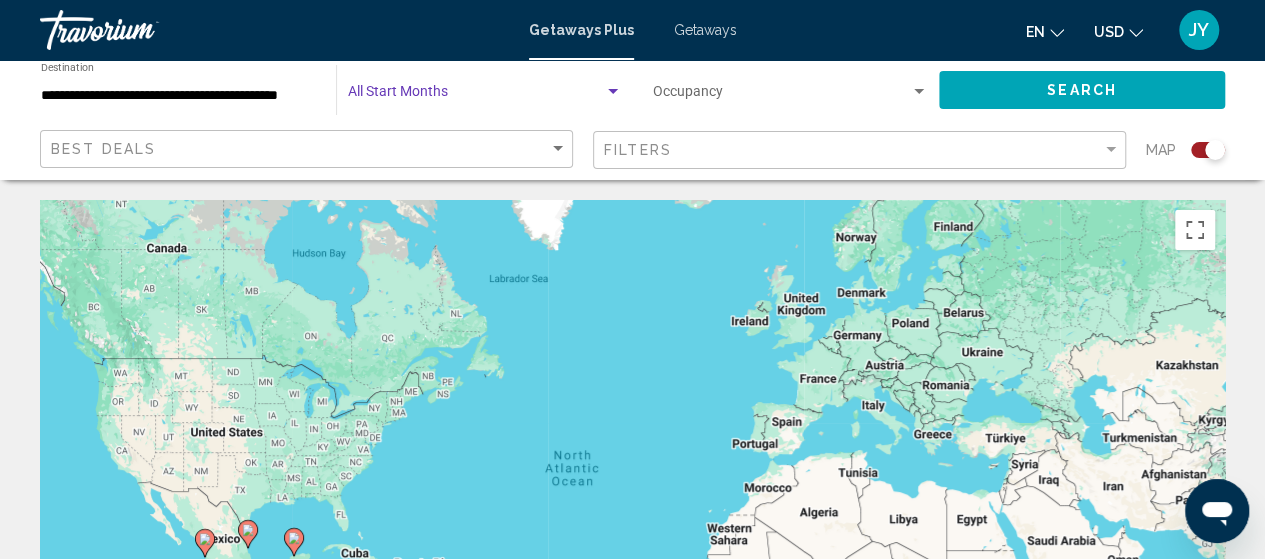 click at bounding box center [613, 92] 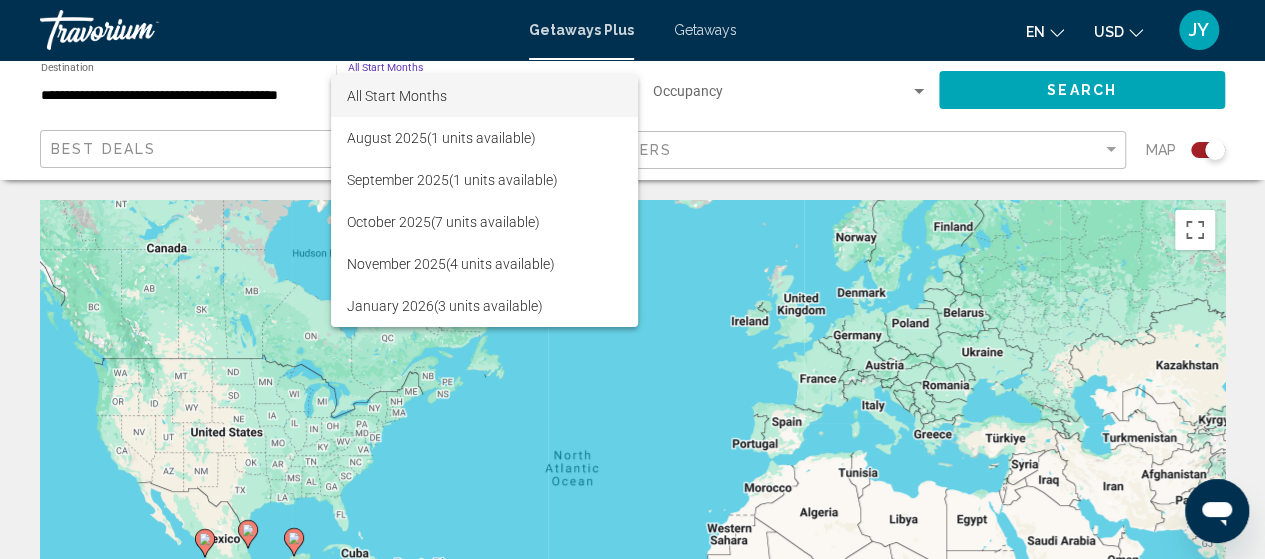 click at bounding box center (632, 279) 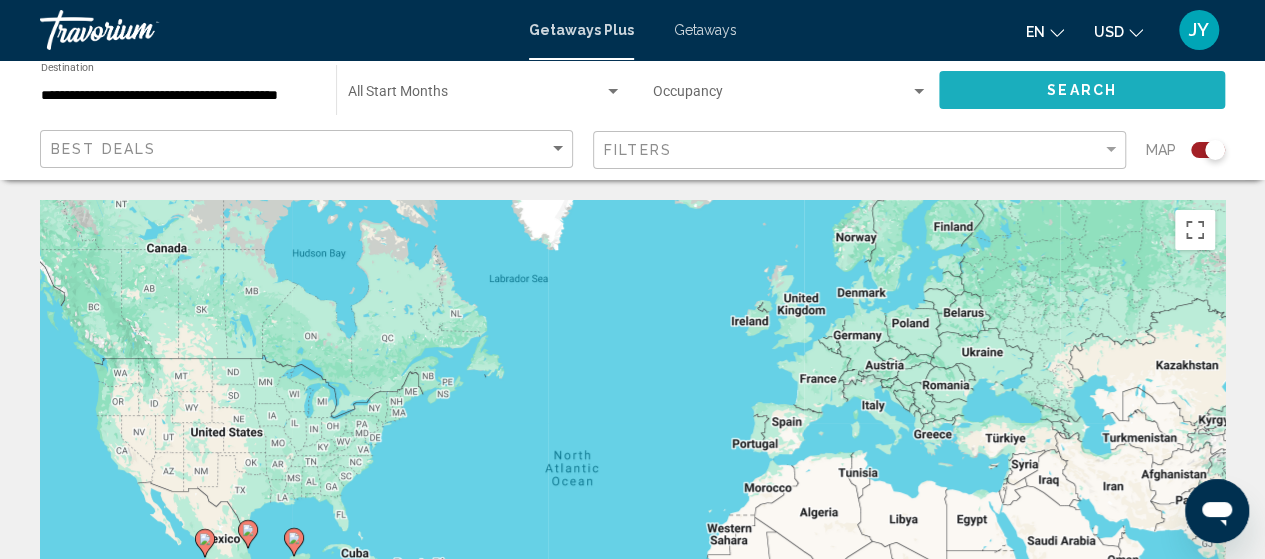 click on "Search" 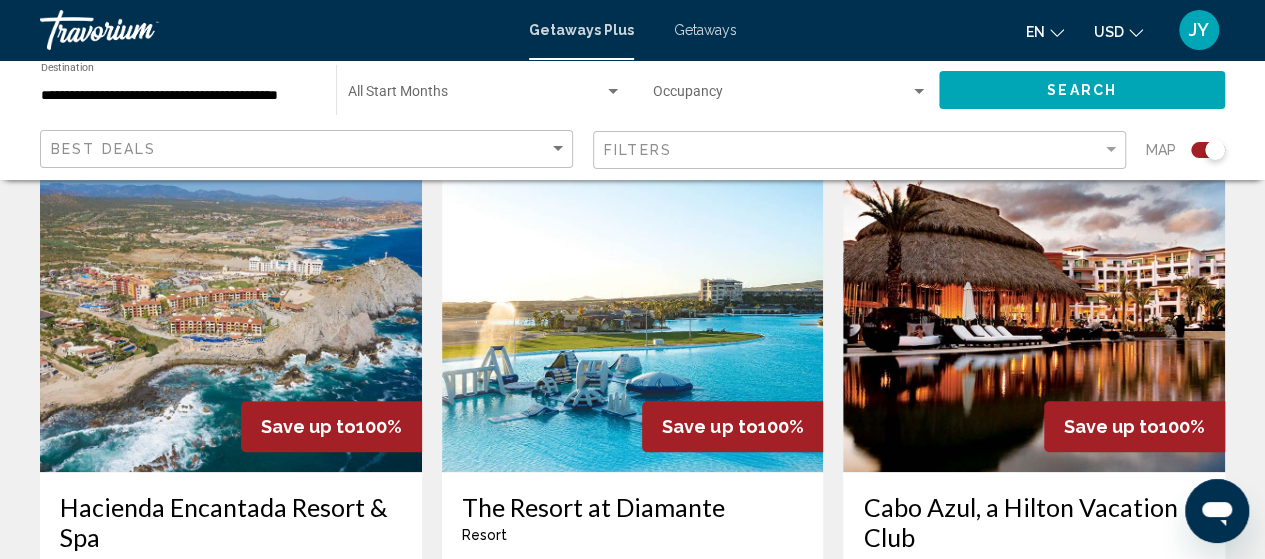 scroll, scrollTop: 760, scrollLeft: 0, axis: vertical 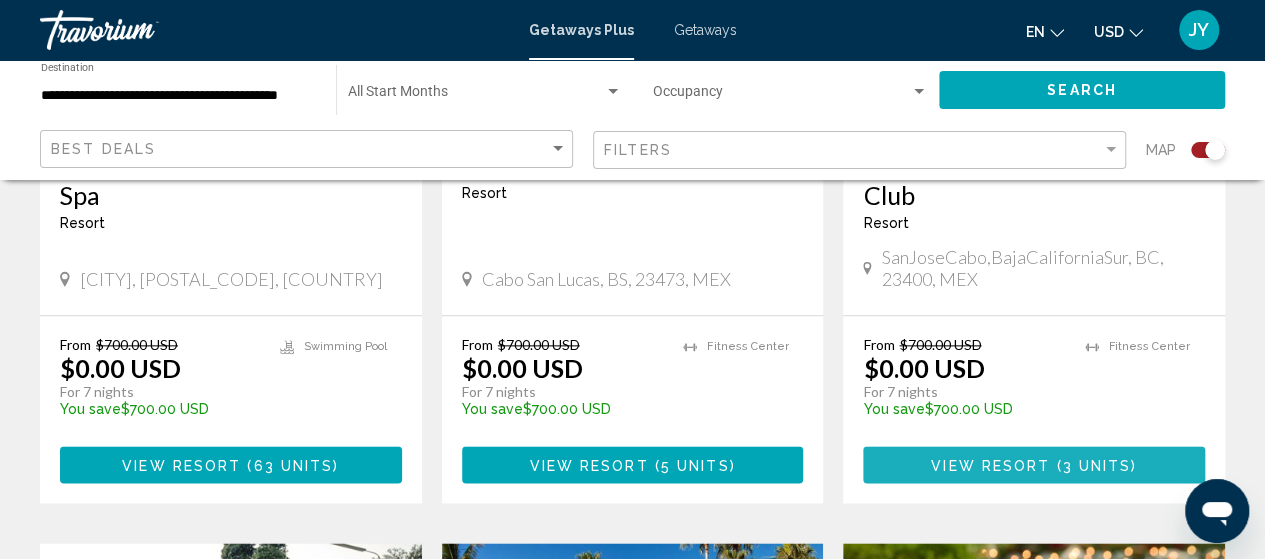 click on "View Resort    ( 3 units )" at bounding box center [1034, 464] 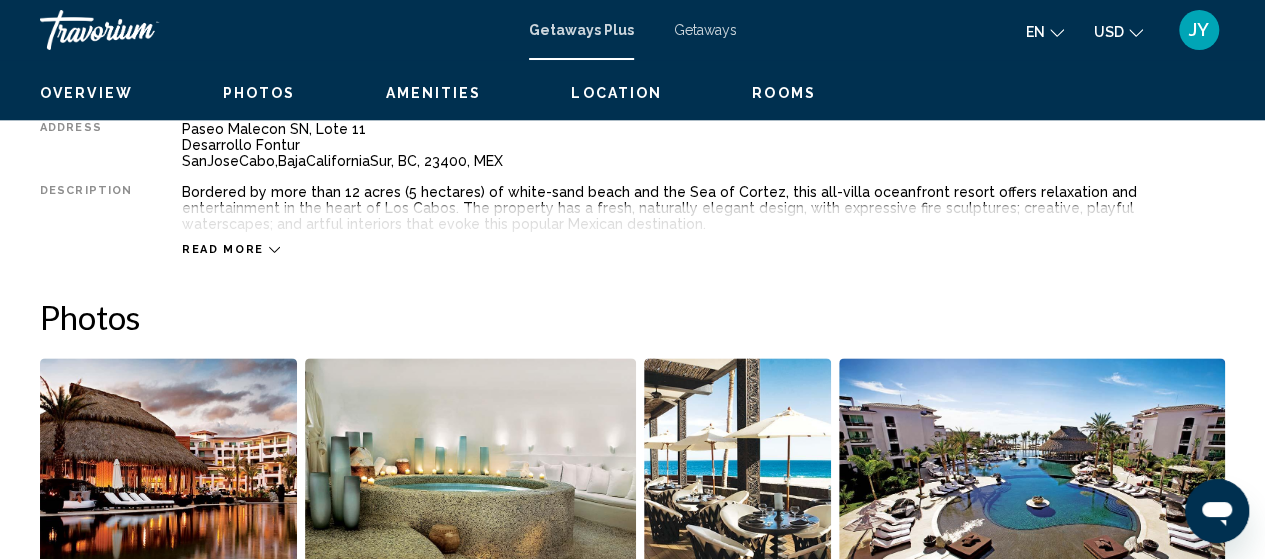 scroll, scrollTop: 255, scrollLeft: 0, axis: vertical 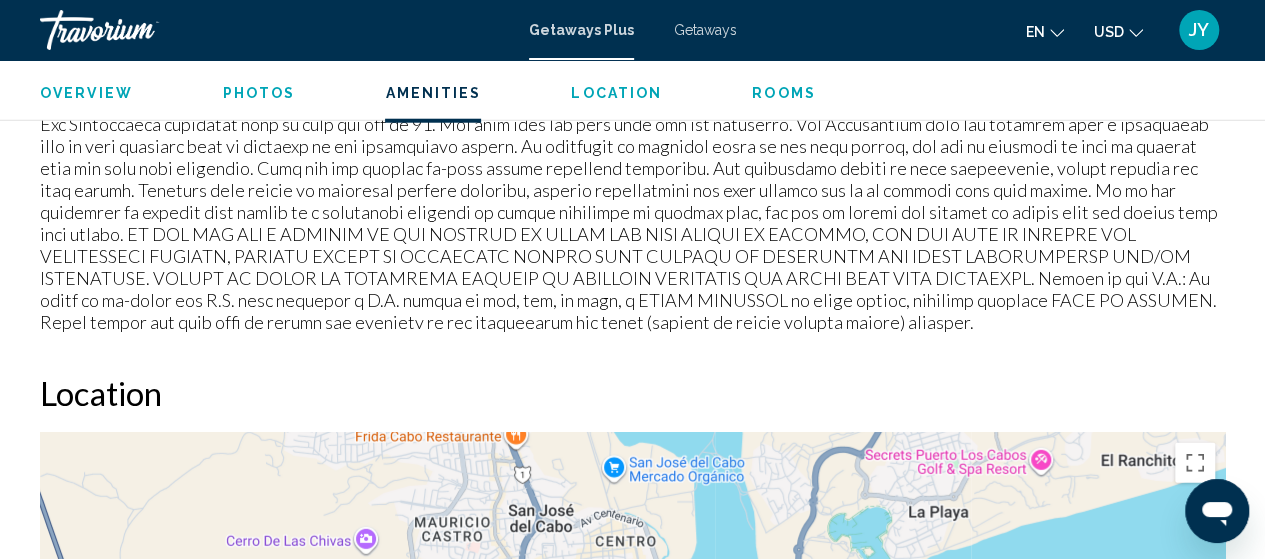 click on "Getaways" at bounding box center [705, 30] 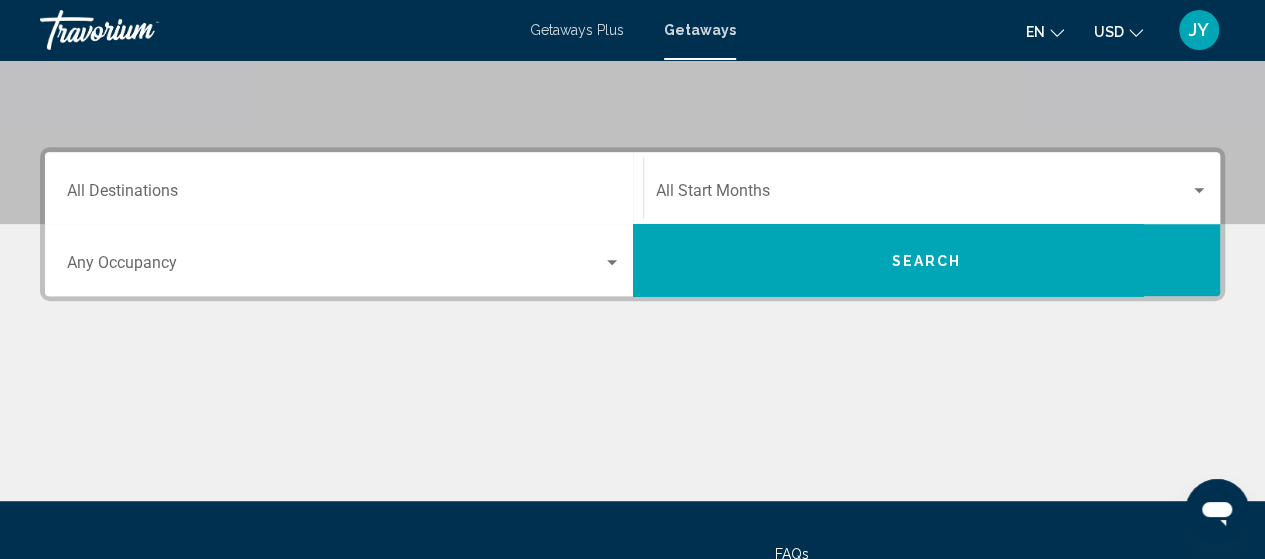 scroll, scrollTop: 373, scrollLeft: 0, axis: vertical 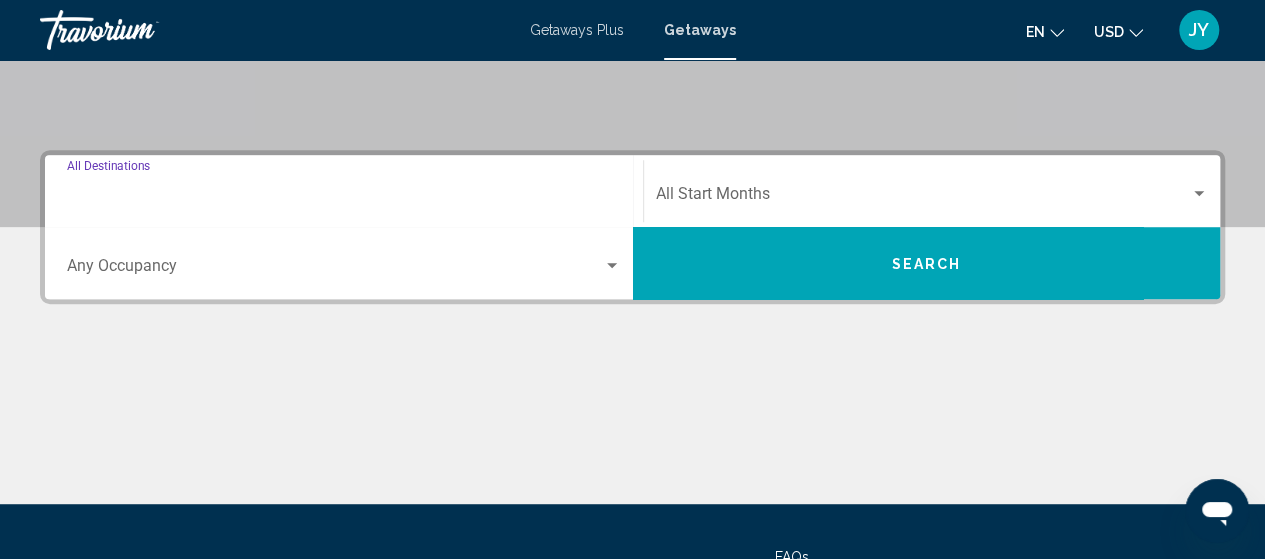 click on "Destination All Destinations" at bounding box center [344, 198] 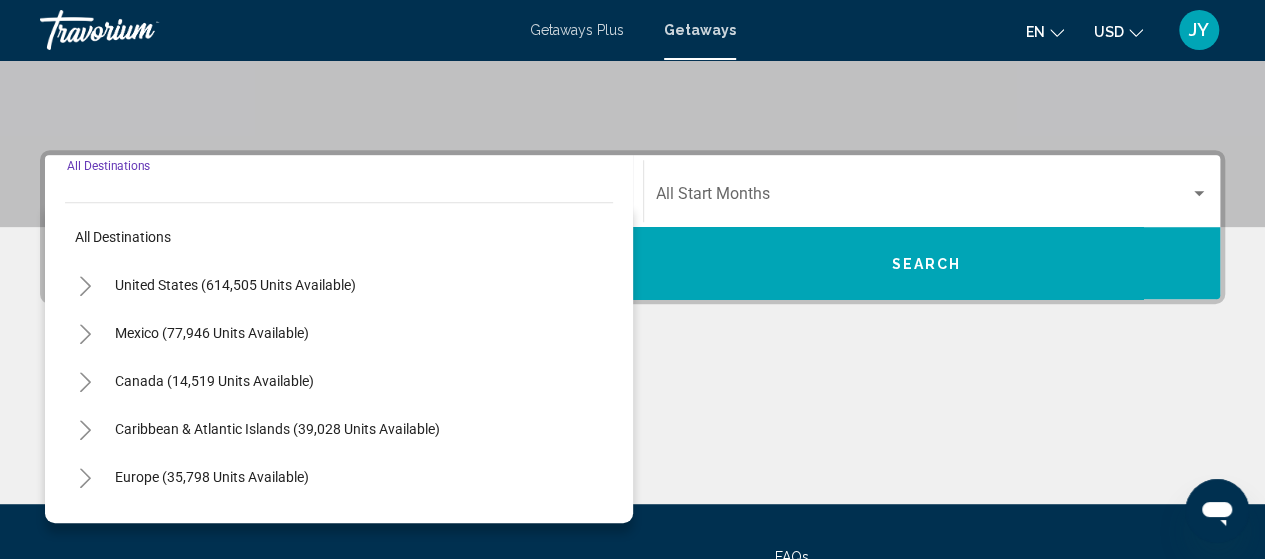 scroll, scrollTop: 458, scrollLeft: 0, axis: vertical 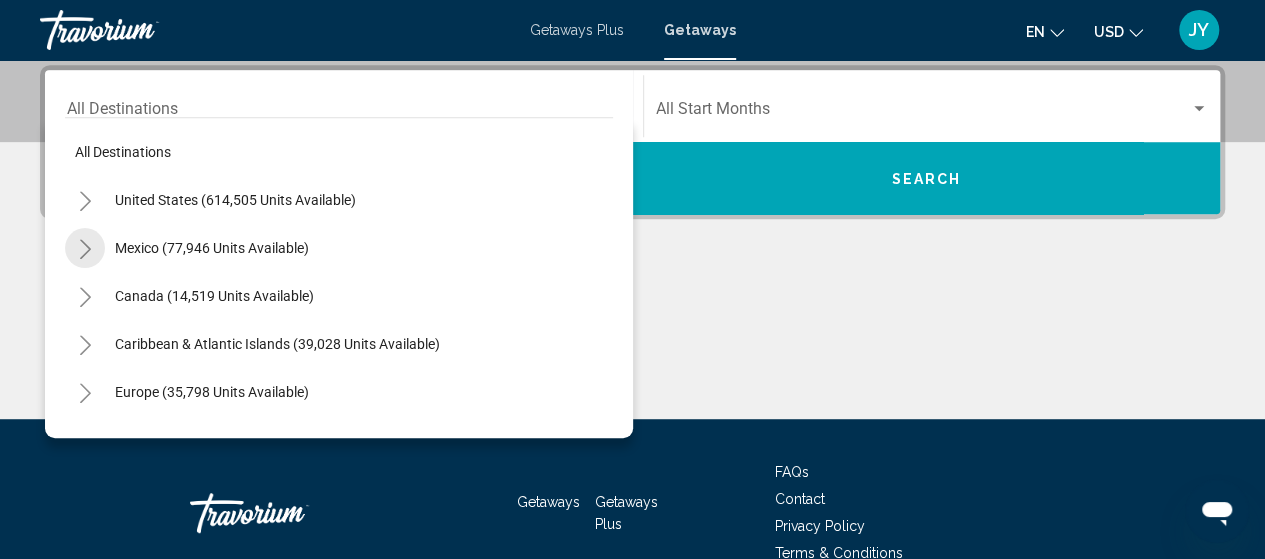 click 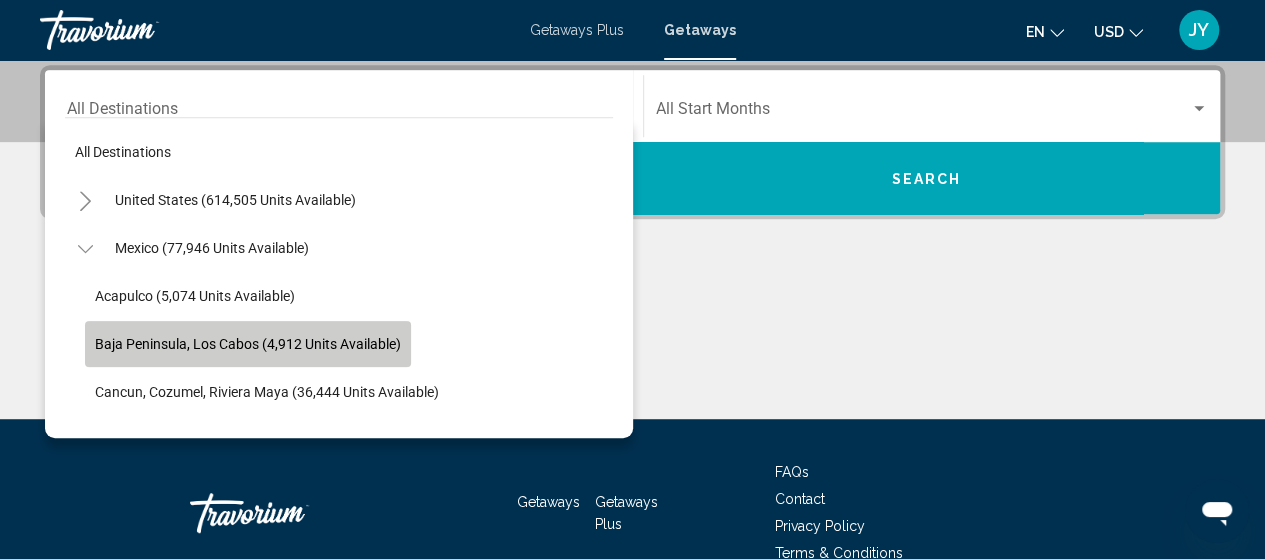 click on "Baja Peninsula, Los Cabos (4,912 units available)" 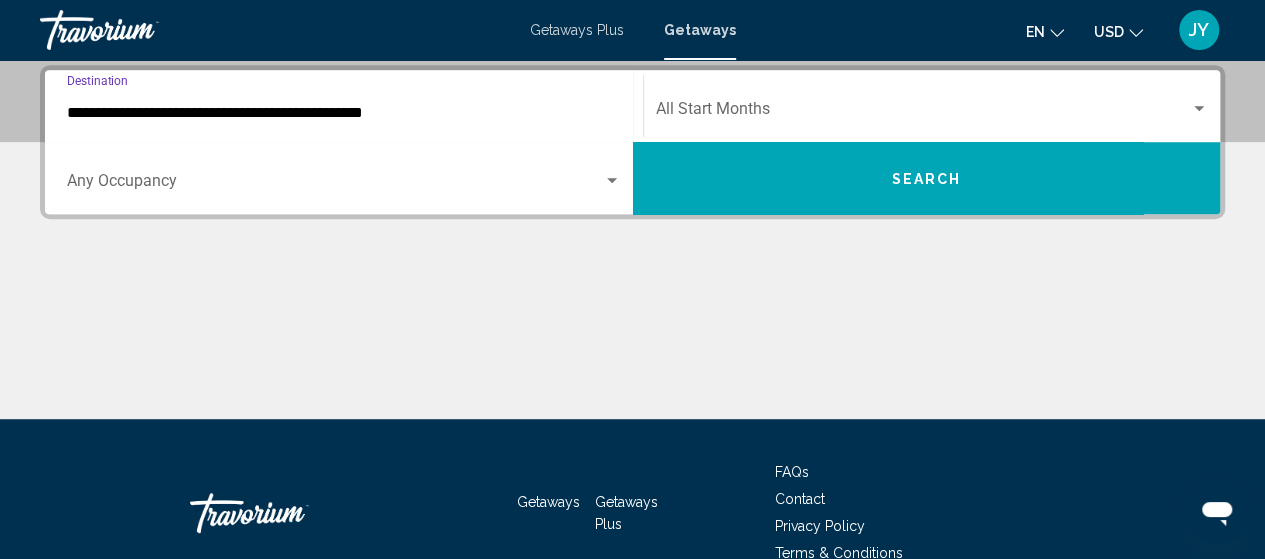 click at bounding box center (612, 180) 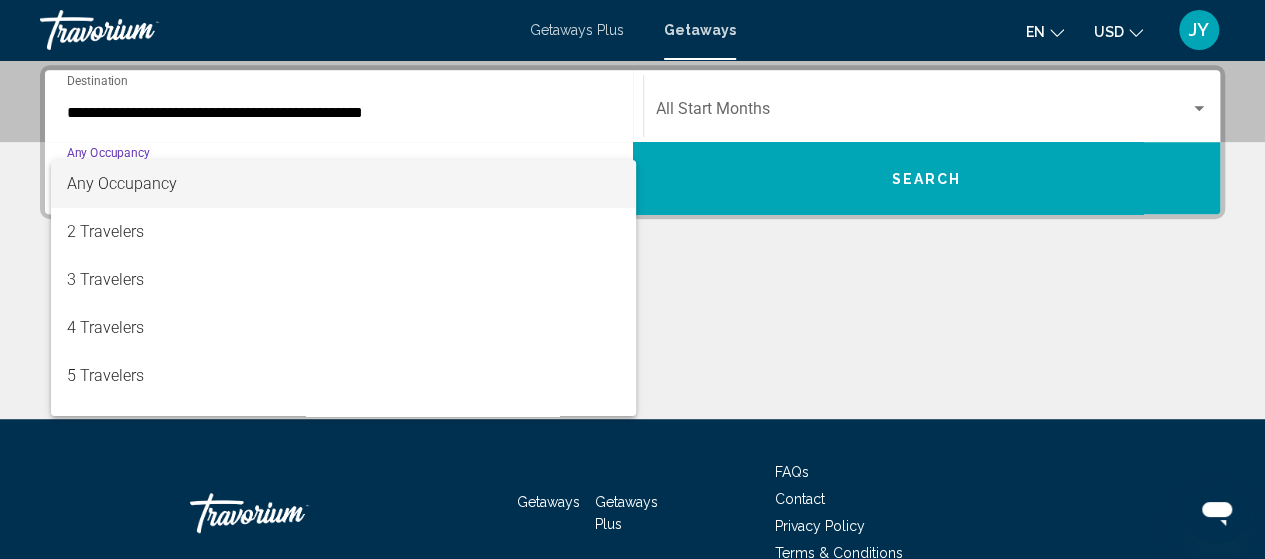 click at bounding box center [632, 279] 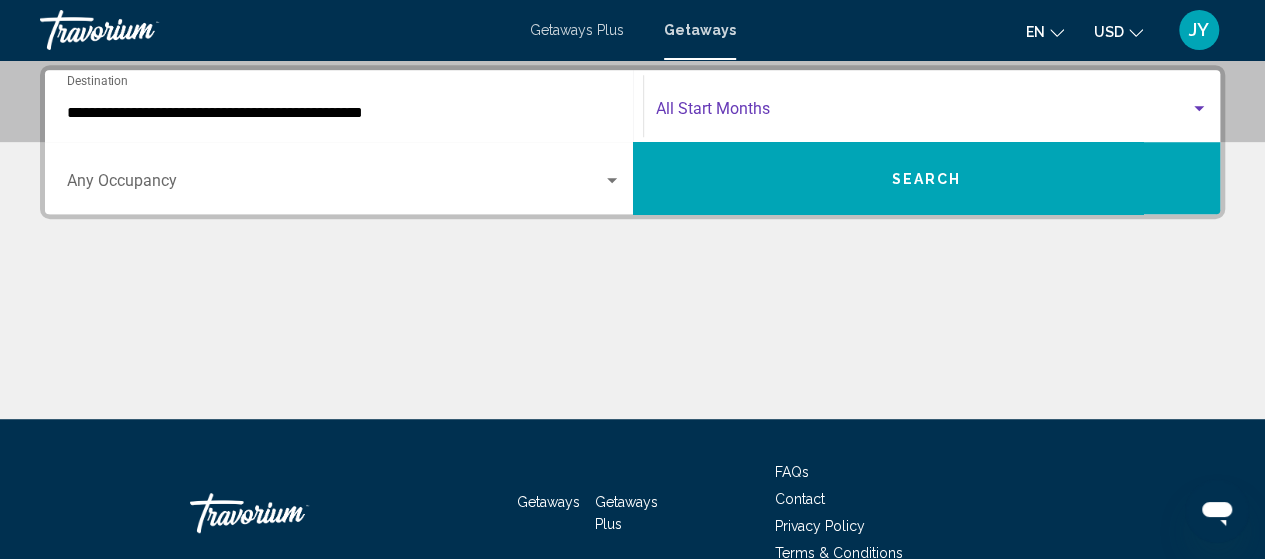 click at bounding box center [923, 113] 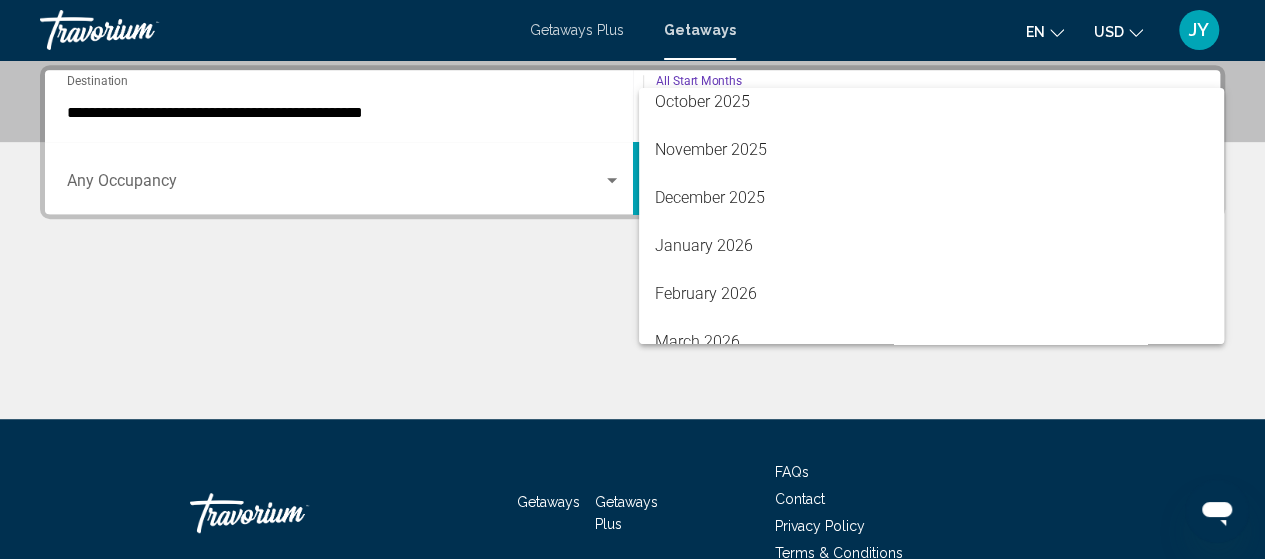 scroll, scrollTop: 160, scrollLeft: 0, axis: vertical 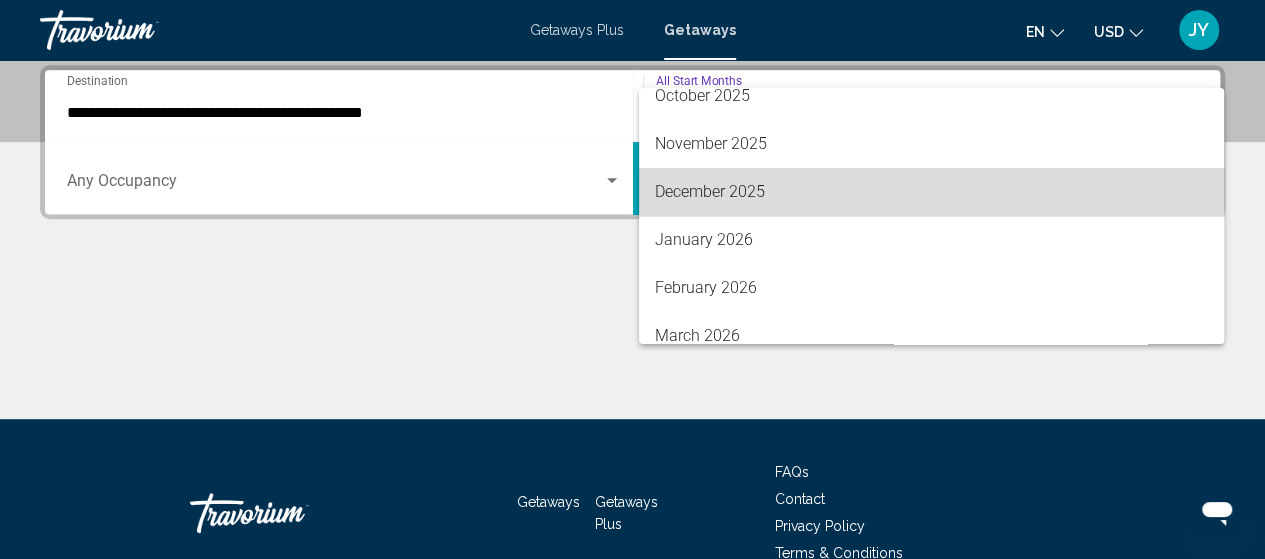 click on "December 2025" at bounding box center [931, 192] 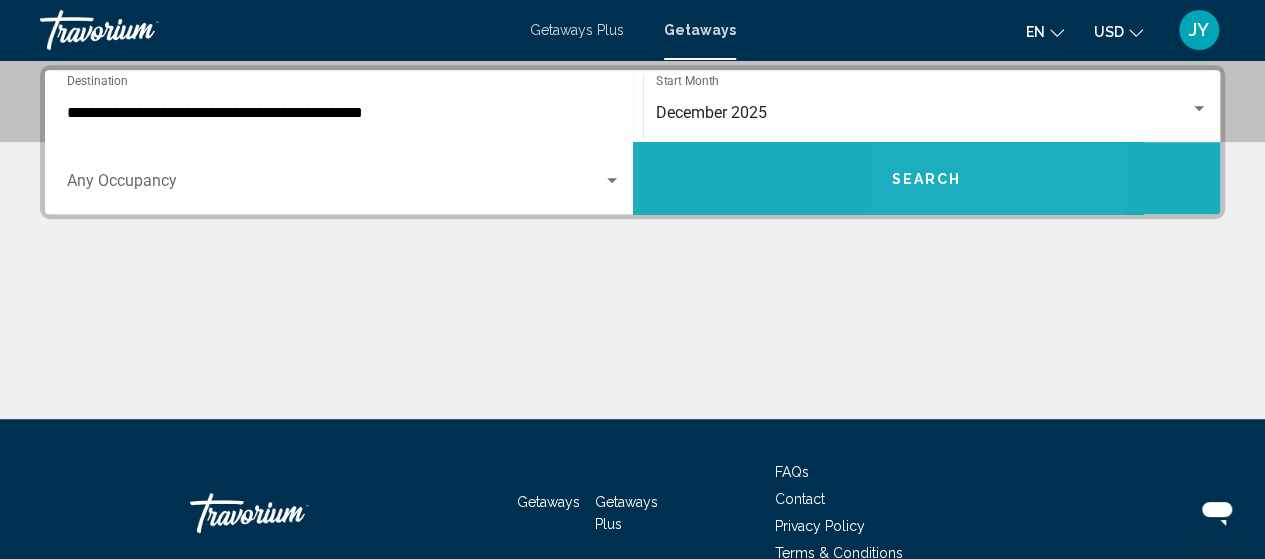 click on "Search" at bounding box center [927, 178] 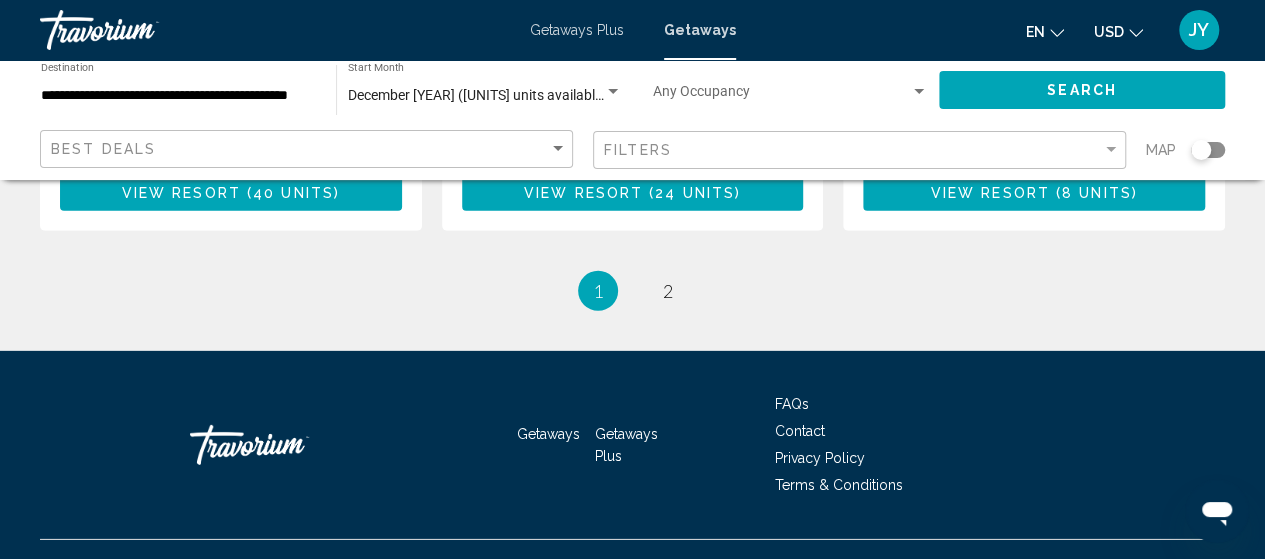 scroll, scrollTop: 2923, scrollLeft: 0, axis: vertical 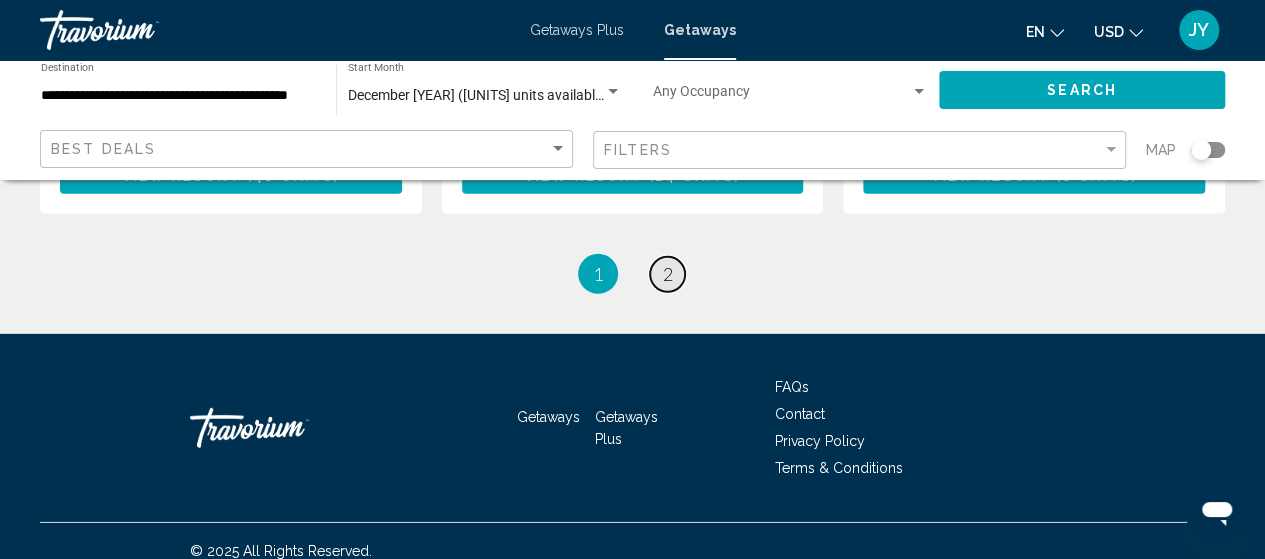 click on "2" at bounding box center (668, 274) 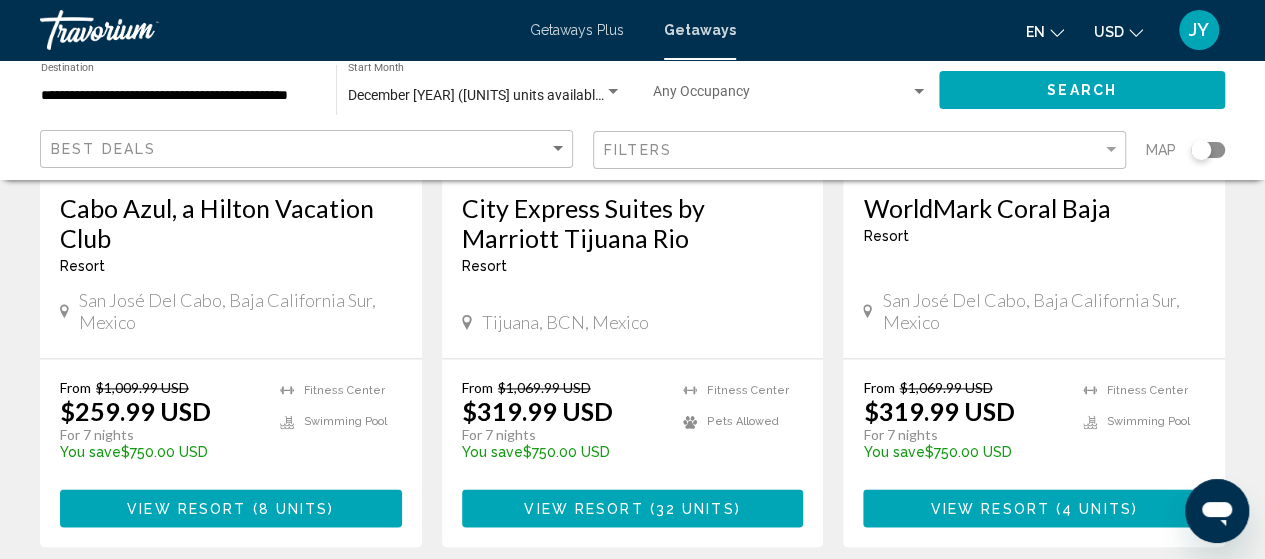 scroll, scrollTop: 1200, scrollLeft: 0, axis: vertical 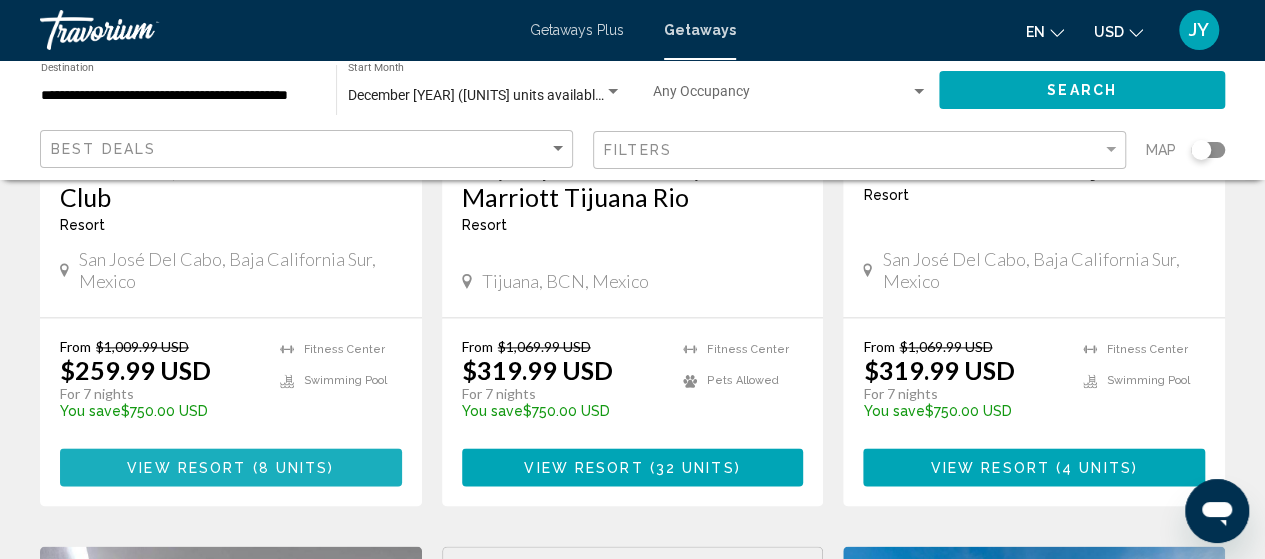 click on "( 8 units )" at bounding box center [290, 468] 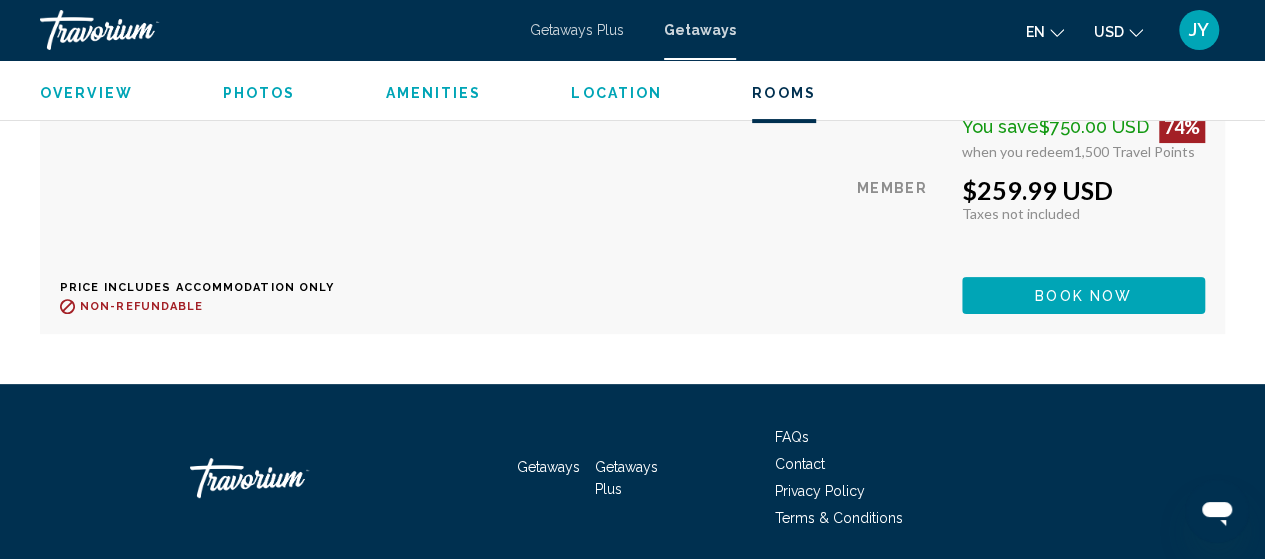 scroll, scrollTop: 3961, scrollLeft: 0, axis: vertical 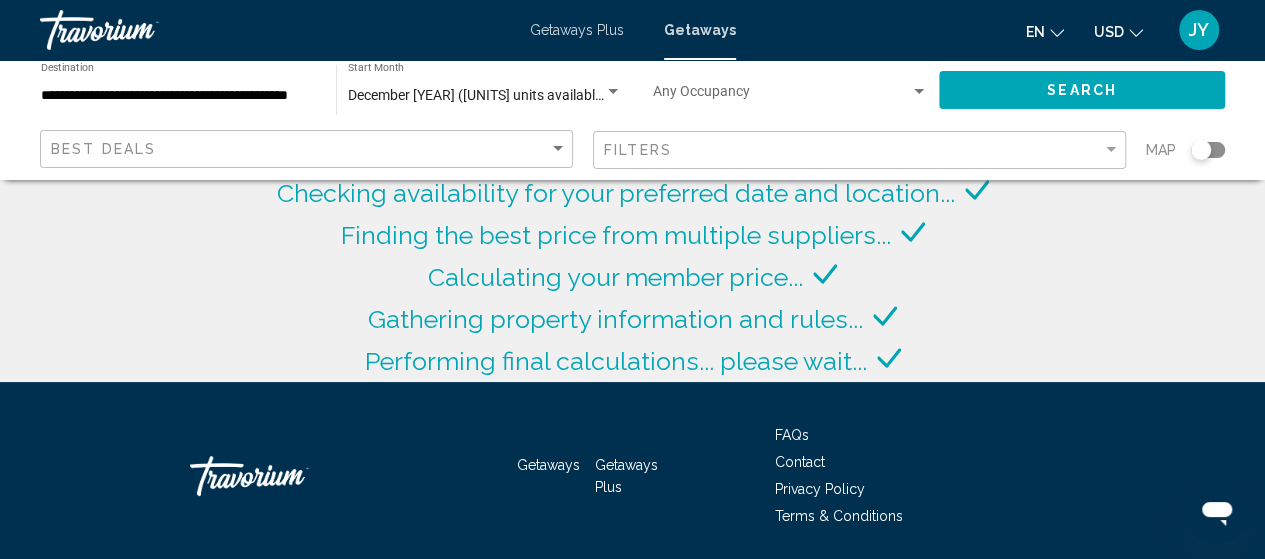 click on "**********" 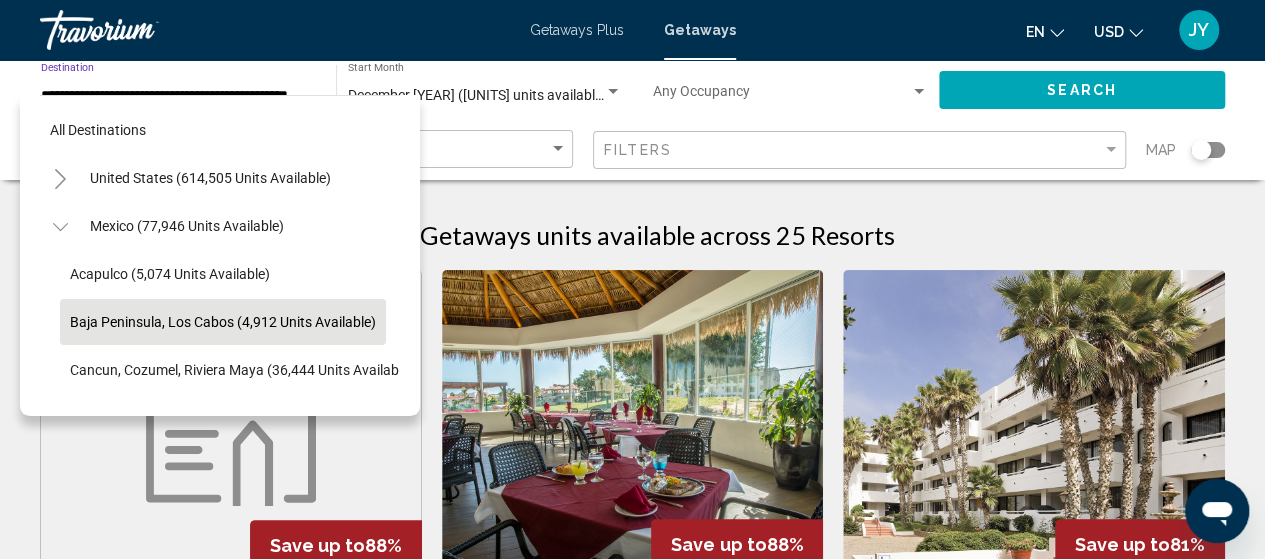 scroll, scrollTop: 78, scrollLeft: 2, axis: both 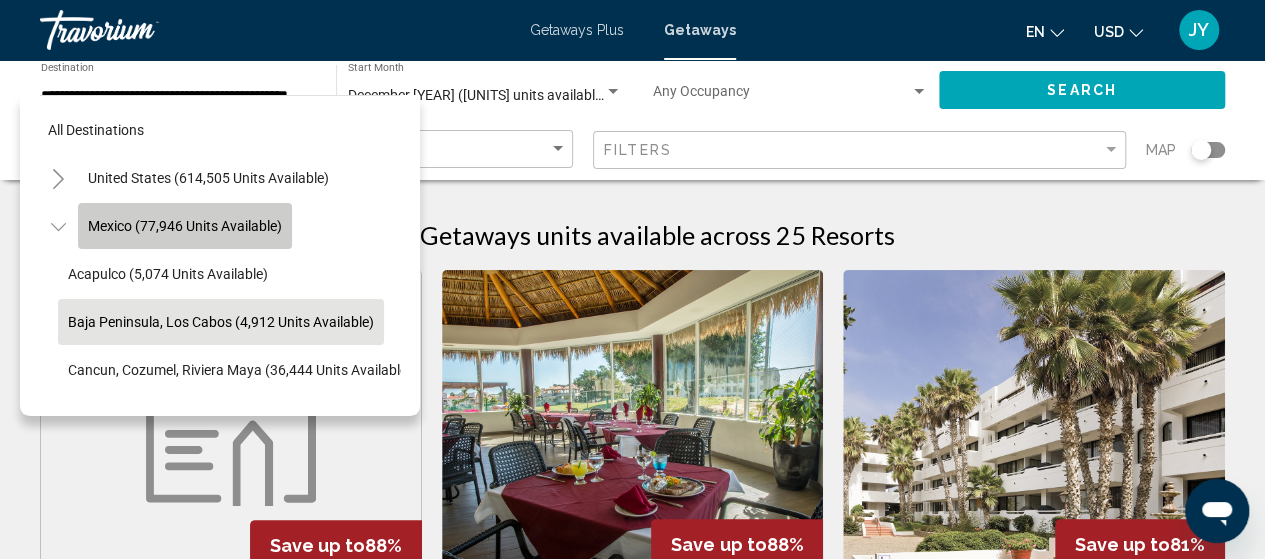 click on "Mexico (77,946 units available)" 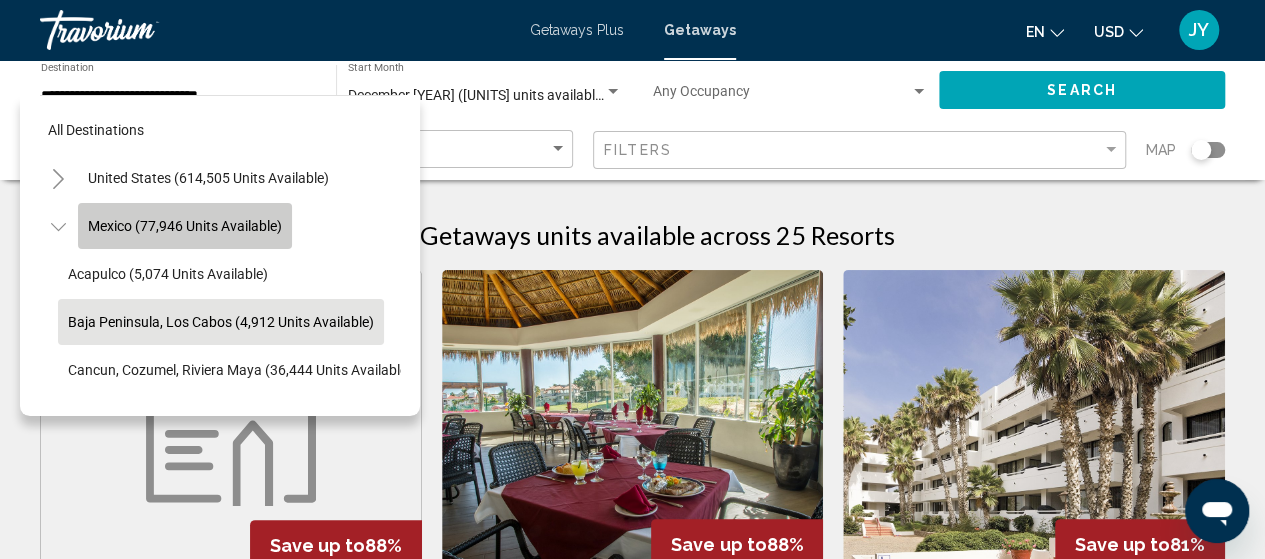 scroll, scrollTop: 0, scrollLeft: 0, axis: both 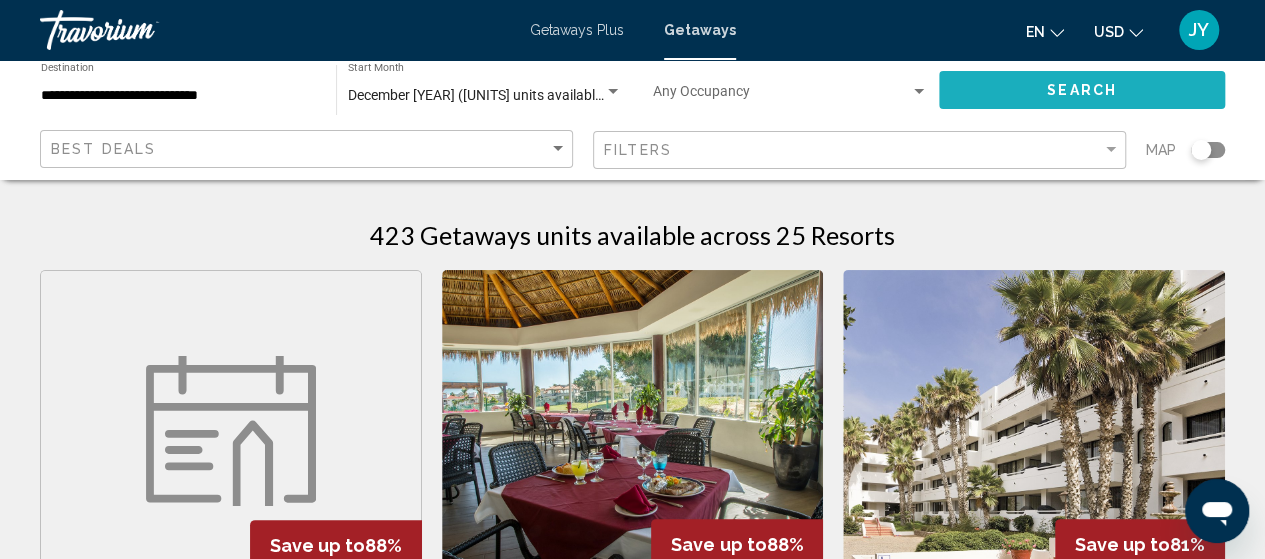 click on "Search" 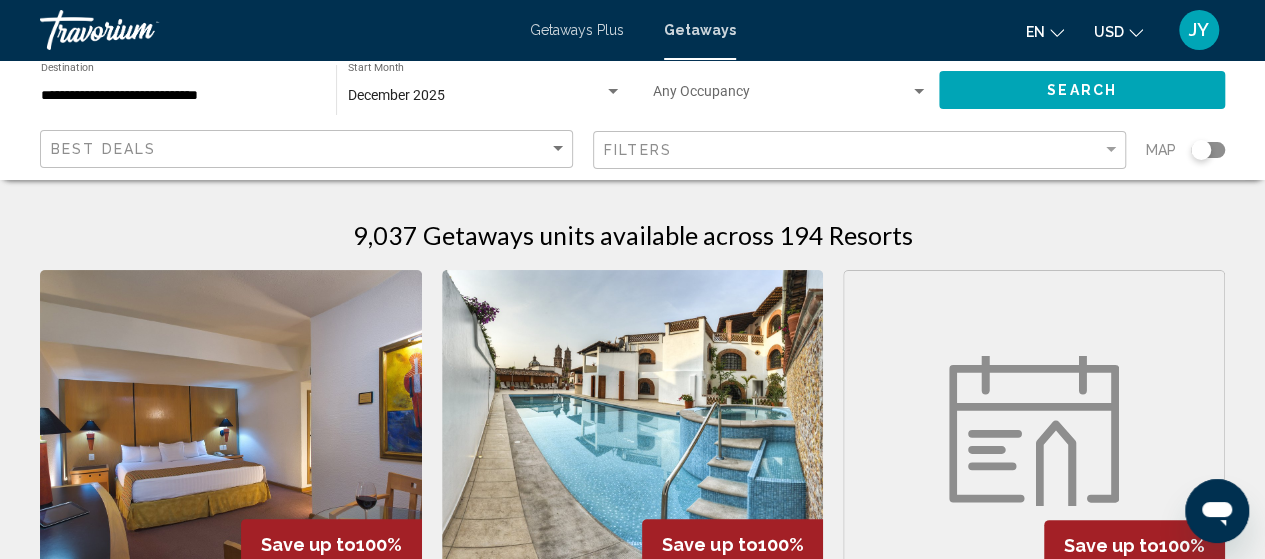 type 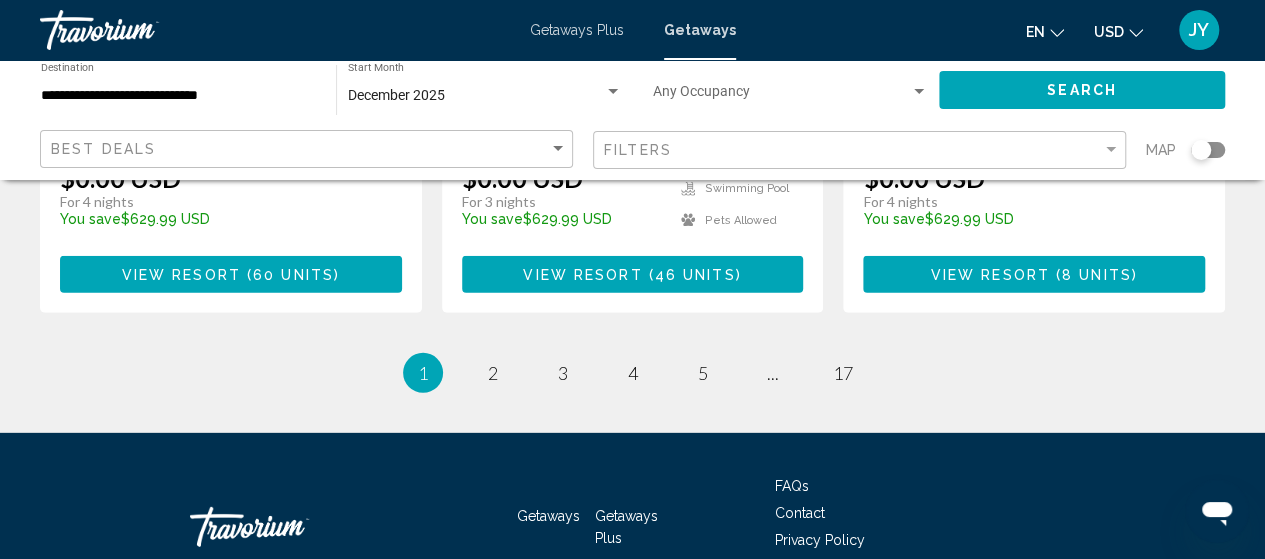 scroll, scrollTop: 2840, scrollLeft: 0, axis: vertical 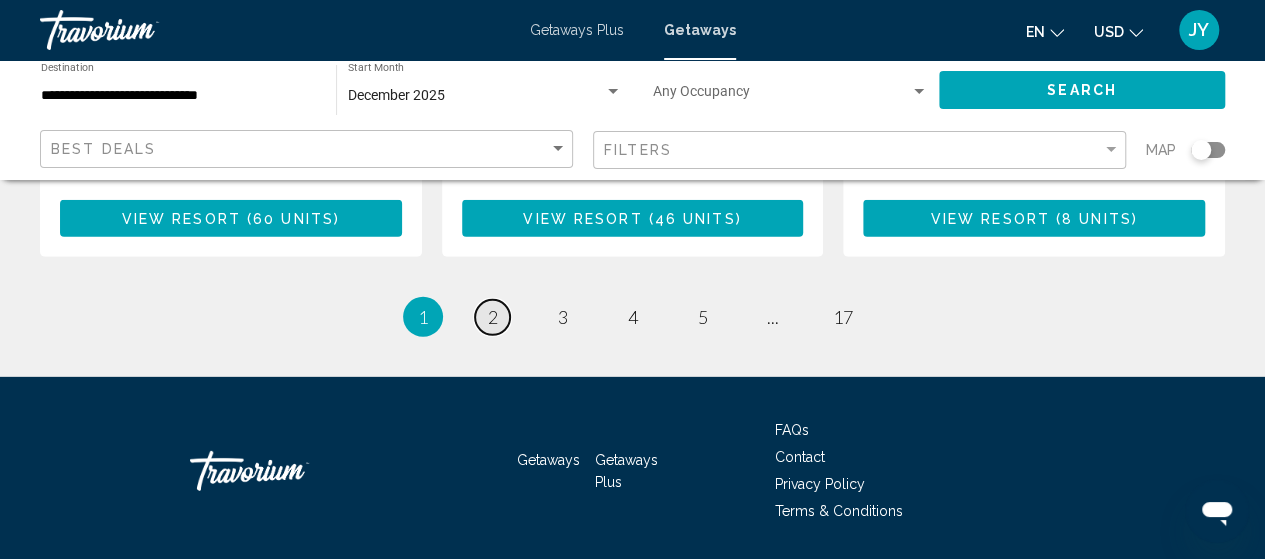 click on "page  2" at bounding box center [492, 317] 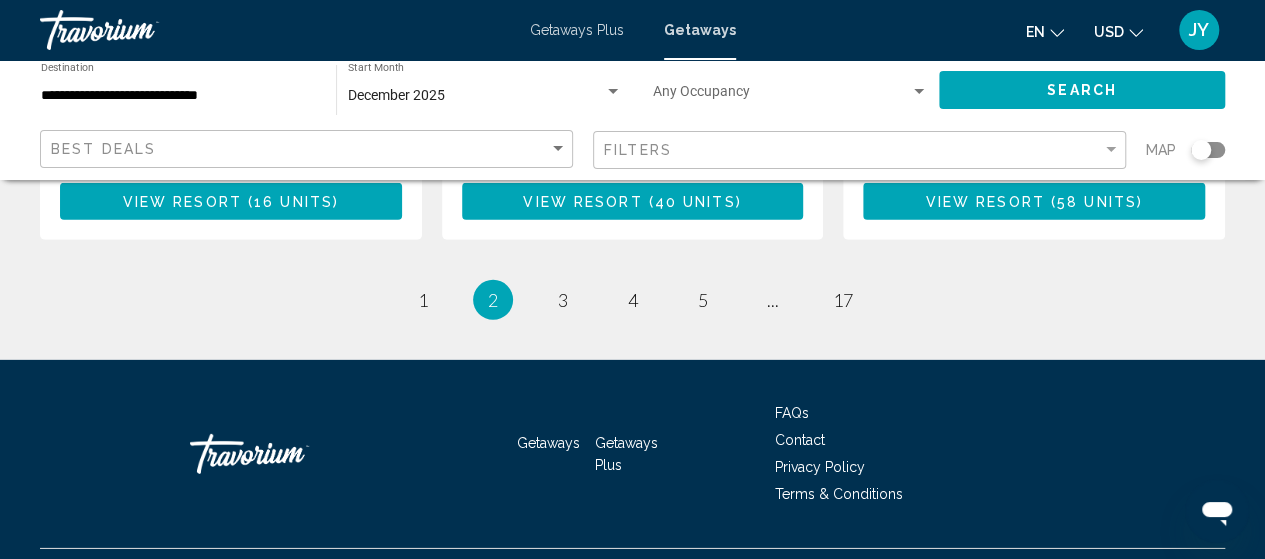 scroll, scrollTop: 2920, scrollLeft: 0, axis: vertical 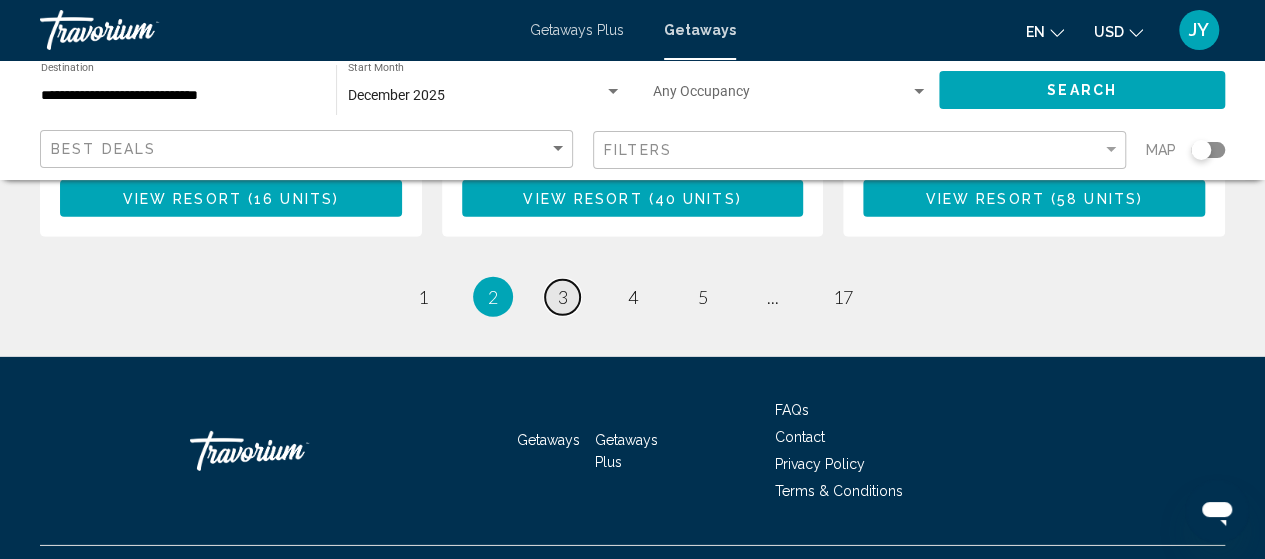 click on "3" at bounding box center [563, 297] 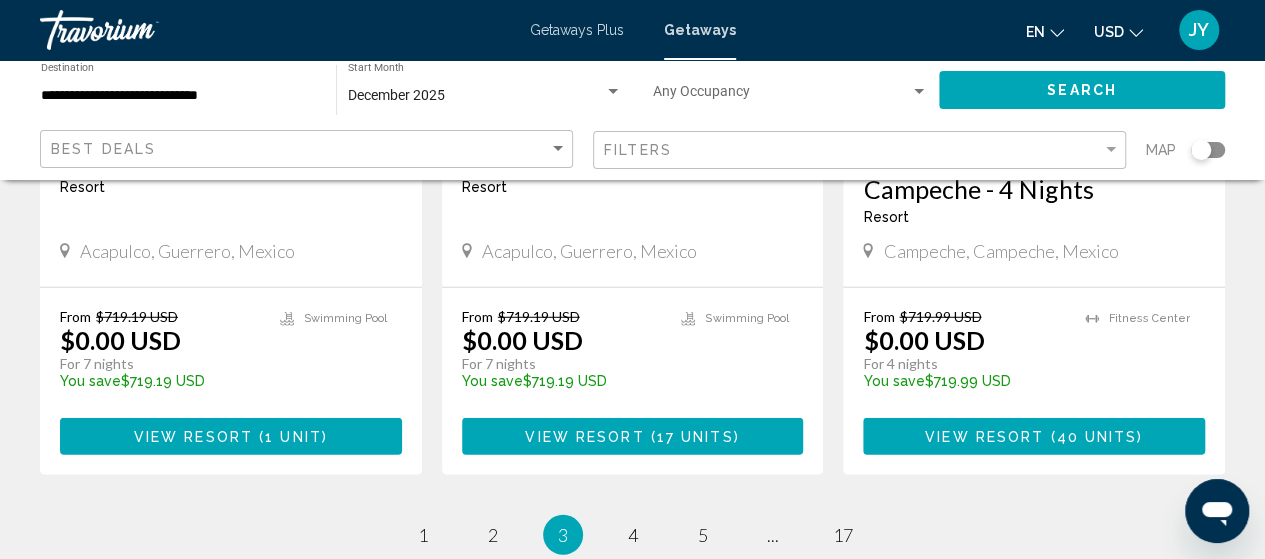 scroll, scrollTop: 2878, scrollLeft: 0, axis: vertical 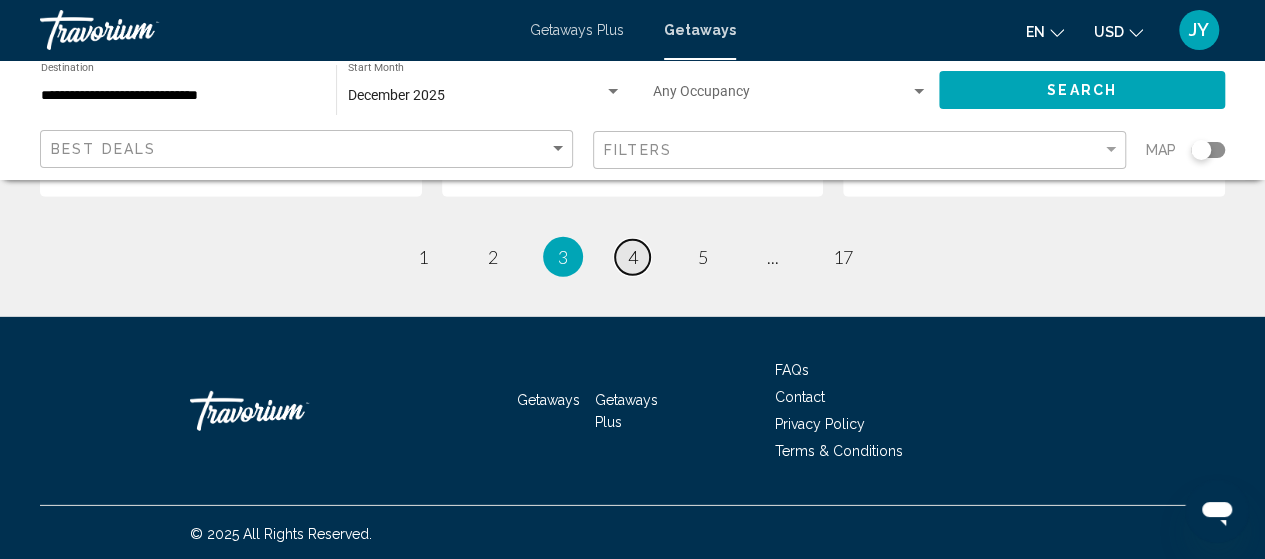 click on "page  4" at bounding box center (632, 257) 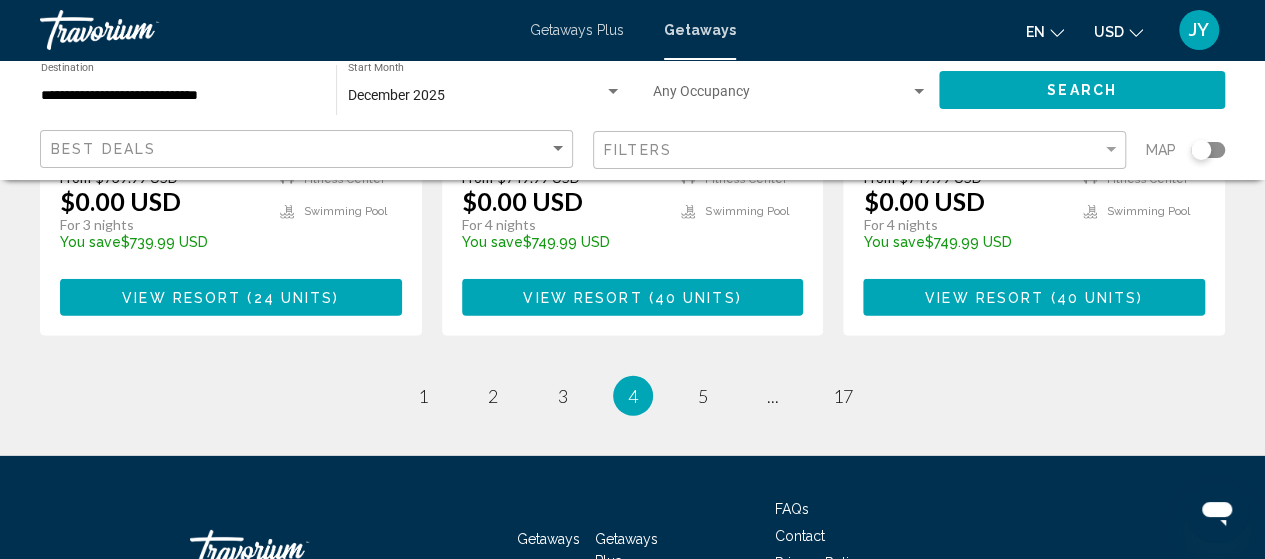 scroll, scrollTop: 2920, scrollLeft: 0, axis: vertical 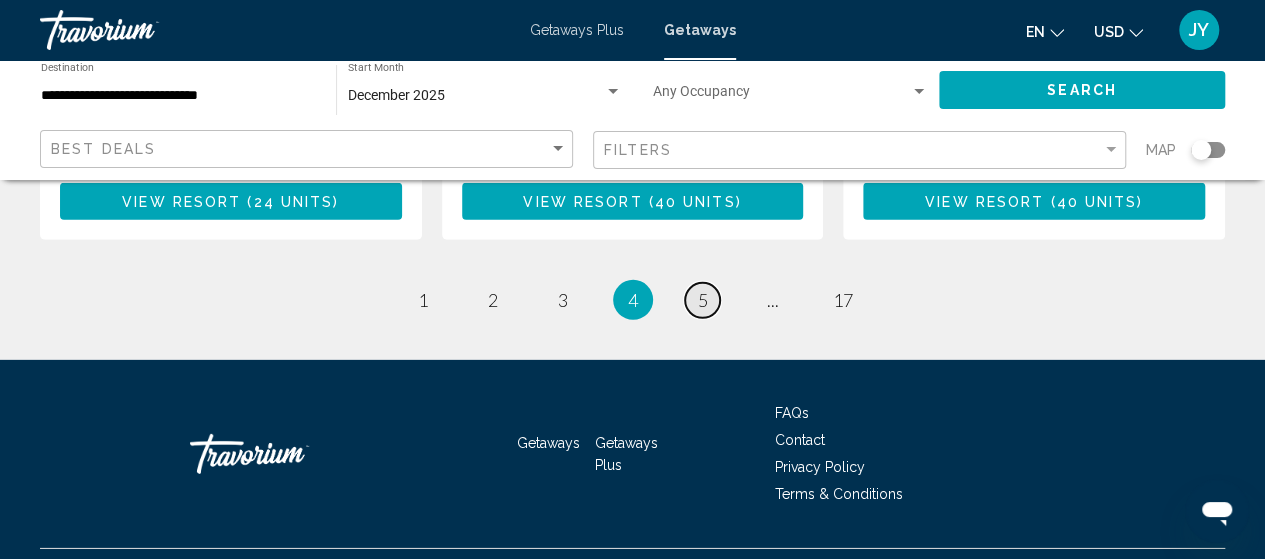 click on "page  5" at bounding box center (702, 300) 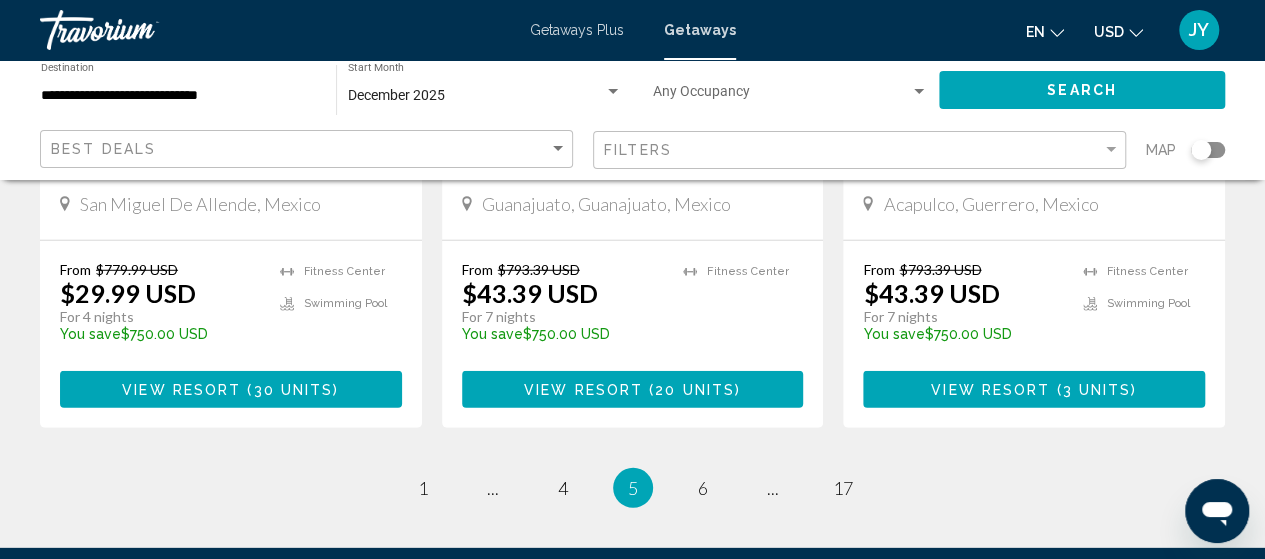 scroll, scrollTop: 2692, scrollLeft: 0, axis: vertical 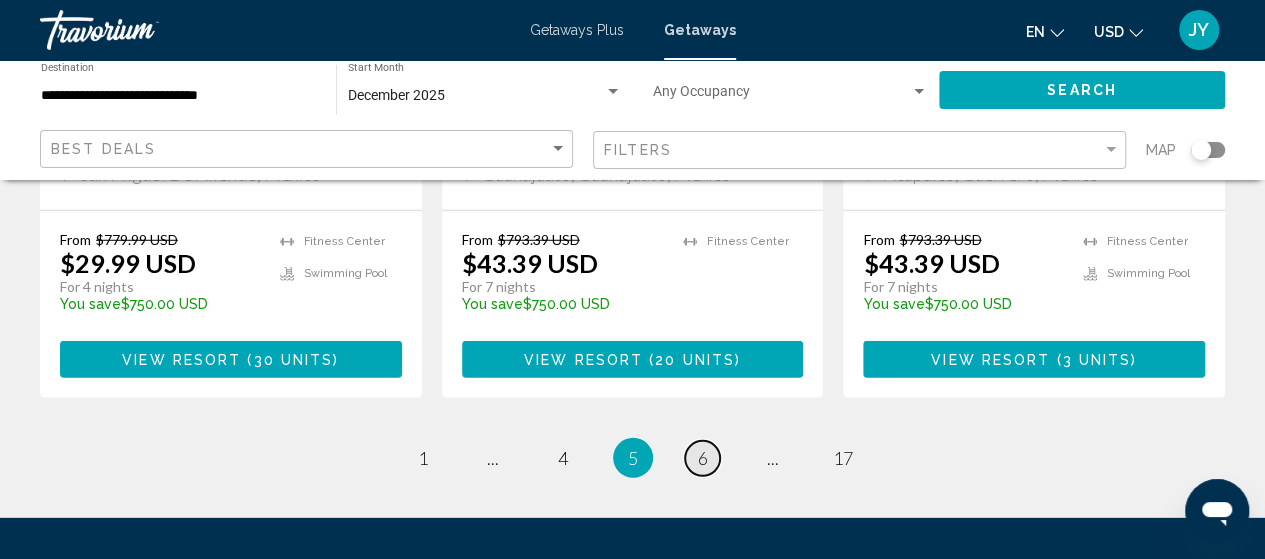 click on "6" at bounding box center [703, 458] 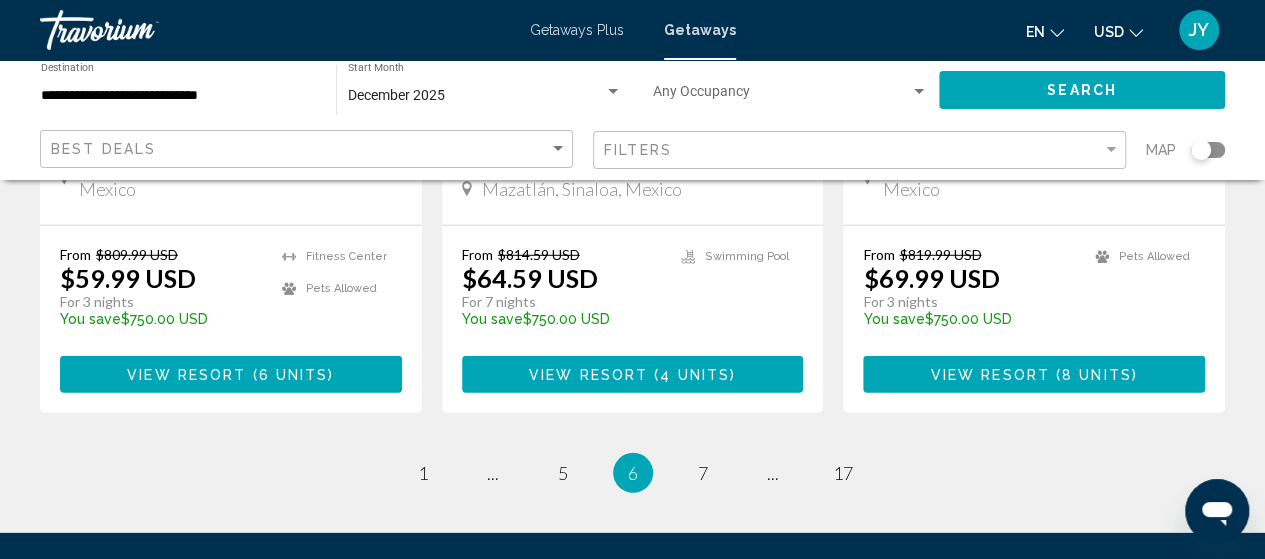 scroll, scrollTop: 2720, scrollLeft: 0, axis: vertical 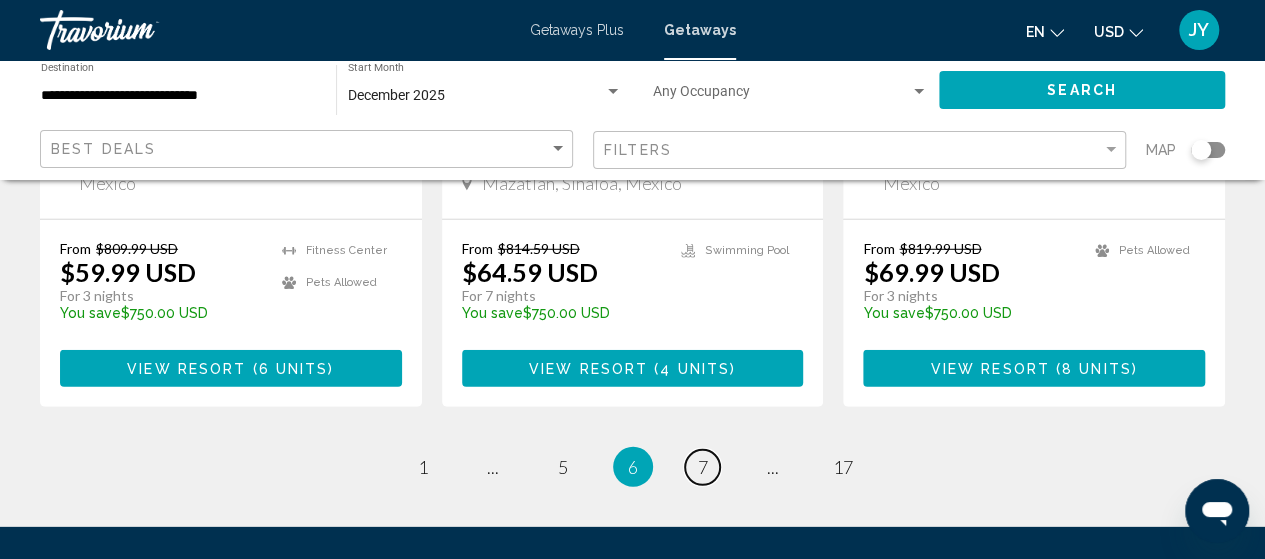 click on "7" at bounding box center [703, 467] 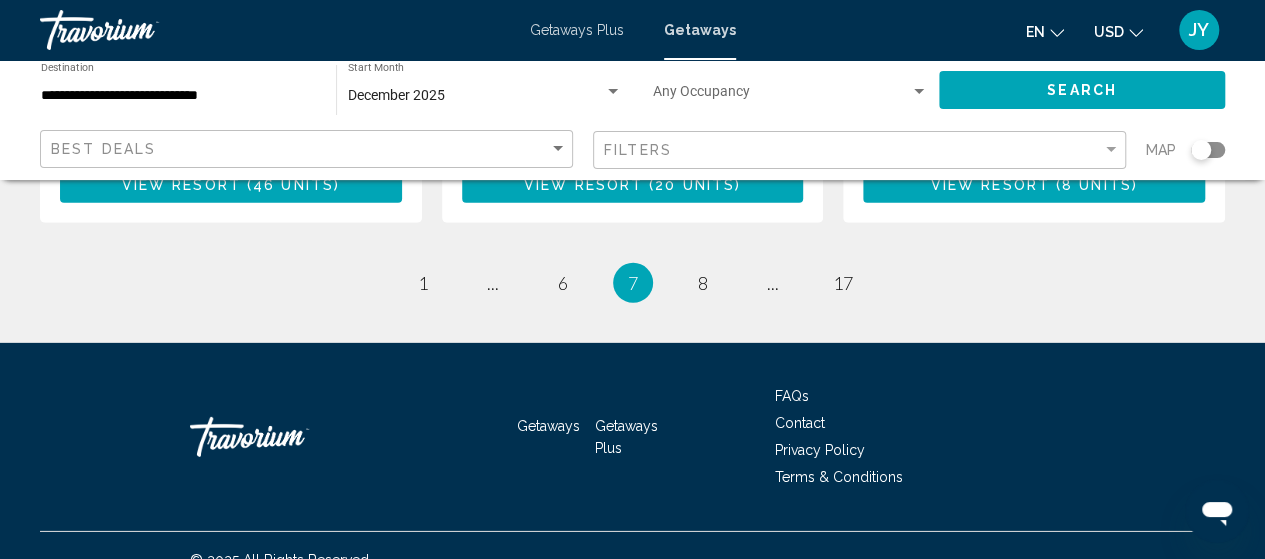 scroll, scrollTop: 2945, scrollLeft: 0, axis: vertical 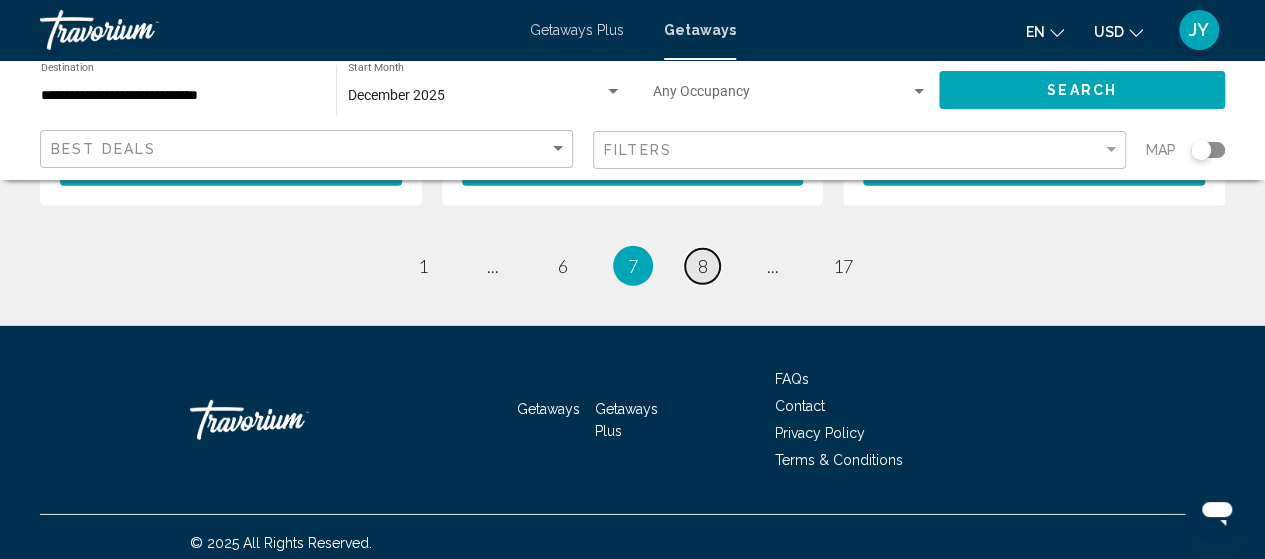 click on "page  8" at bounding box center [702, 266] 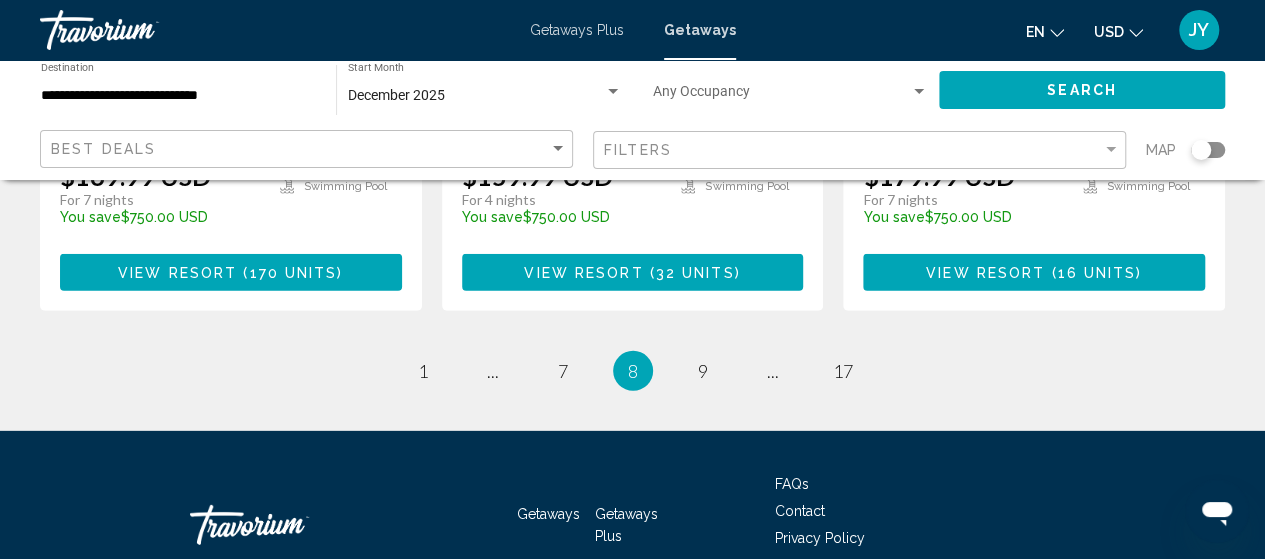 scroll, scrollTop: 2840, scrollLeft: 0, axis: vertical 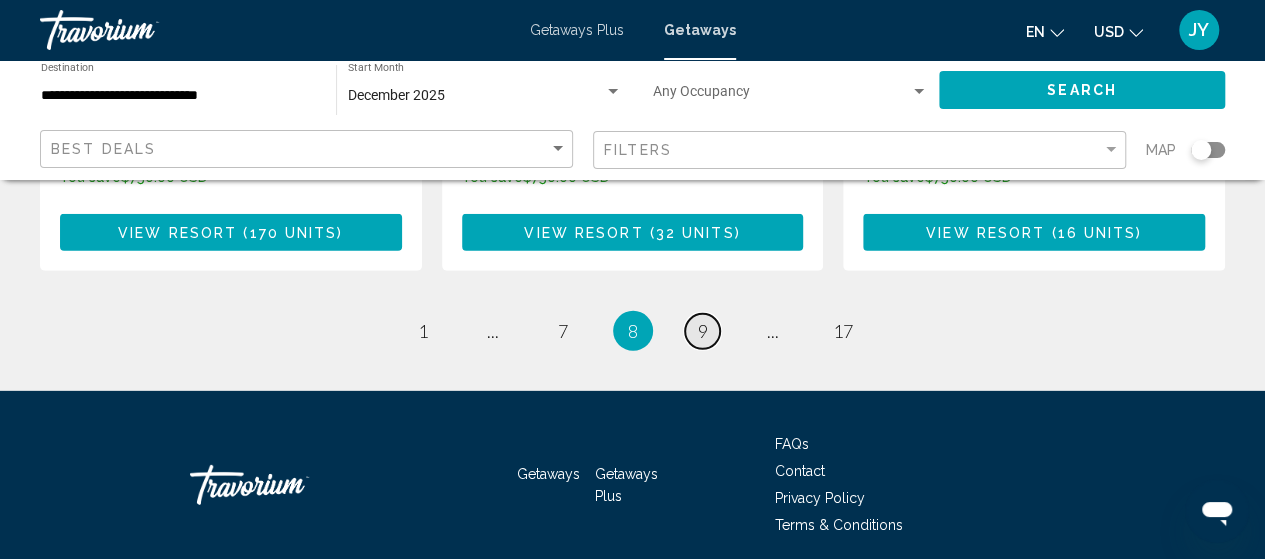click on "page  9" at bounding box center [702, 331] 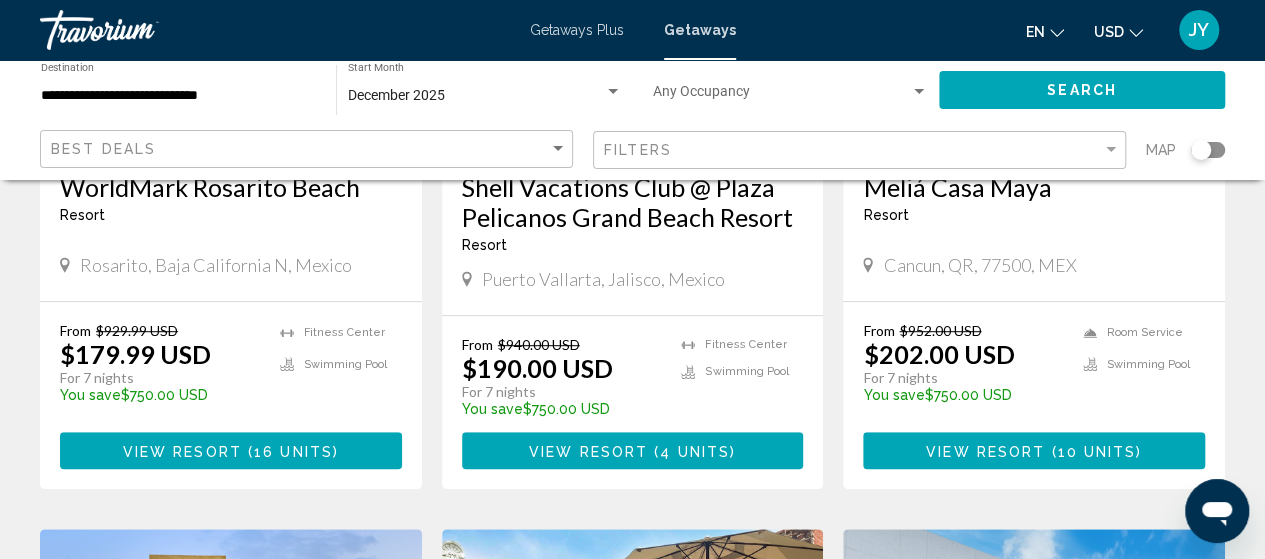scroll, scrollTop: 440, scrollLeft: 0, axis: vertical 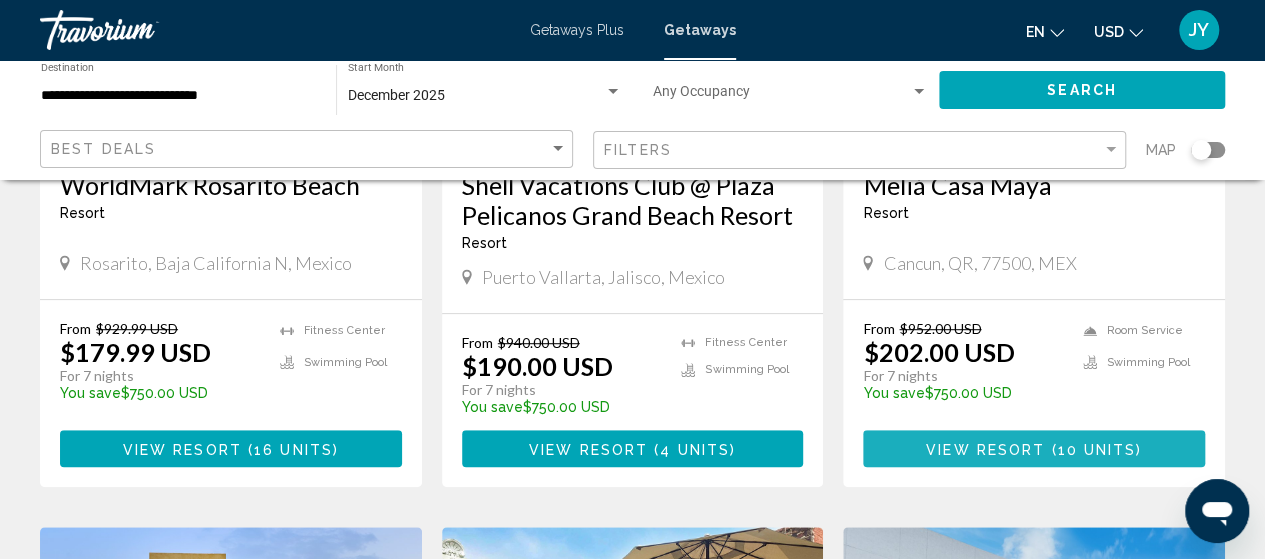 click on "View Resort" at bounding box center [985, 449] 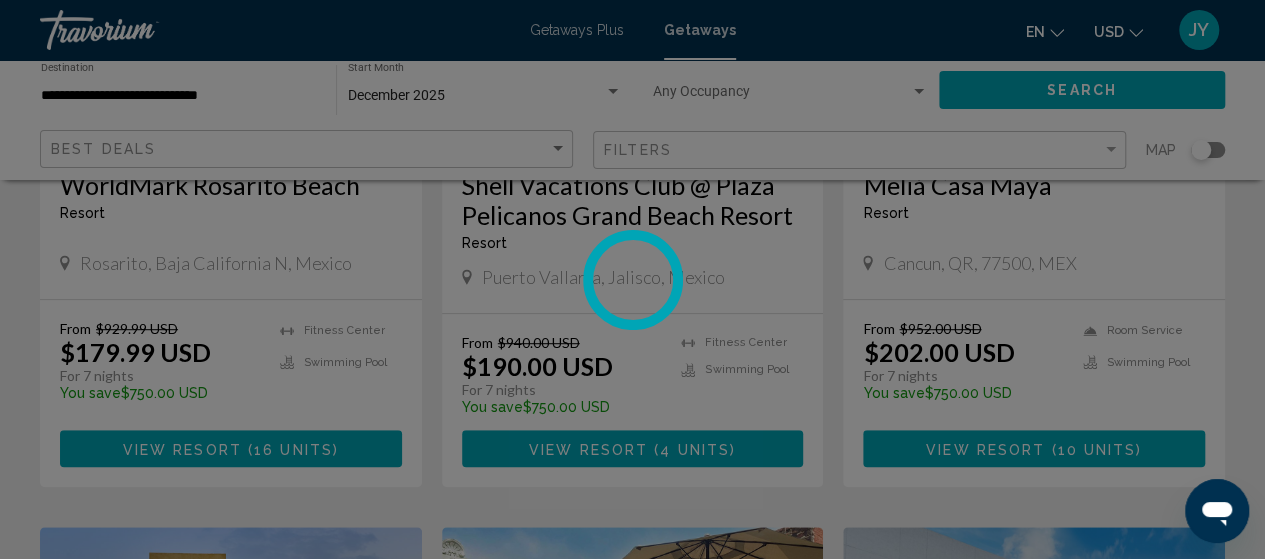 scroll, scrollTop: 255, scrollLeft: 0, axis: vertical 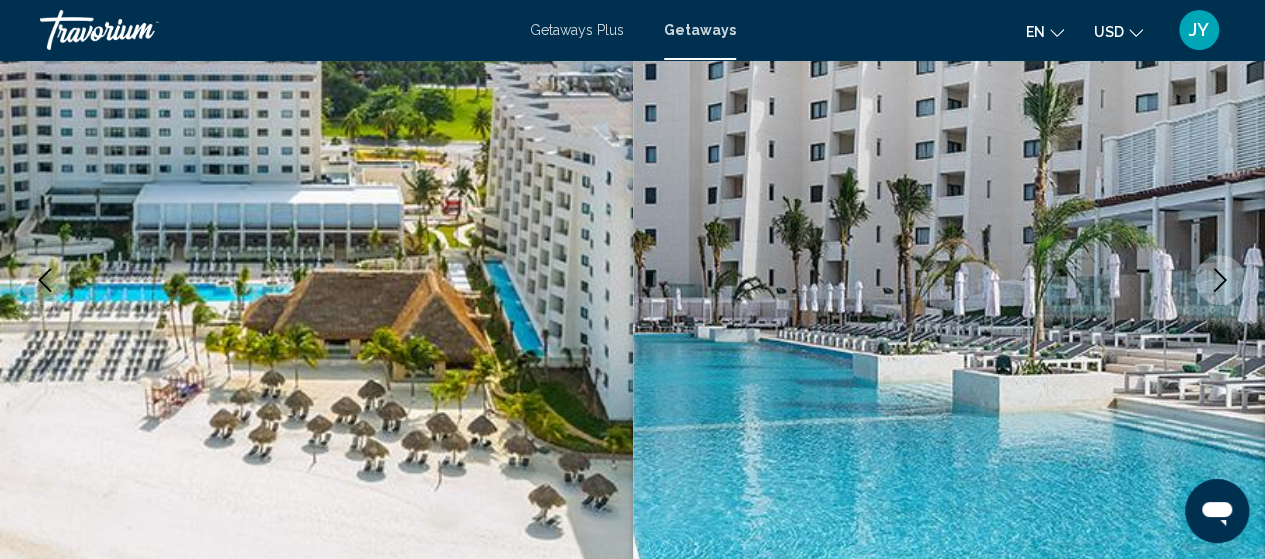 type 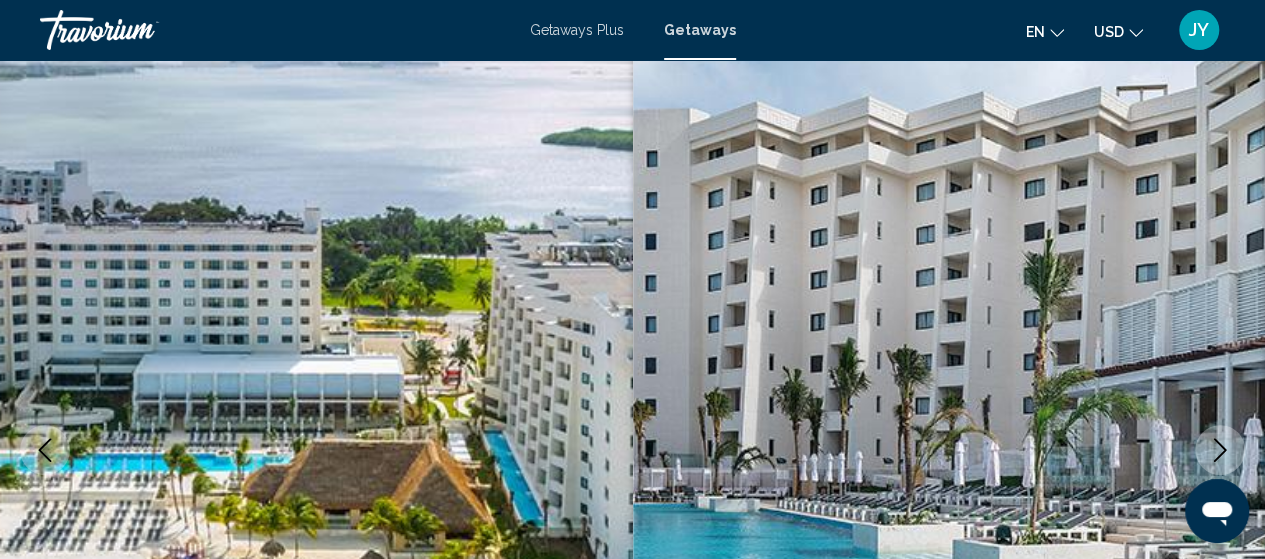 scroll, scrollTop: 0, scrollLeft: 0, axis: both 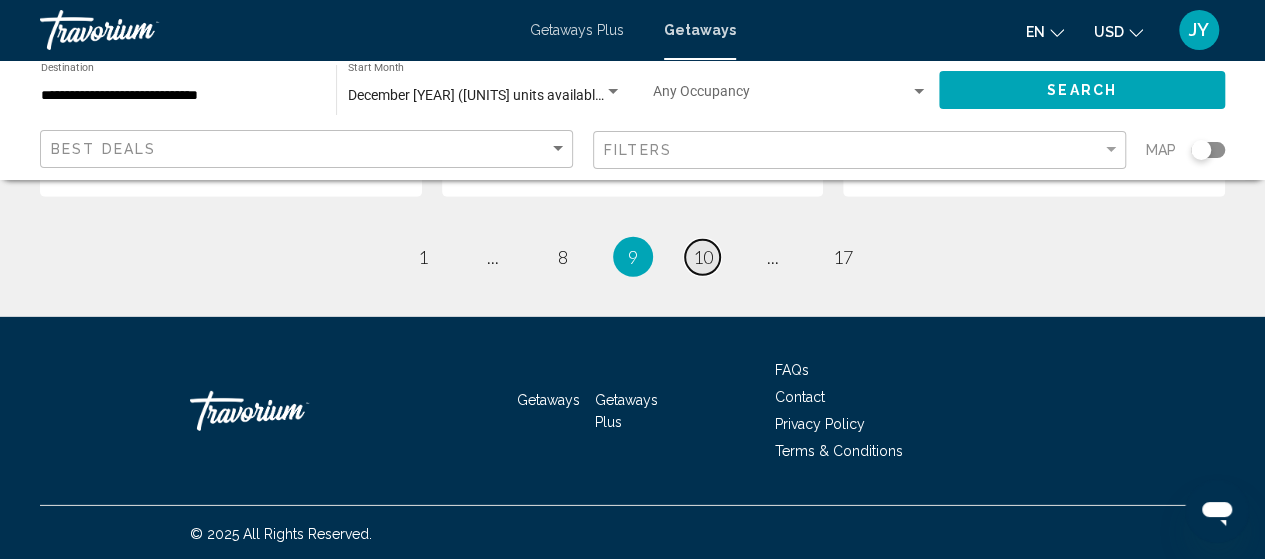 click on "10" at bounding box center [703, 257] 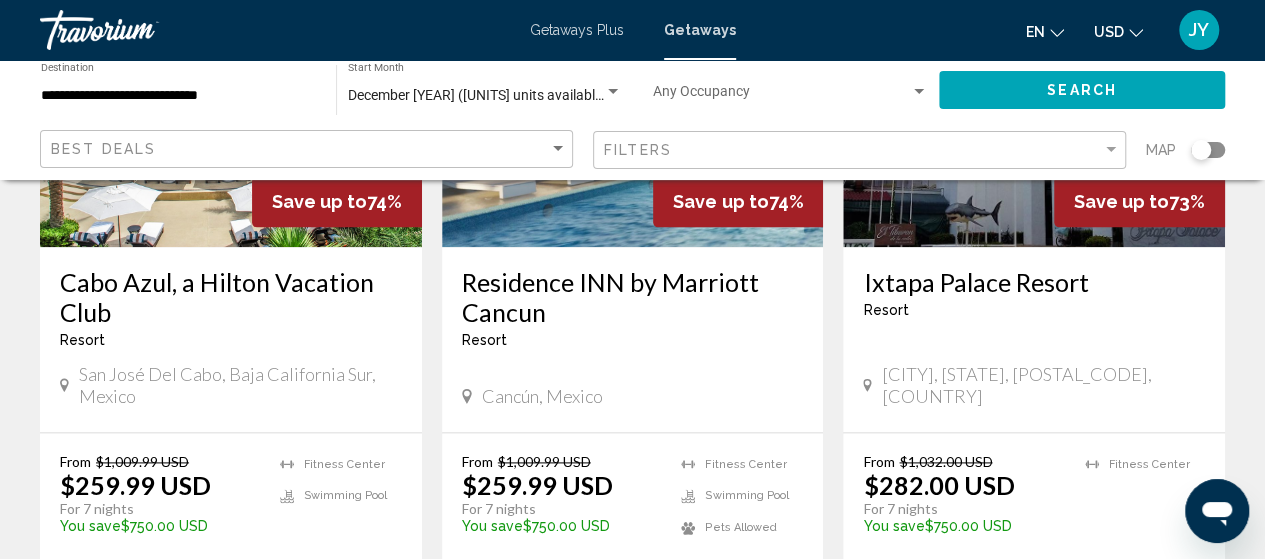 scroll, scrollTop: 1080, scrollLeft: 0, axis: vertical 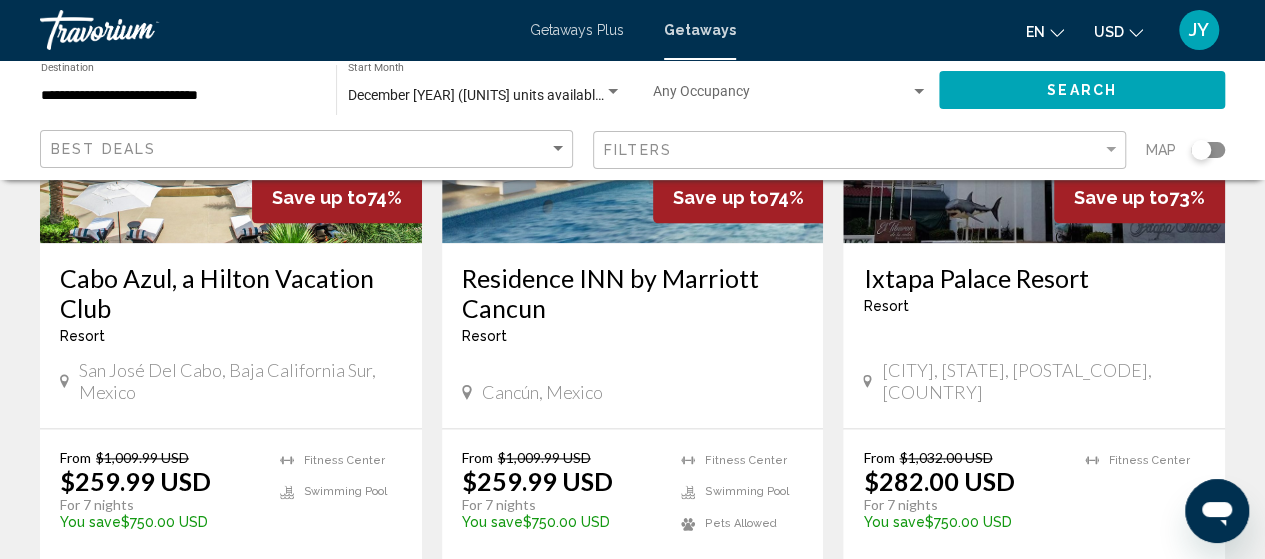 click on "Cabo Azul, a Hilton Vacation Club" at bounding box center (231, 293) 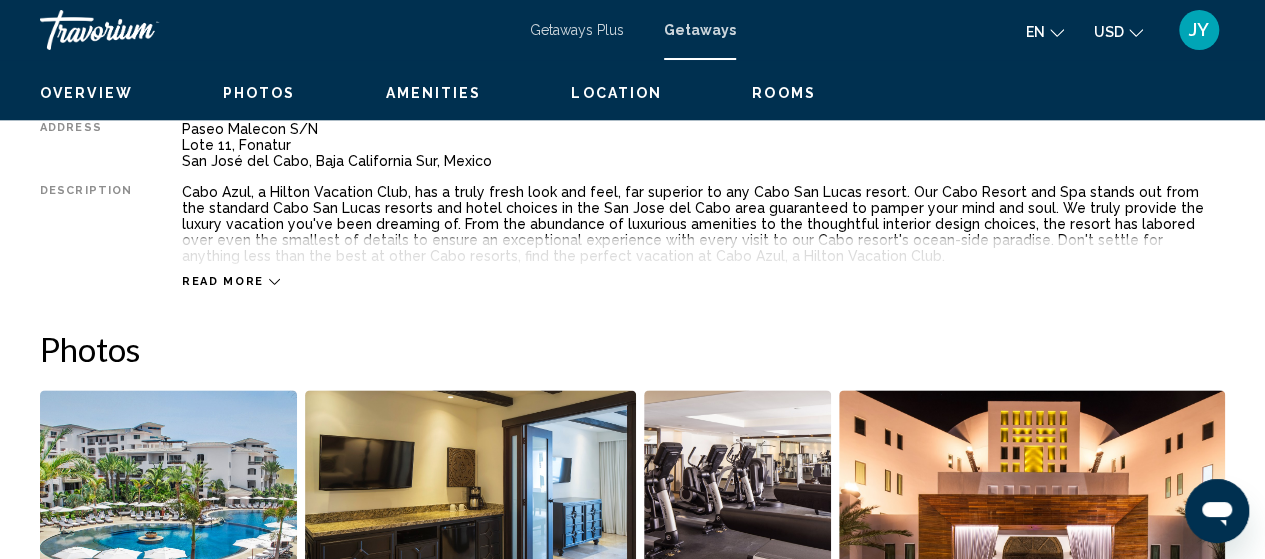 scroll, scrollTop: 255, scrollLeft: 0, axis: vertical 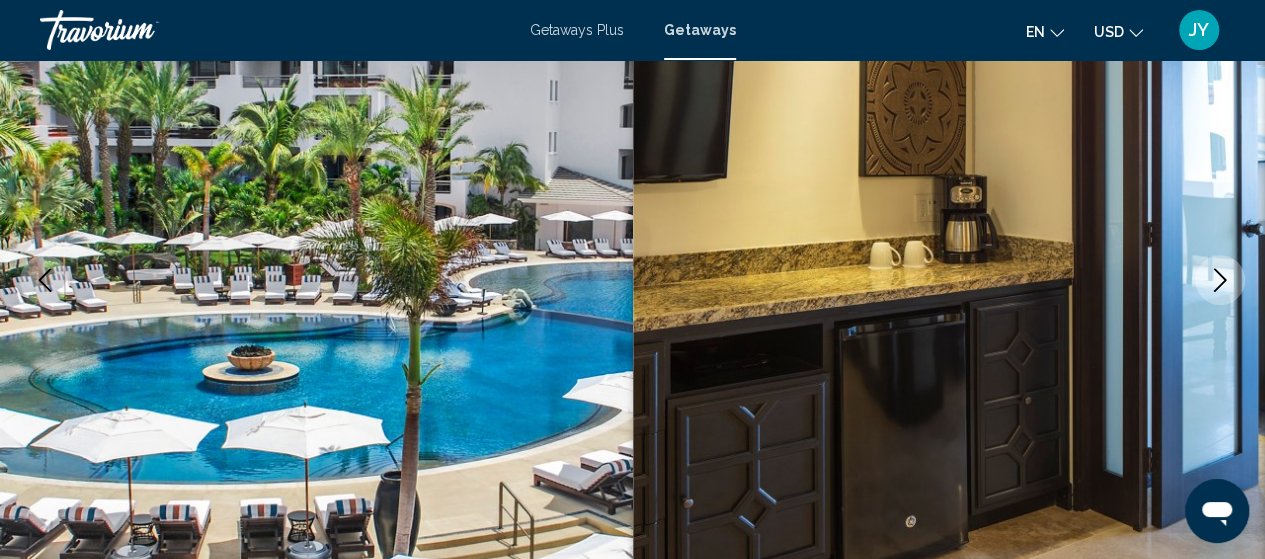 type 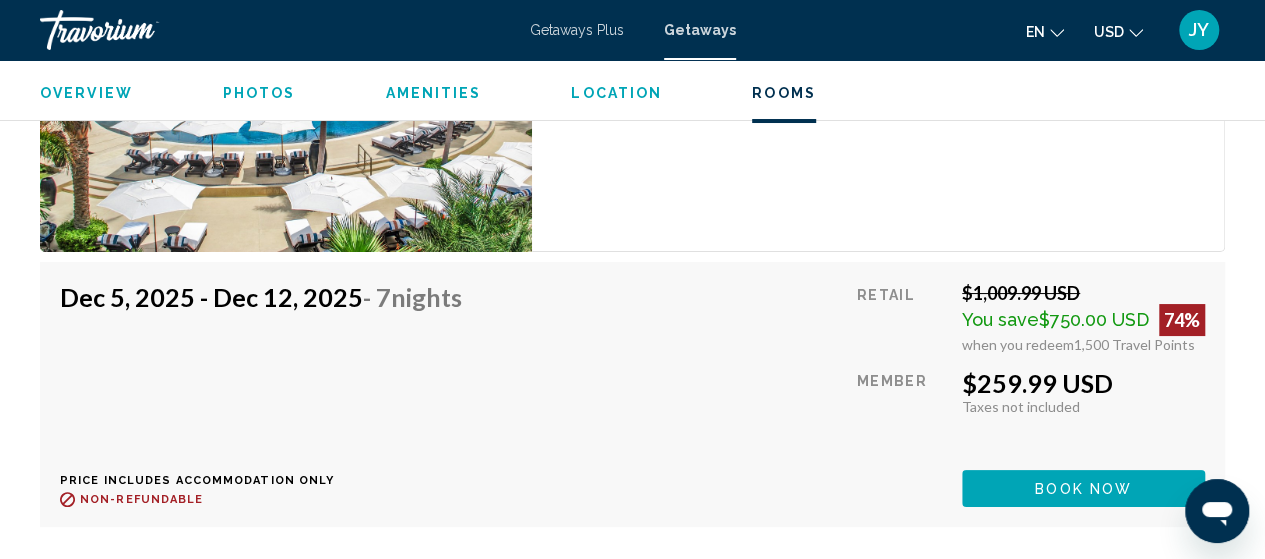 scroll, scrollTop: 3739, scrollLeft: 0, axis: vertical 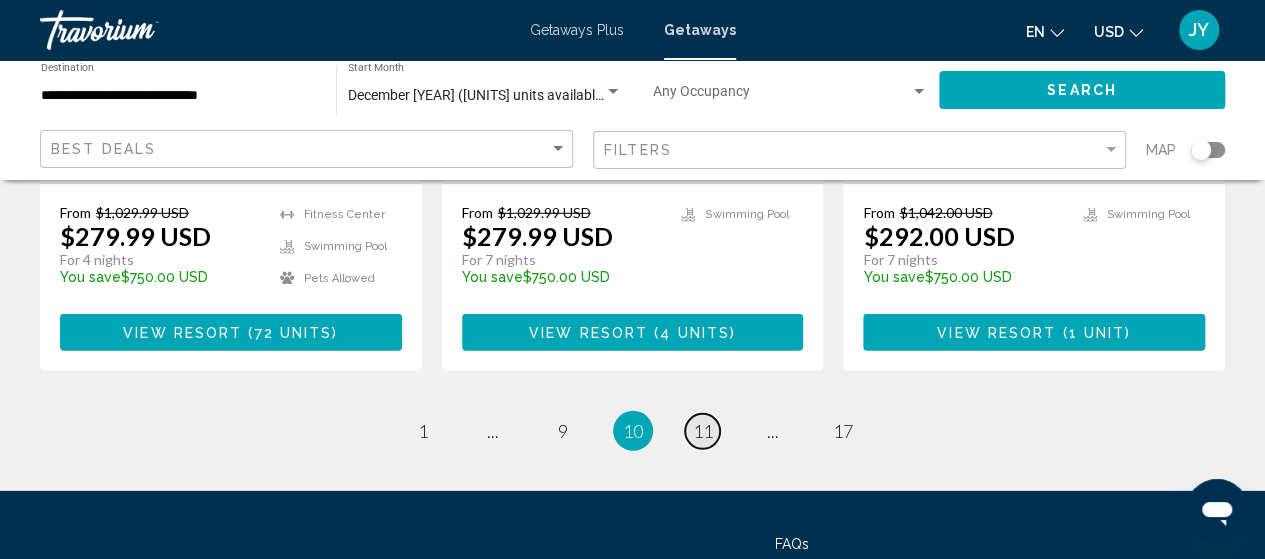 click on "11" at bounding box center [703, 431] 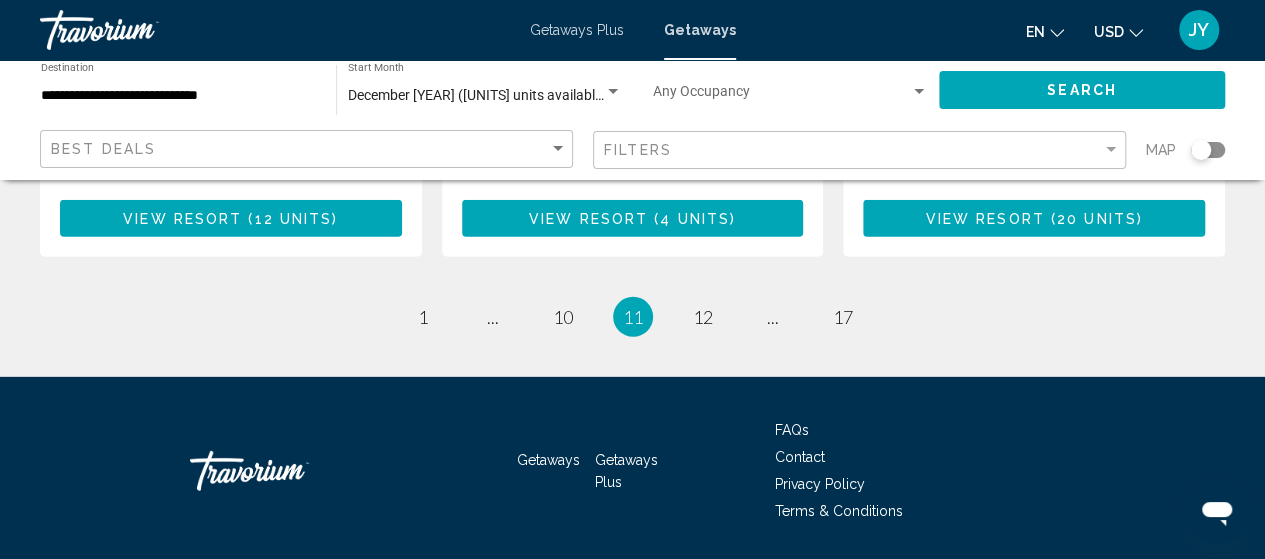 scroll, scrollTop: 2878, scrollLeft: 0, axis: vertical 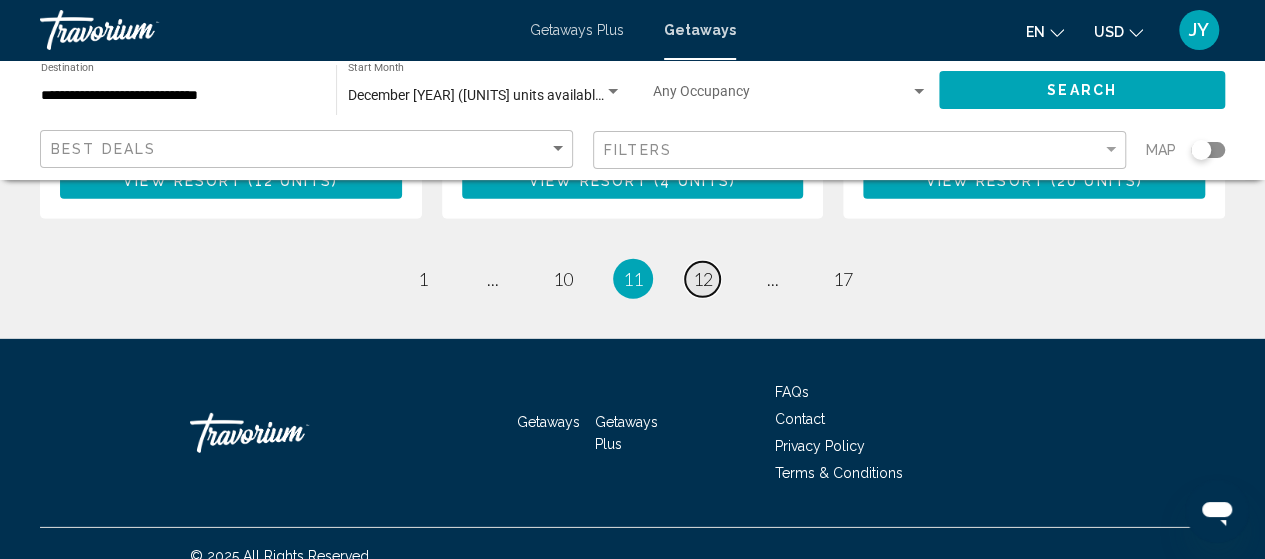 click on "12" at bounding box center [703, 279] 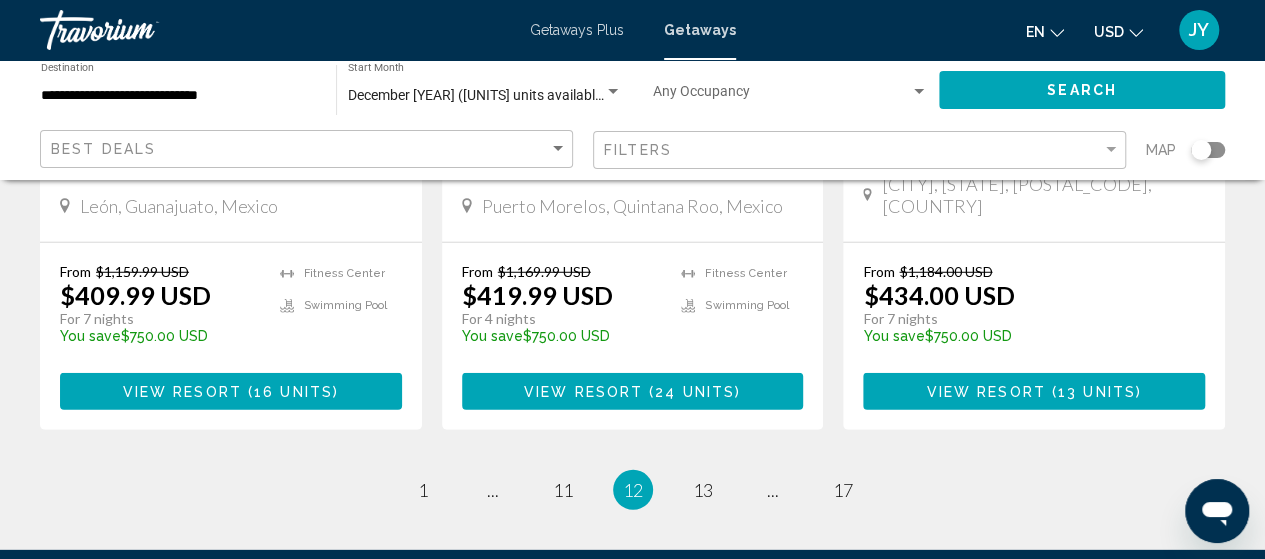 scroll, scrollTop: 2640, scrollLeft: 0, axis: vertical 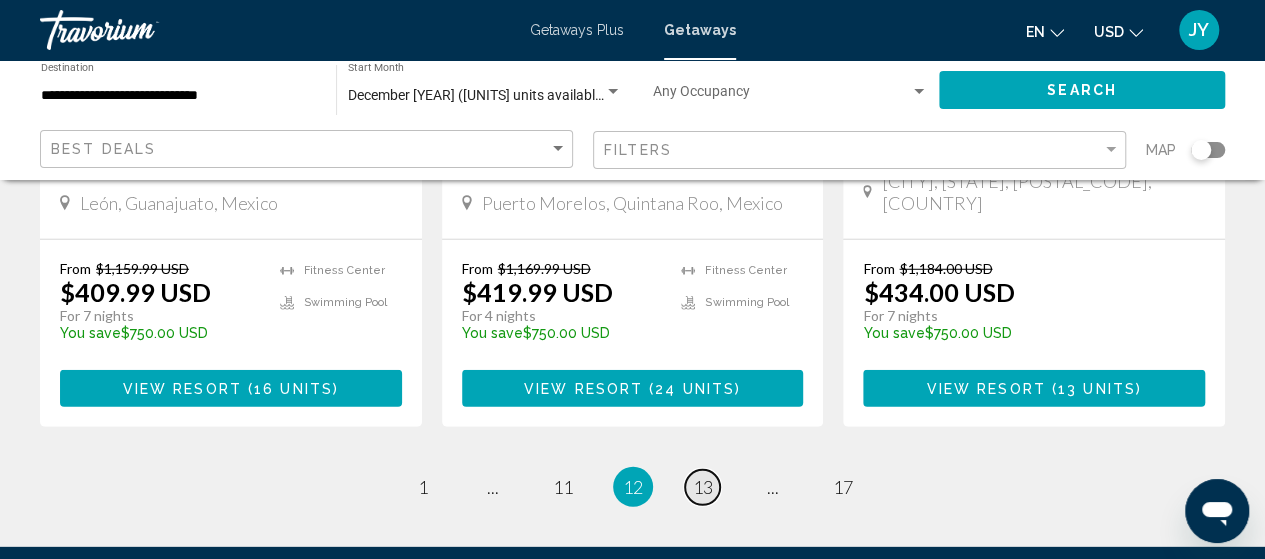 click on "13" at bounding box center (703, 487) 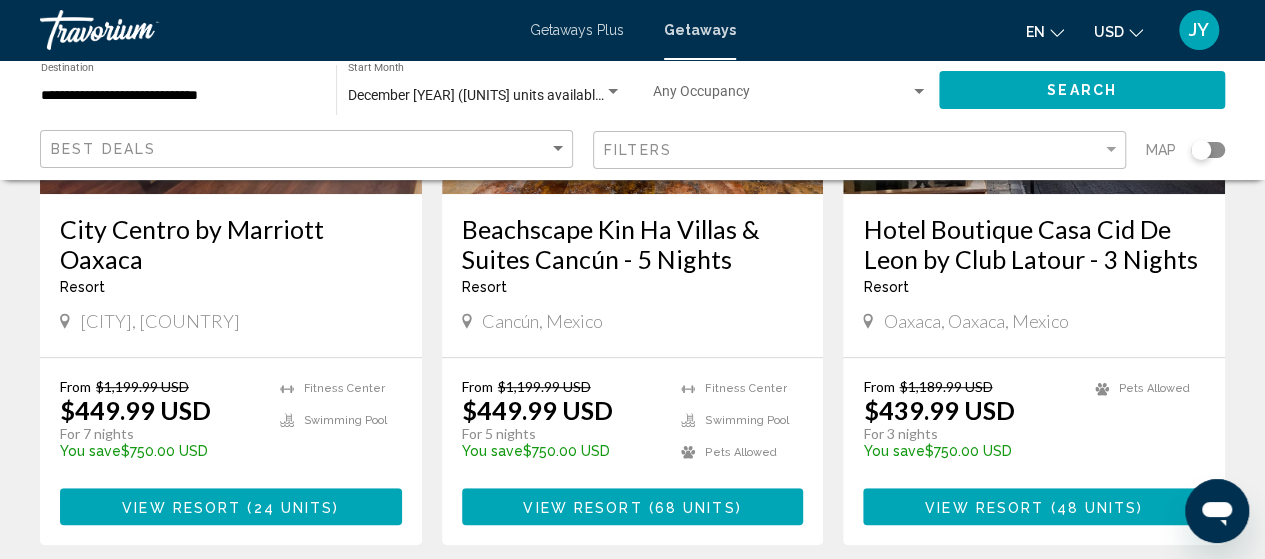 scroll, scrollTop: 400, scrollLeft: 0, axis: vertical 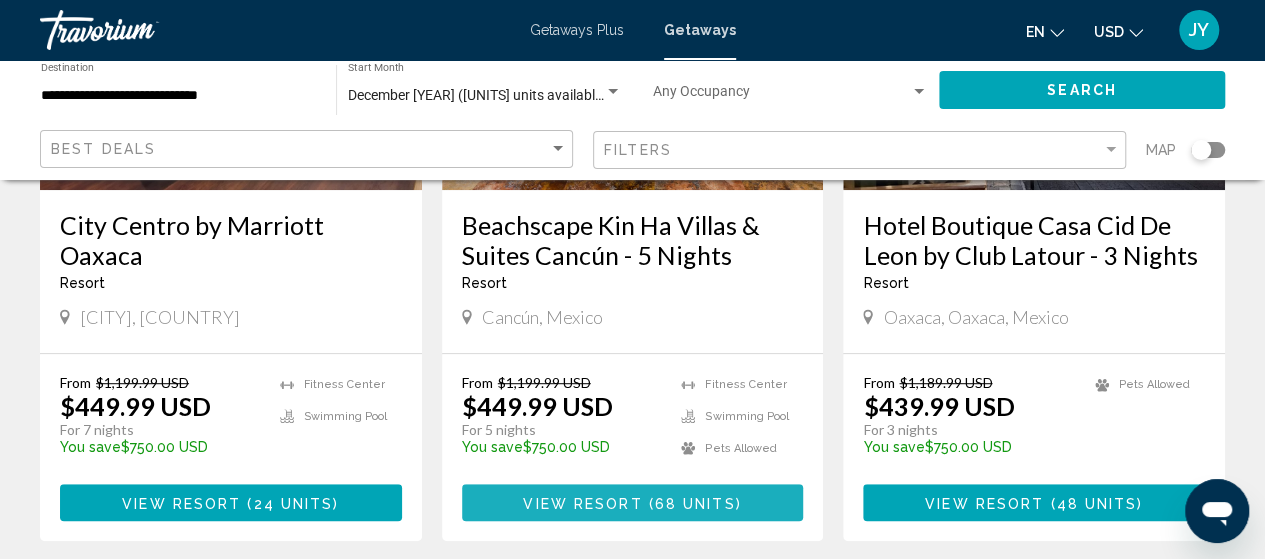 click on "View Resort    ( 68 units )" at bounding box center (633, 502) 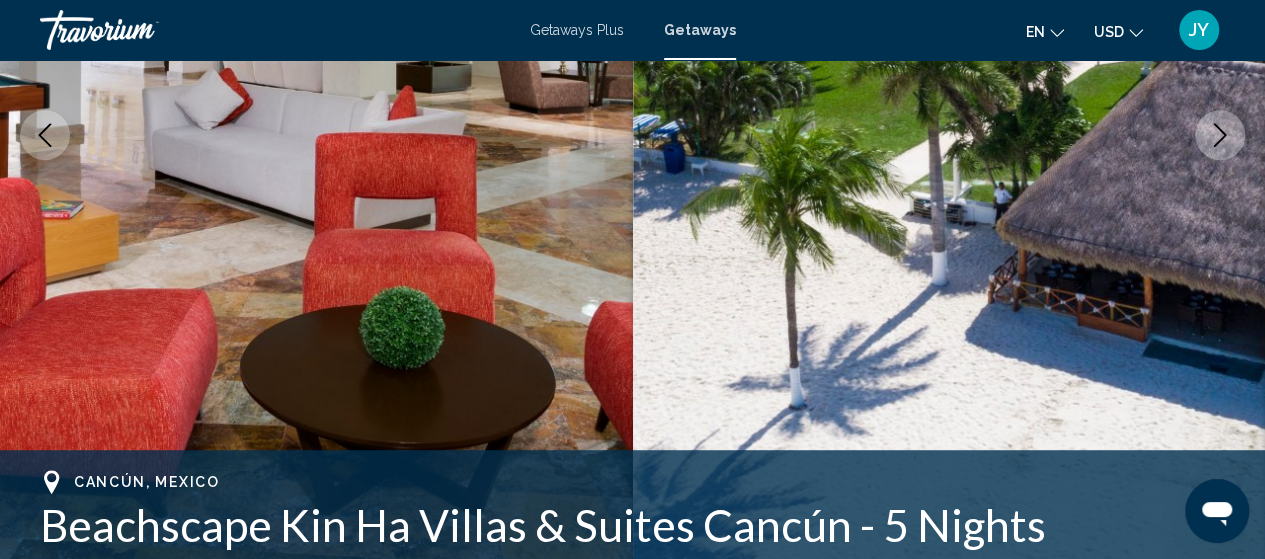 scroll, scrollTop: 255, scrollLeft: 0, axis: vertical 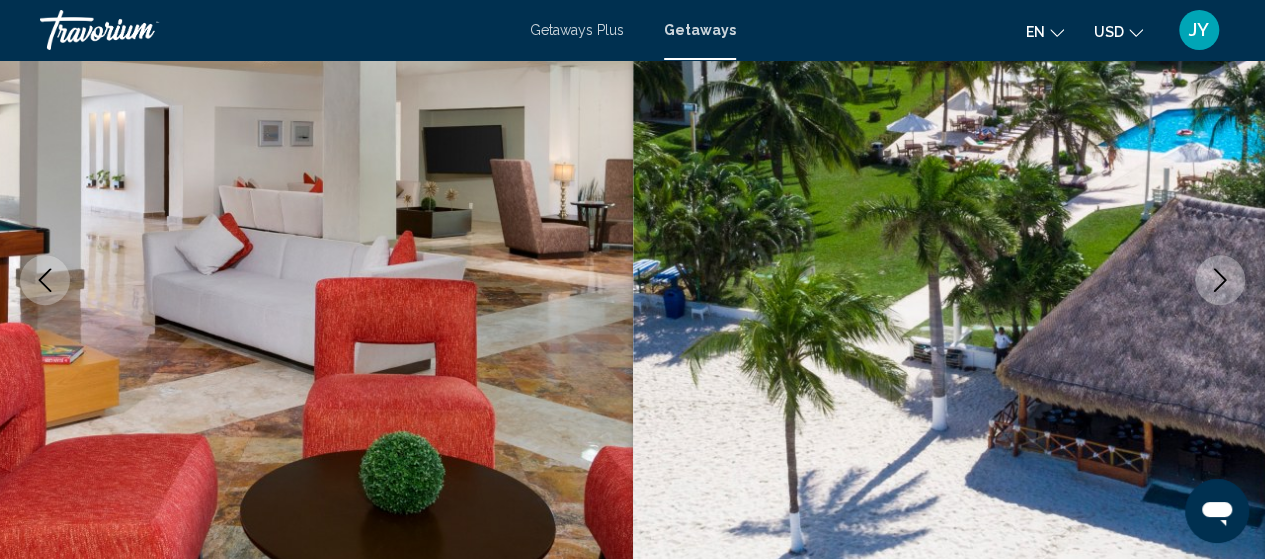 type 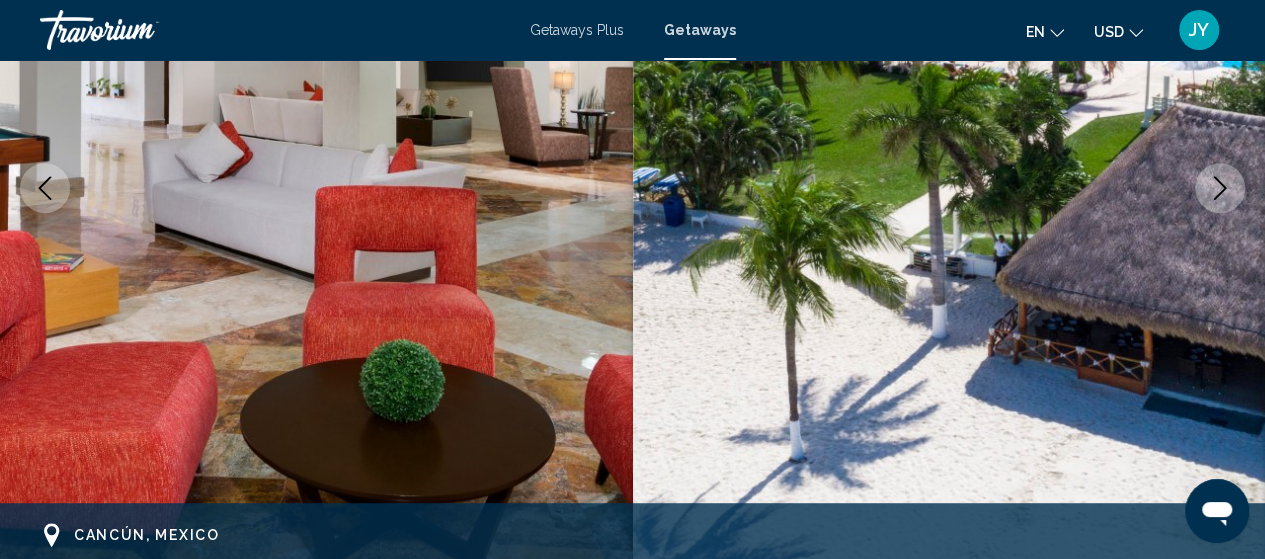 scroll, scrollTop: 375, scrollLeft: 0, axis: vertical 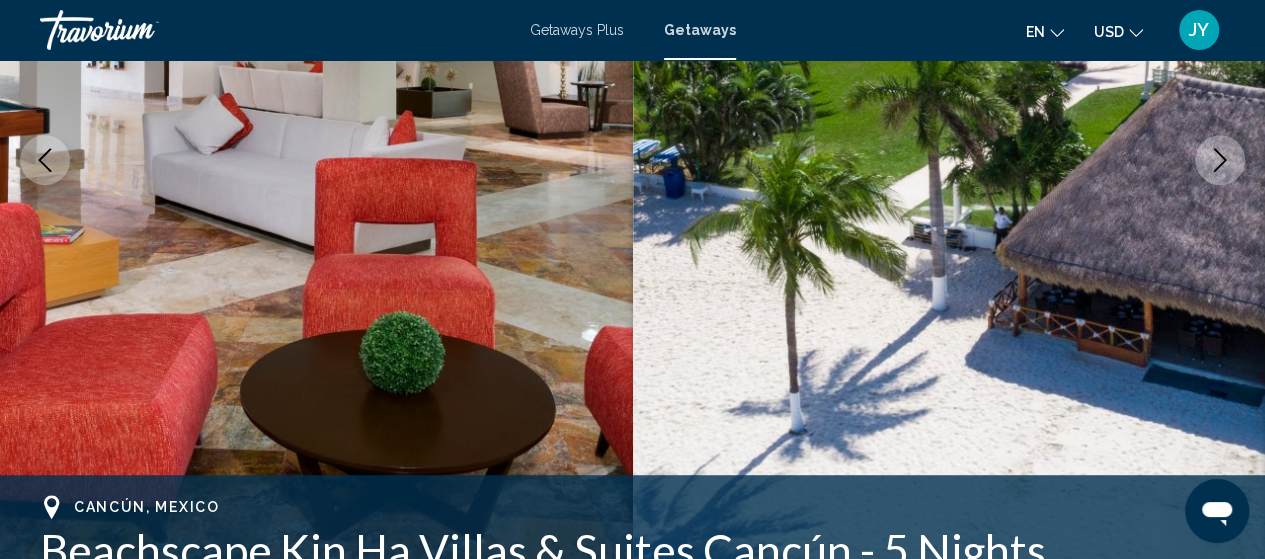 click 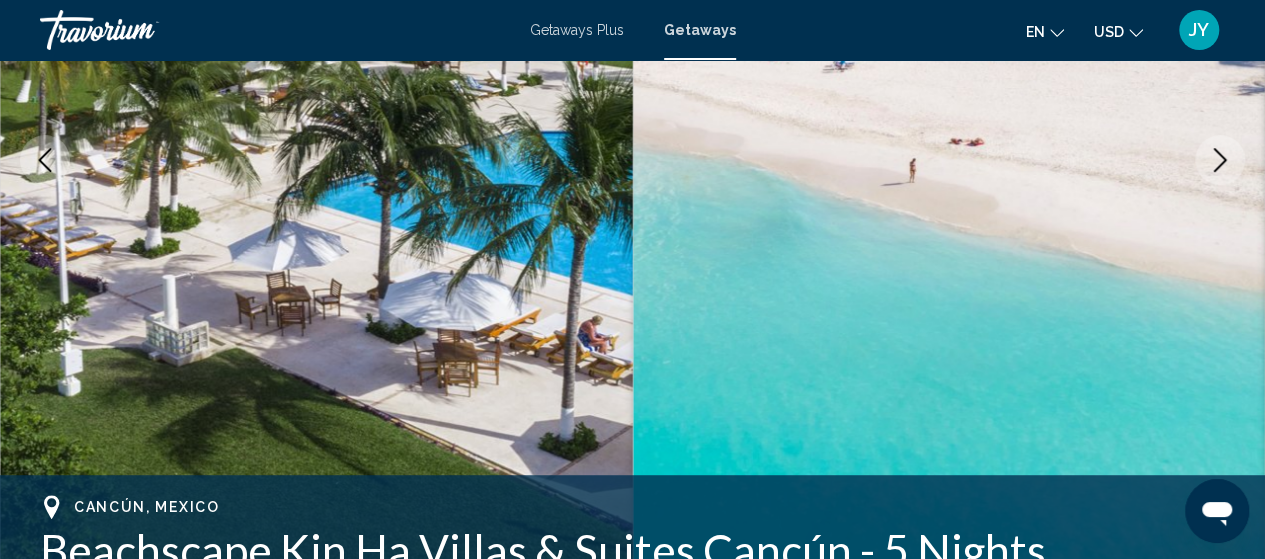 click 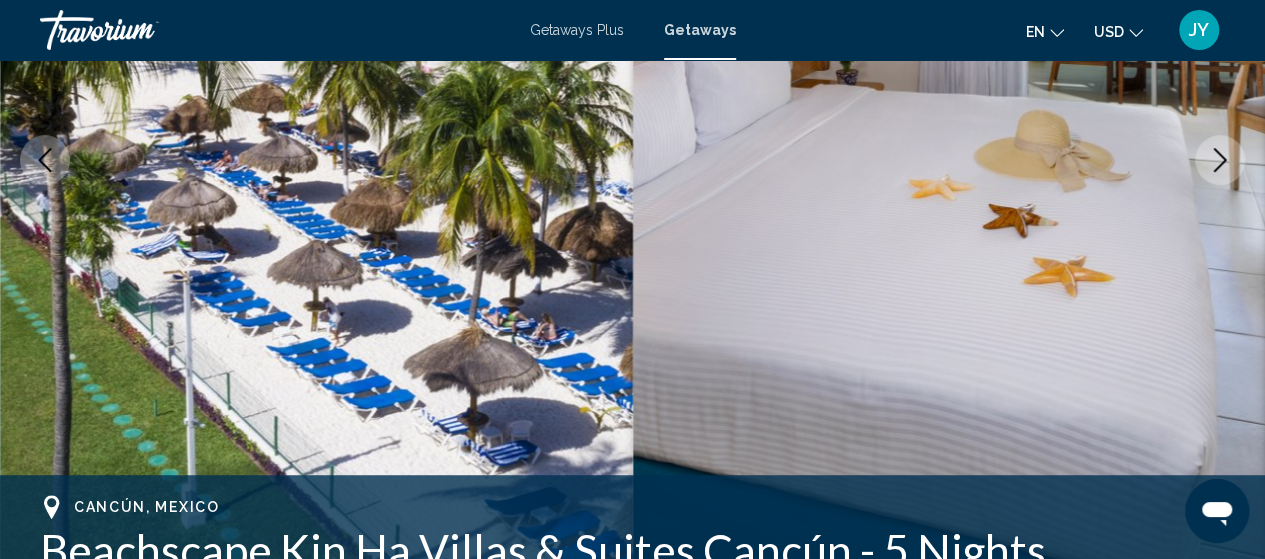 click 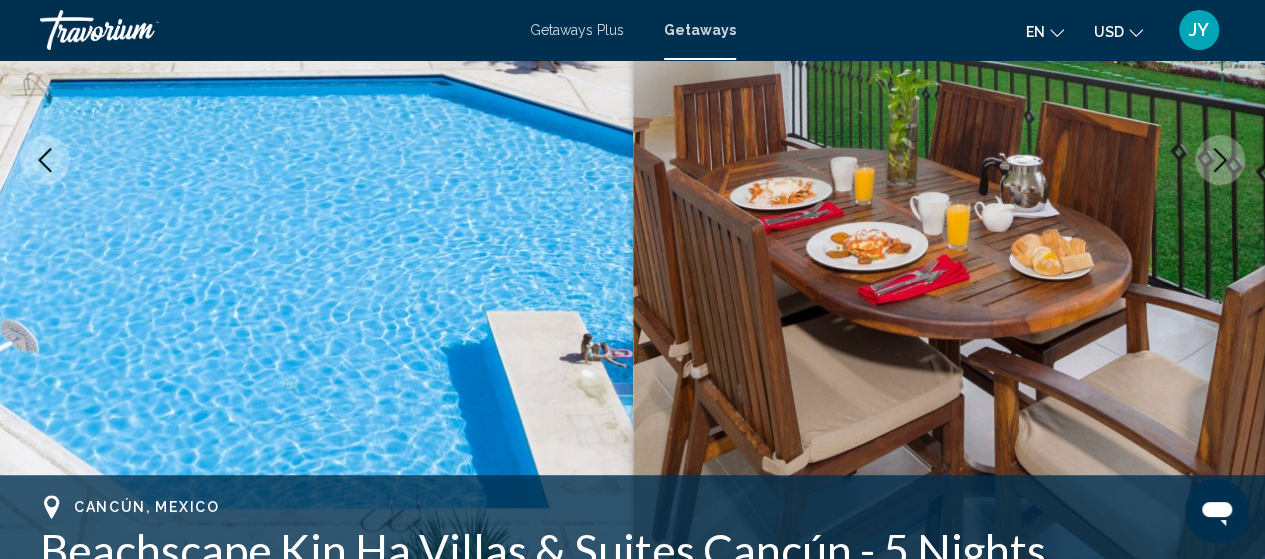 click 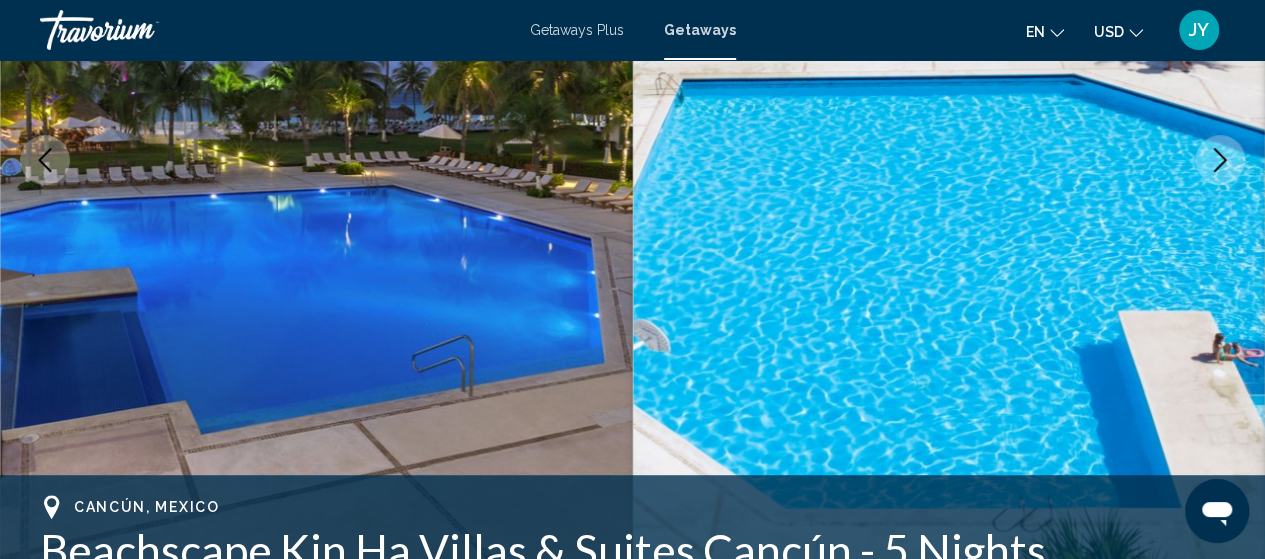 click 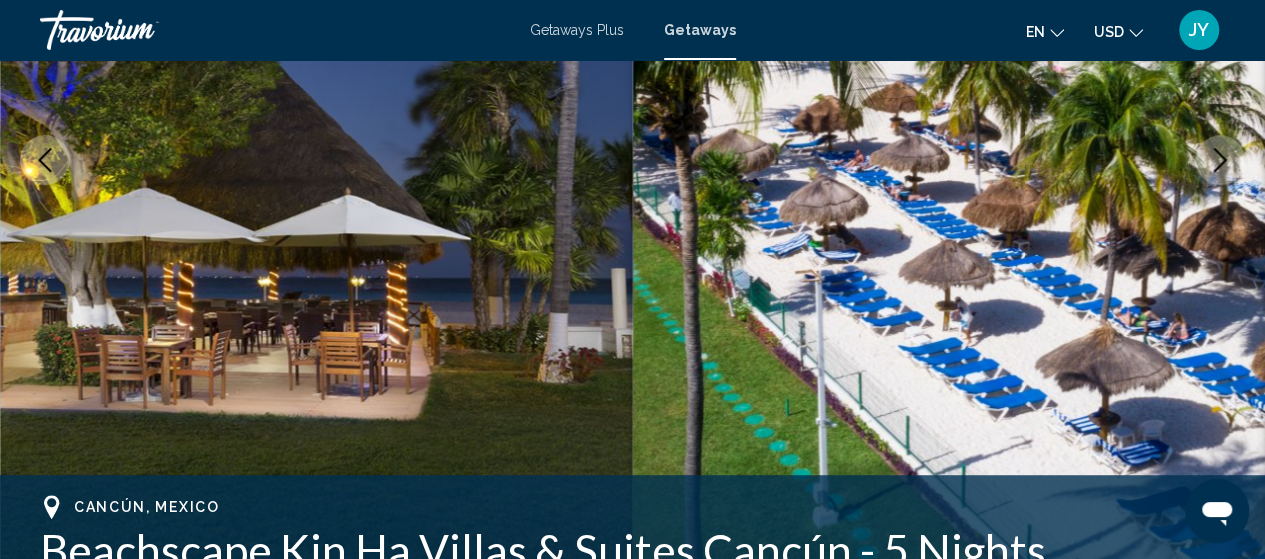 click 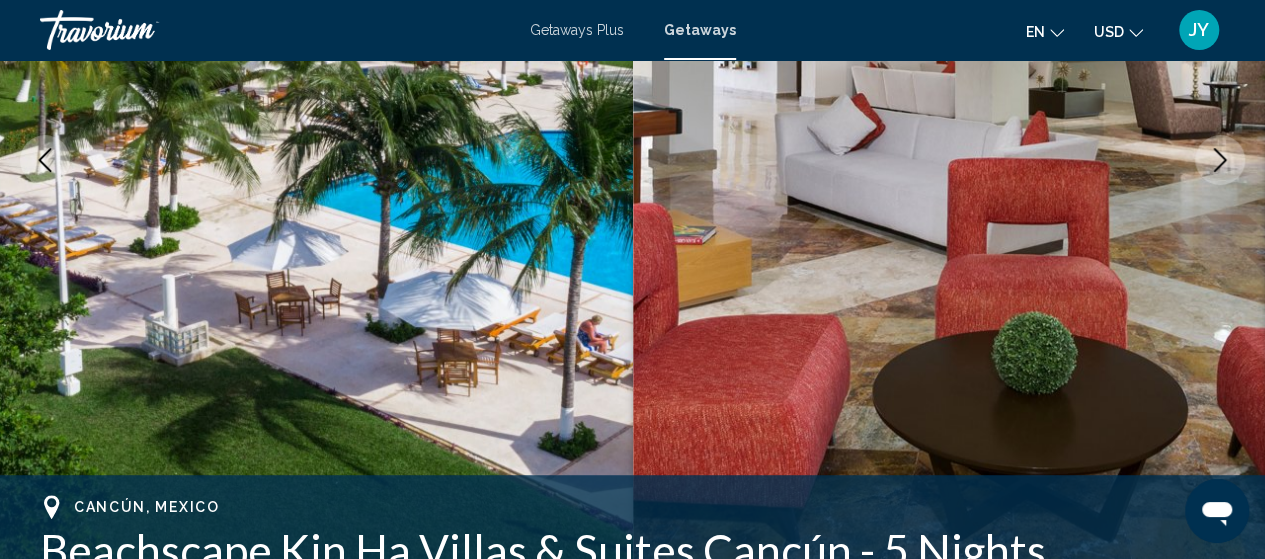 click 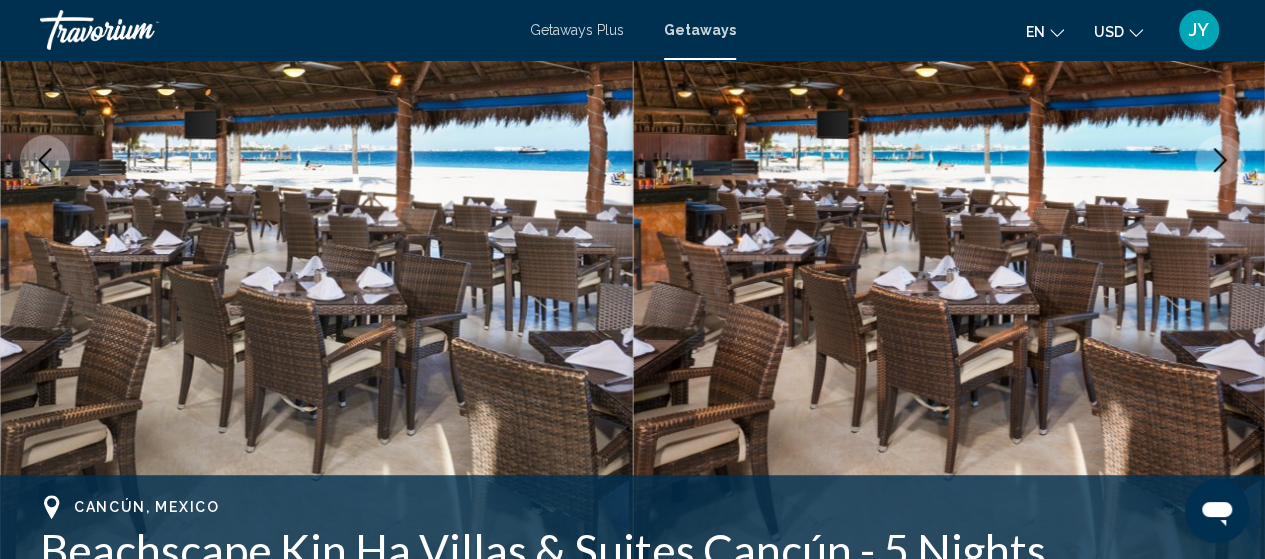 click 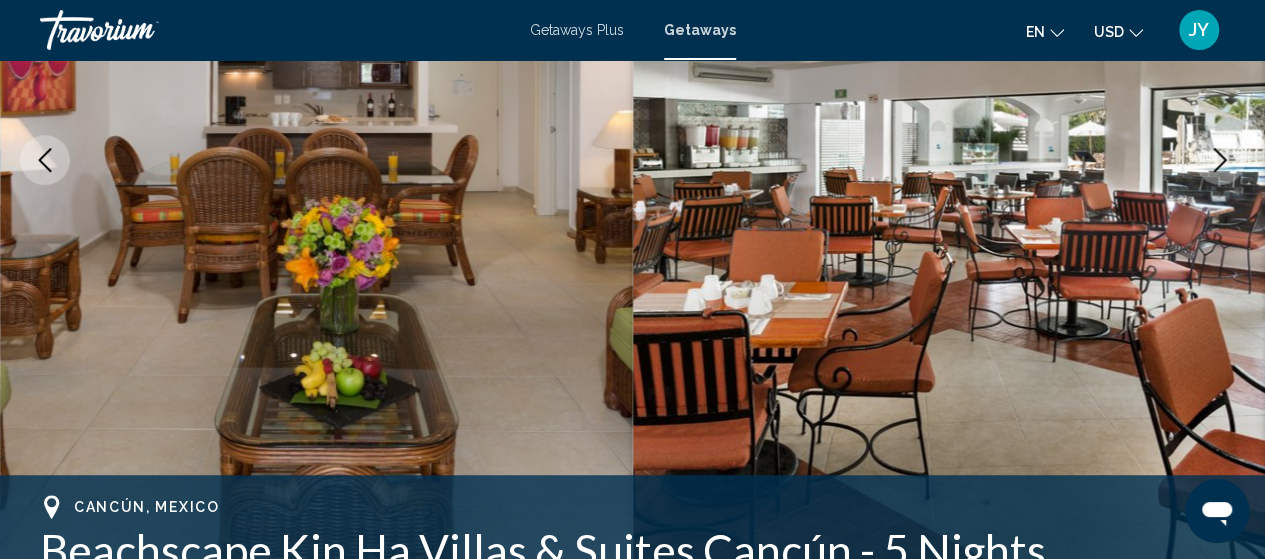 click 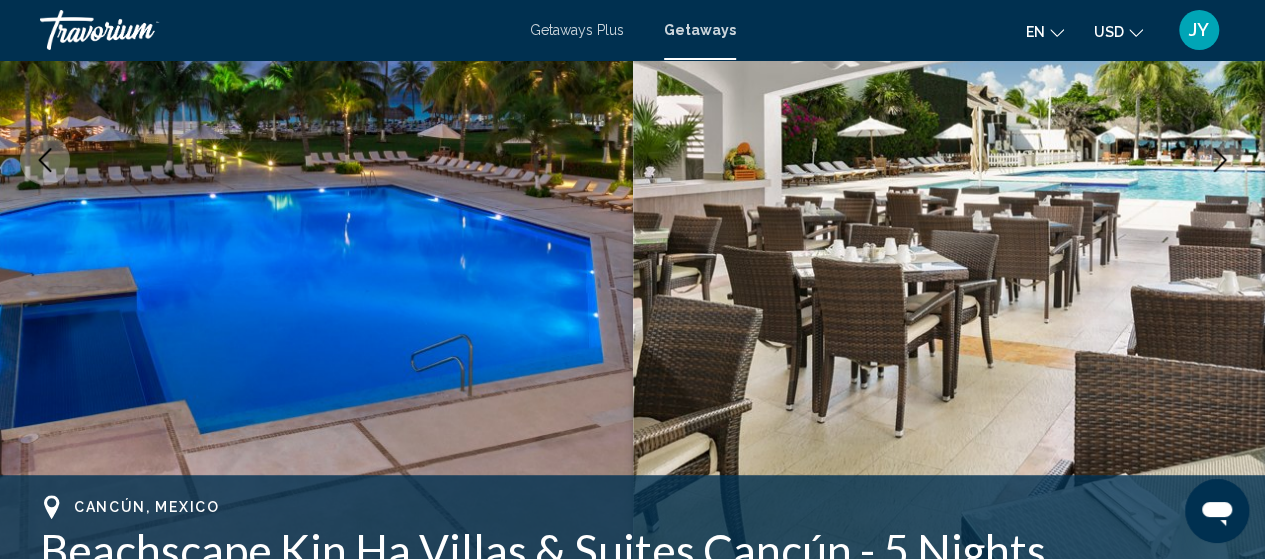 click 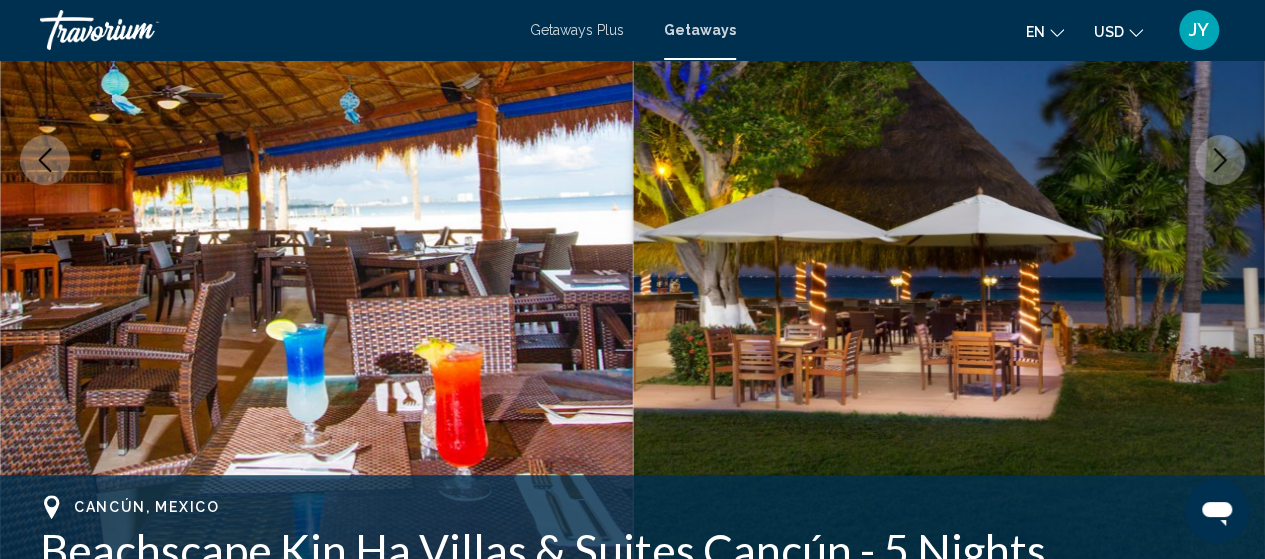 click 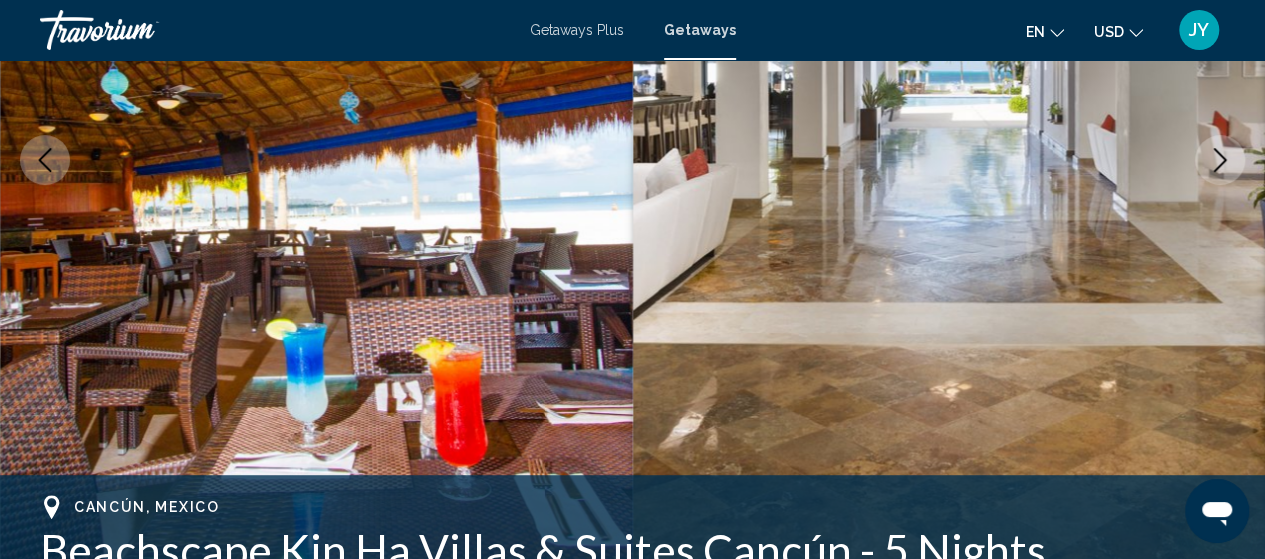 click 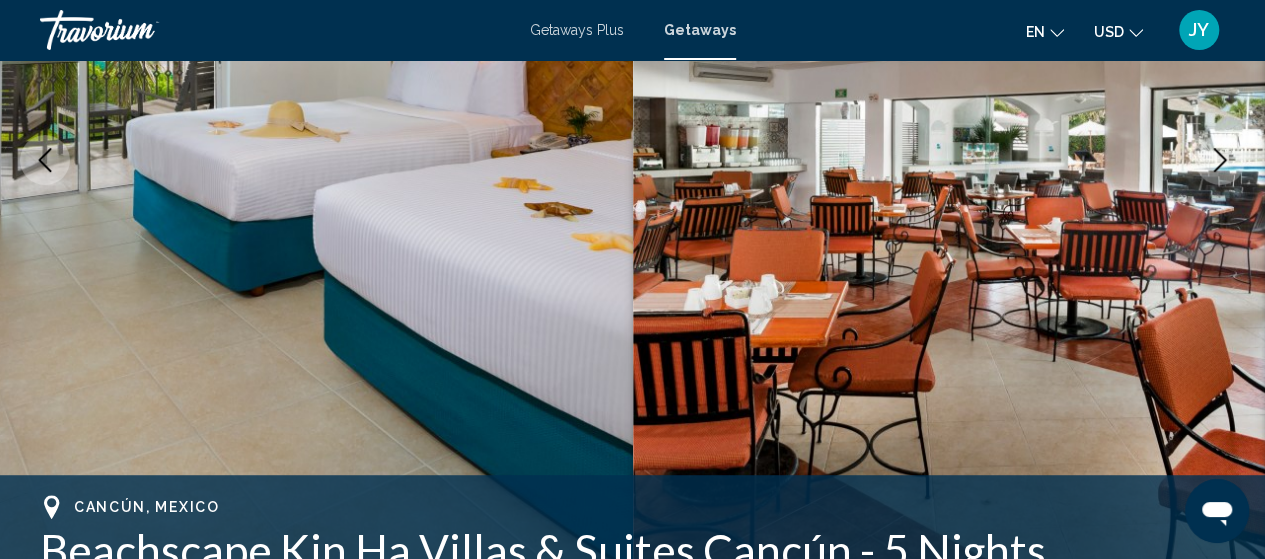 click 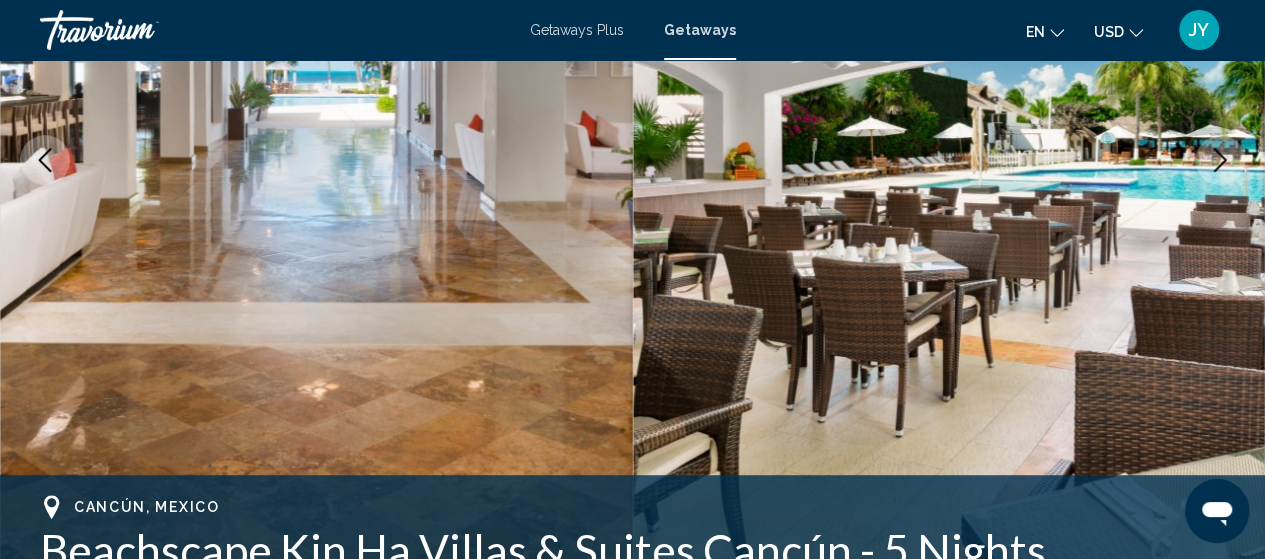 click 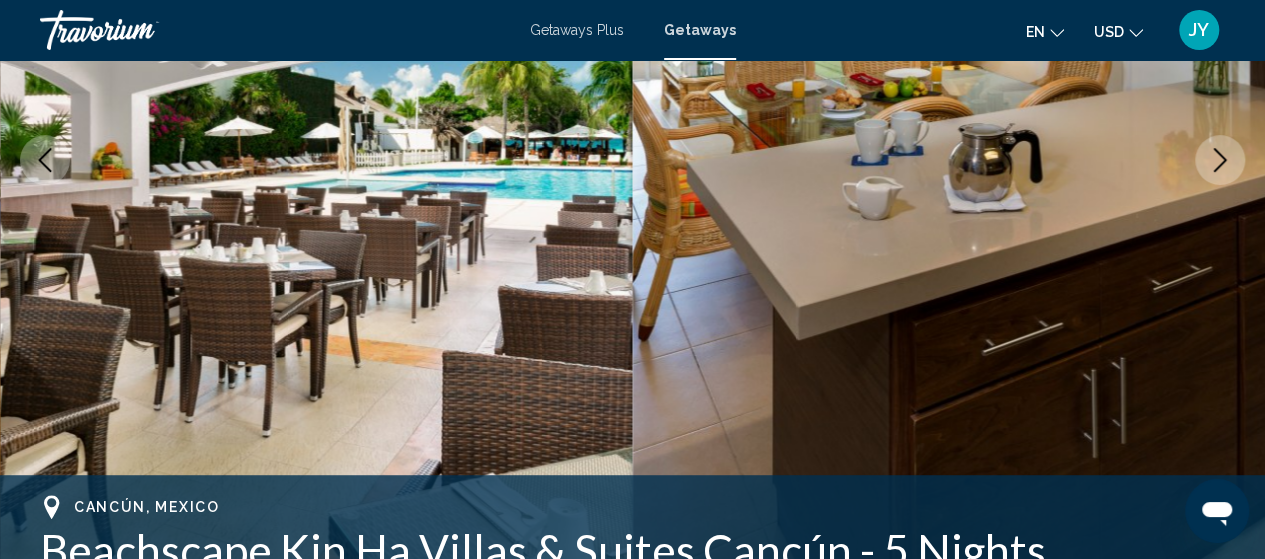 click 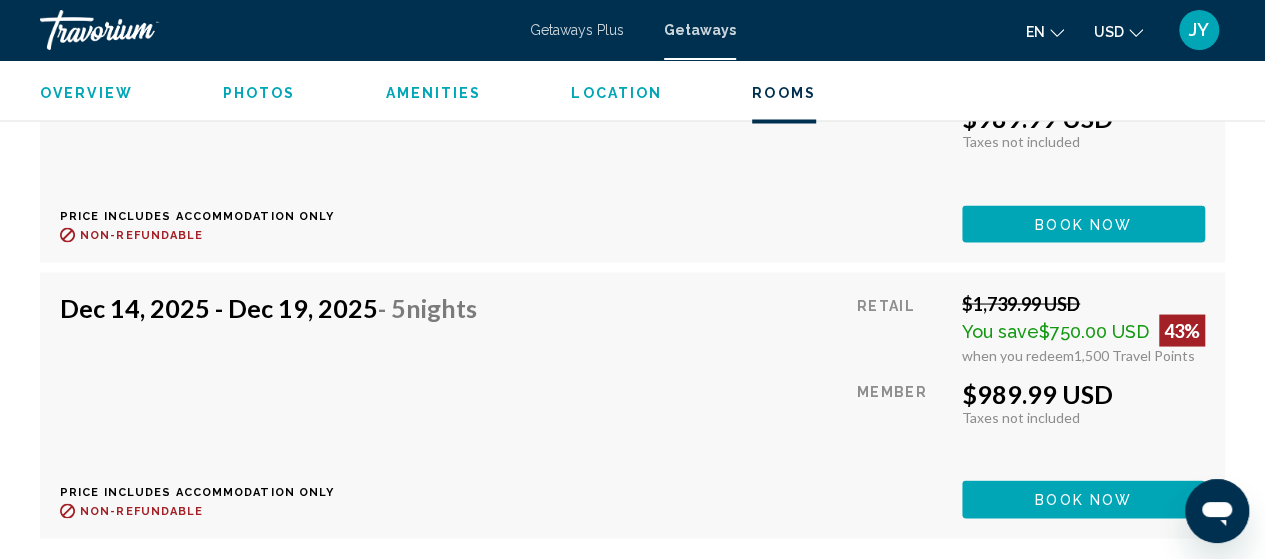 scroll, scrollTop: 9110, scrollLeft: 0, axis: vertical 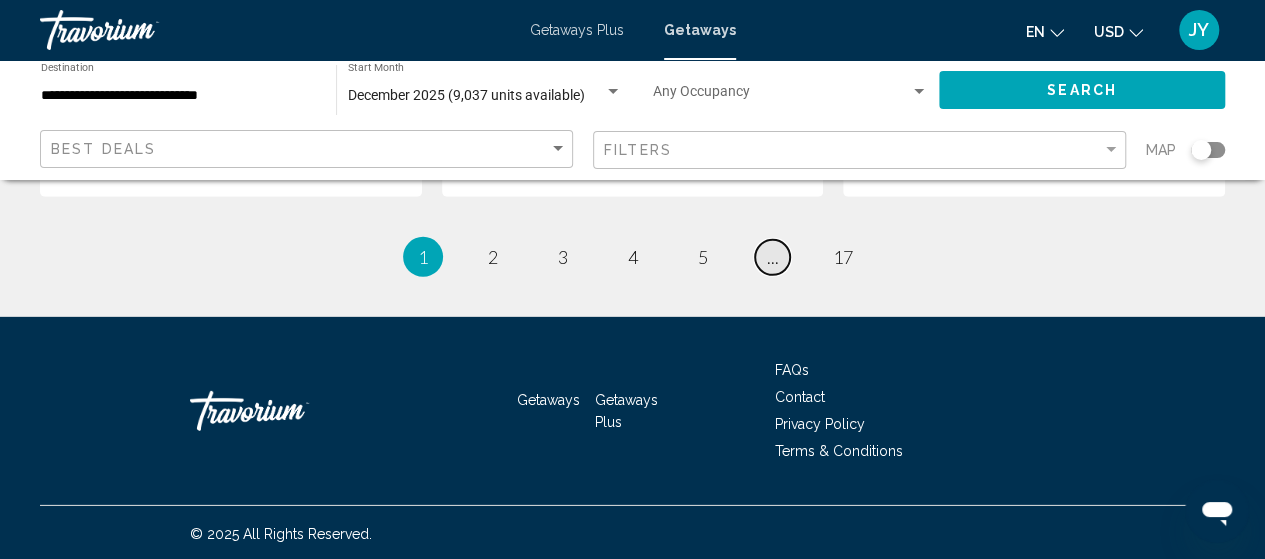 click on "page  ..." at bounding box center [772, 257] 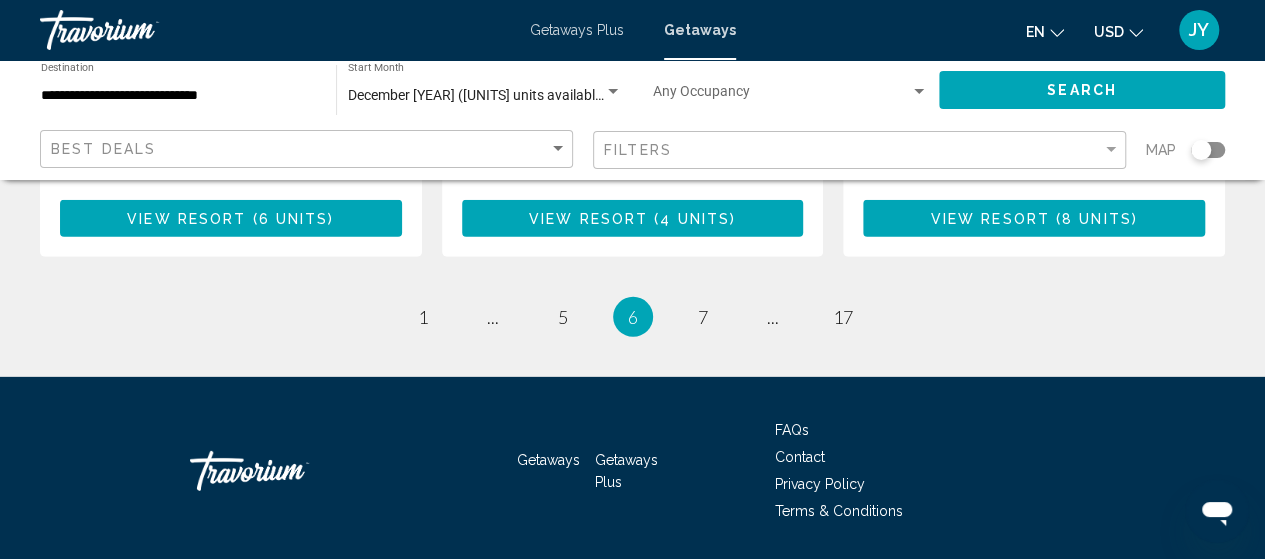 scroll, scrollTop: 2930, scrollLeft: 0, axis: vertical 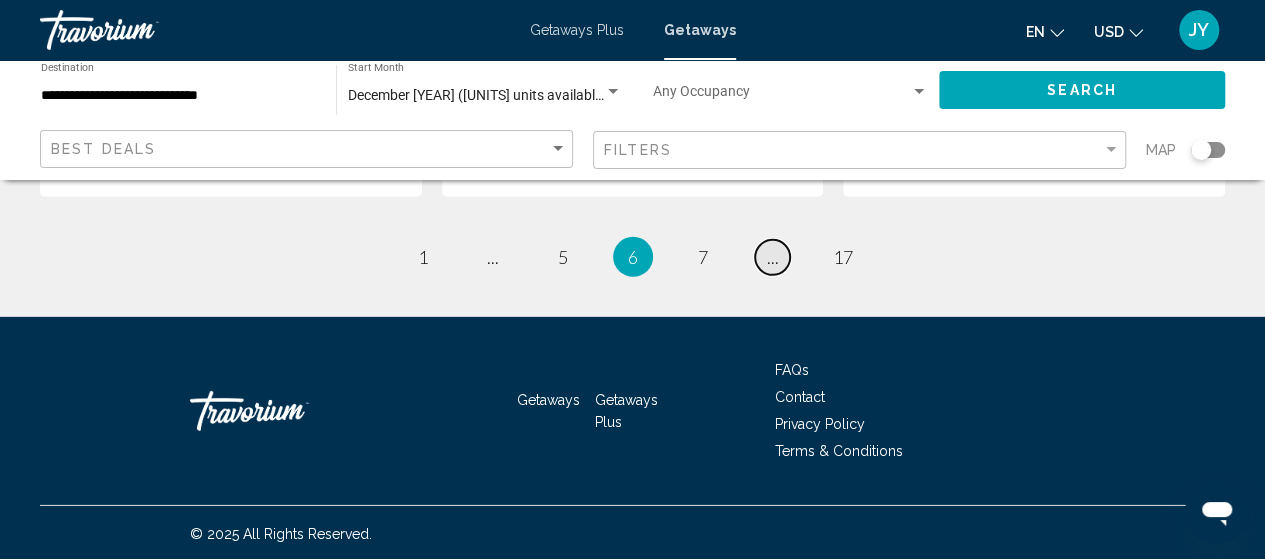 click on "..." at bounding box center (773, 257) 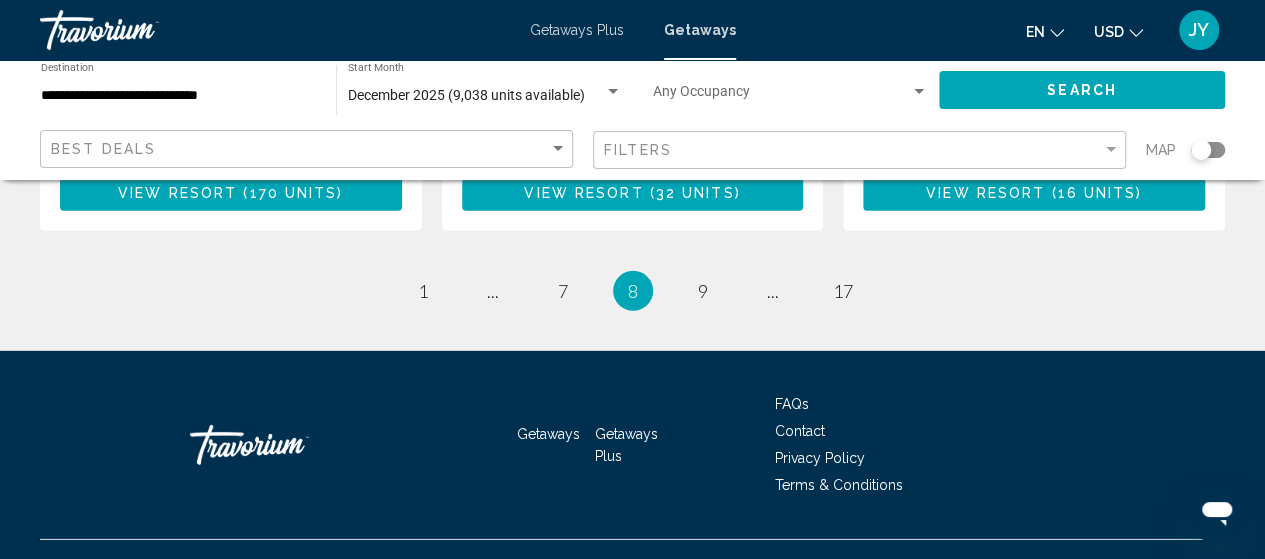 scroll, scrollTop: 2892, scrollLeft: 0, axis: vertical 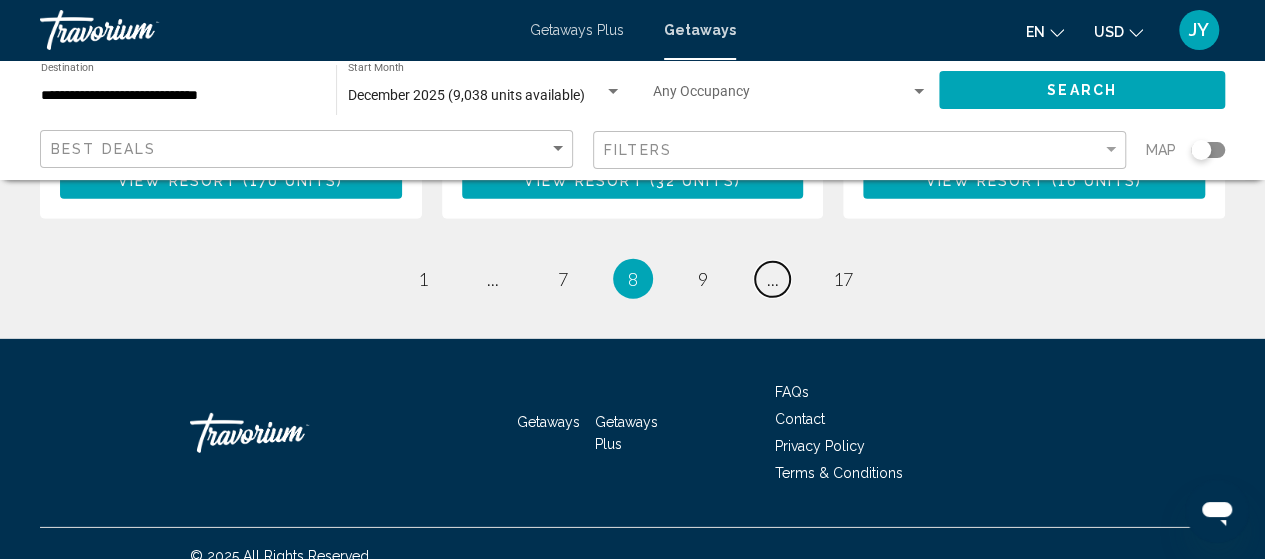 click on "..." at bounding box center [773, 279] 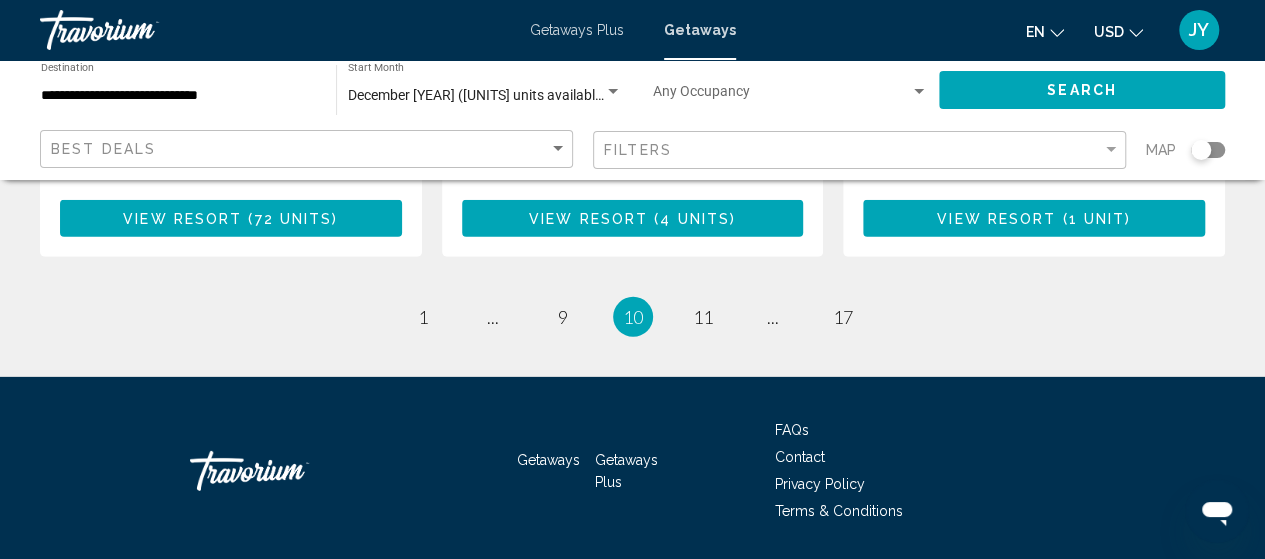 scroll, scrollTop: 2922, scrollLeft: 0, axis: vertical 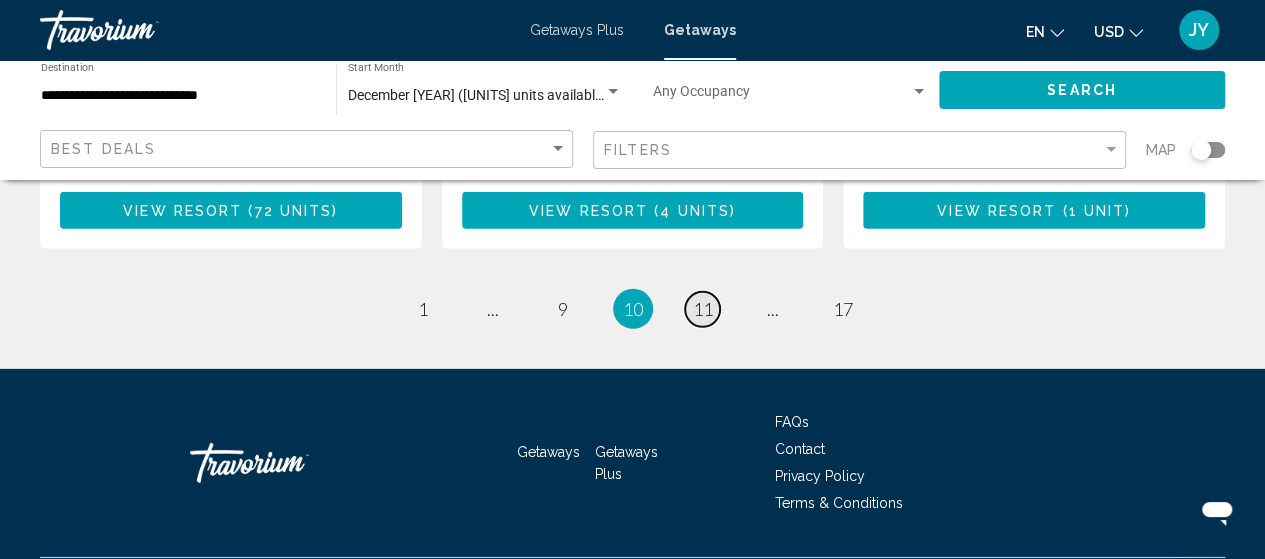 click on "11" at bounding box center [703, 309] 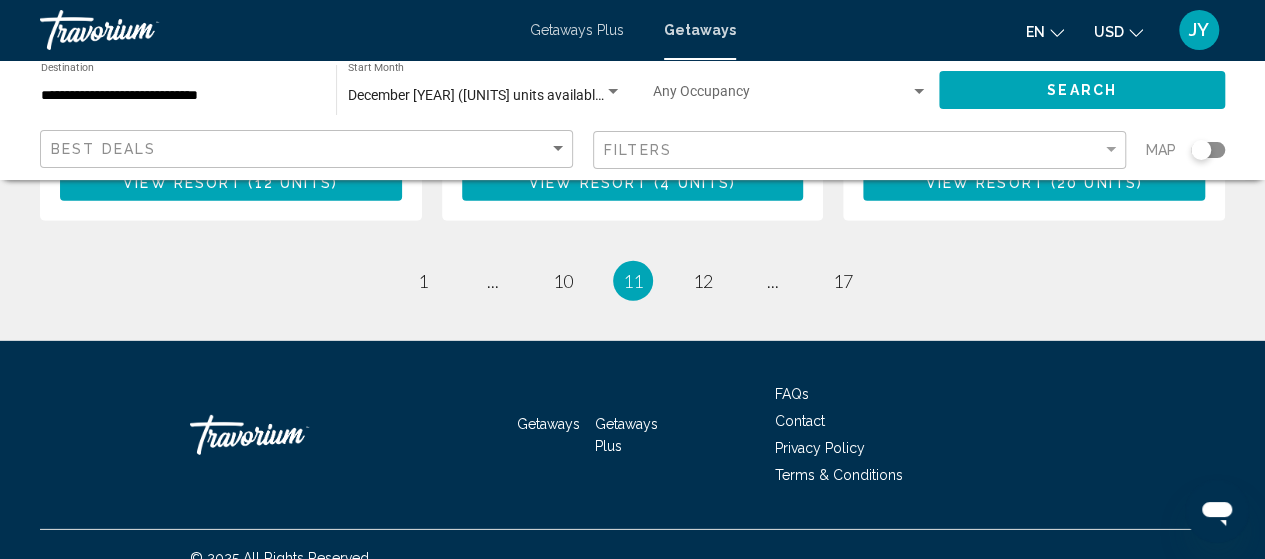 scroll, scrollTop: 2878, scrollLeft: 0, axis: vertical 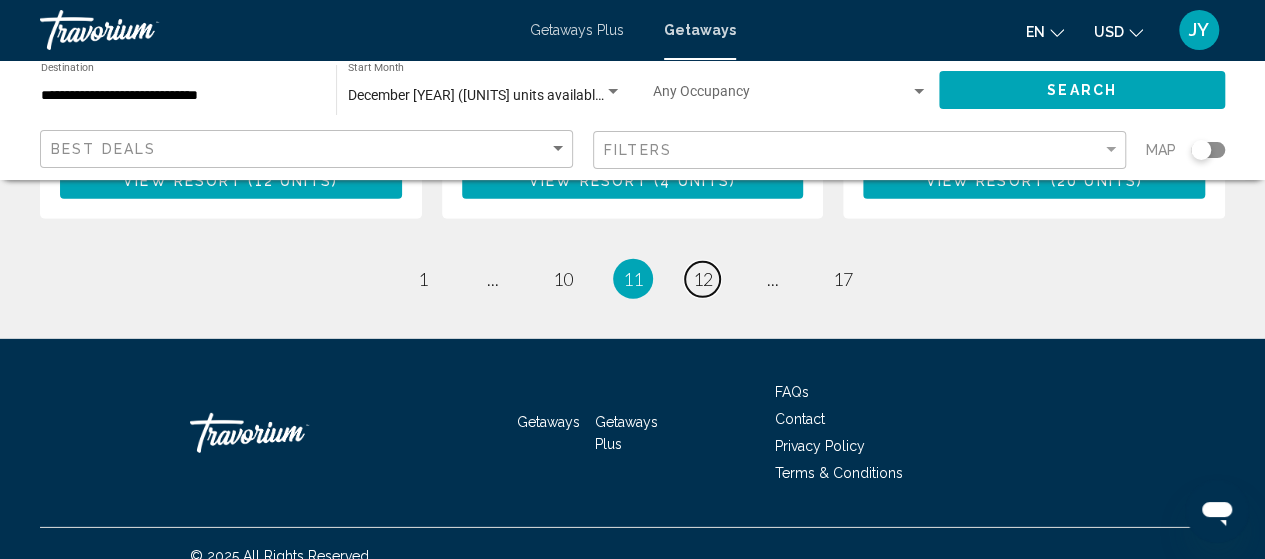 click on "12" at bounding box center (703, 279) 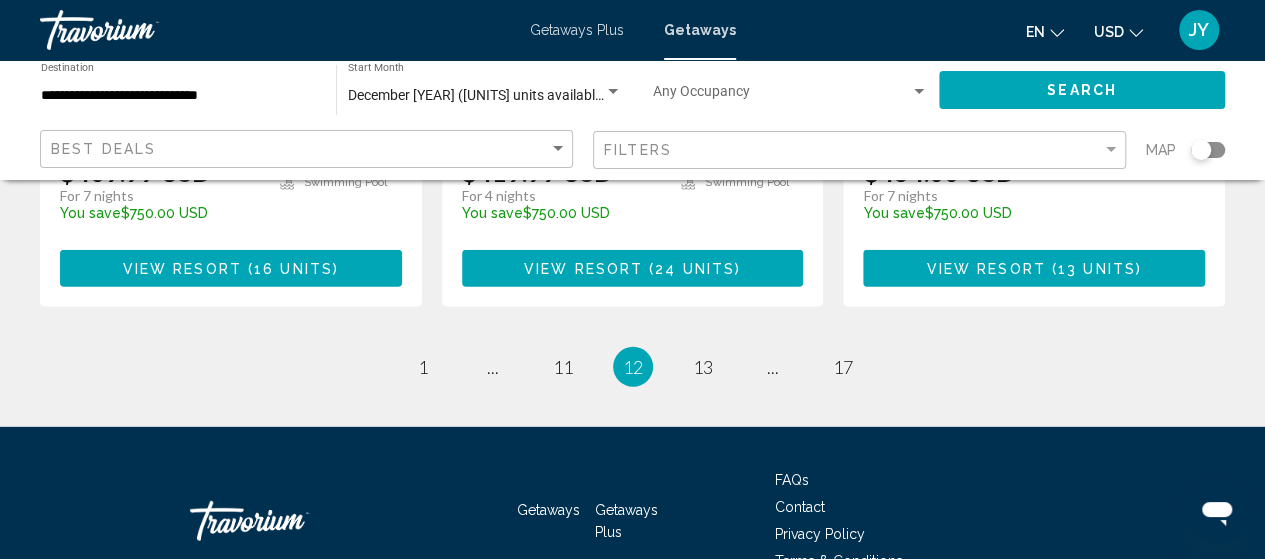 scroll, scrollTop: 2800, scrollLeft: 0, axis: vertical 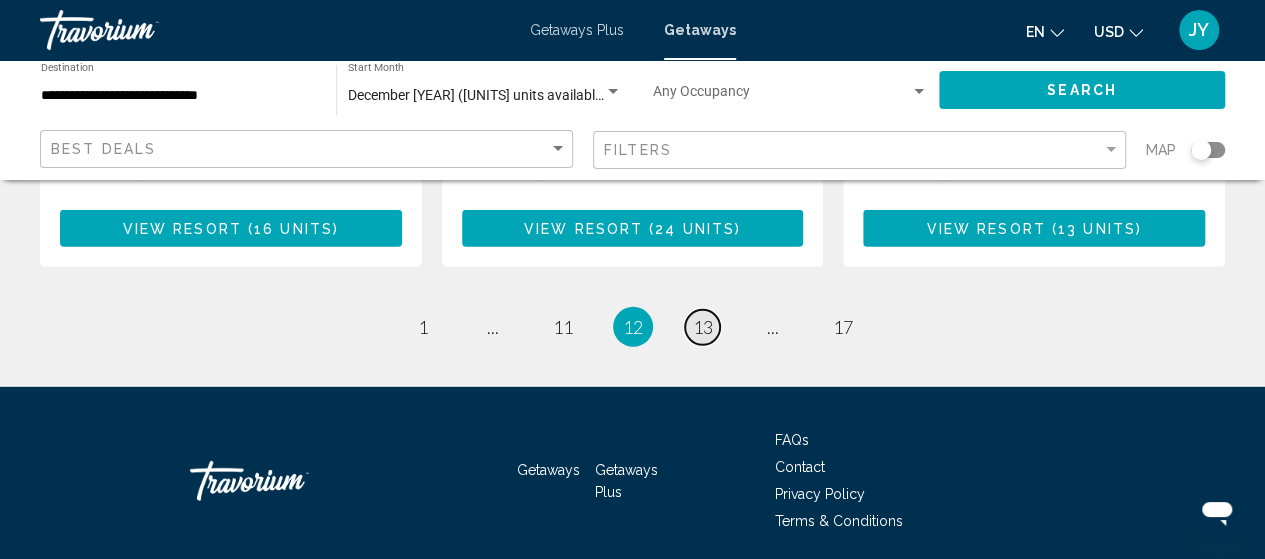 click on "13" at bounding box center [703, 327] 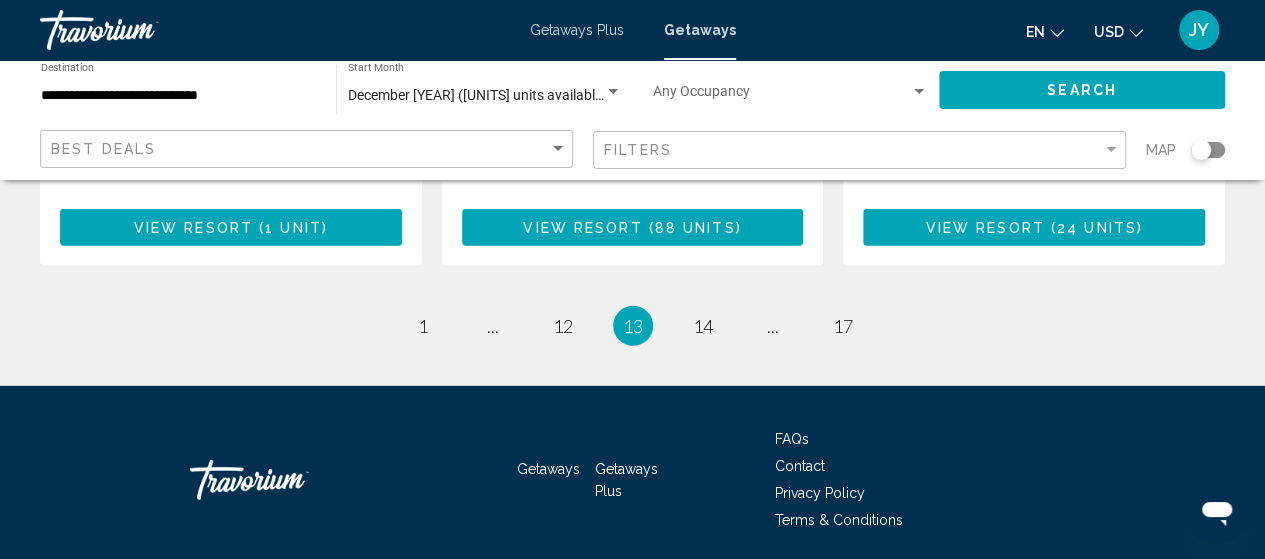 scroll, scrollTop: 2880, scrollLeft: 0, axis: vertical 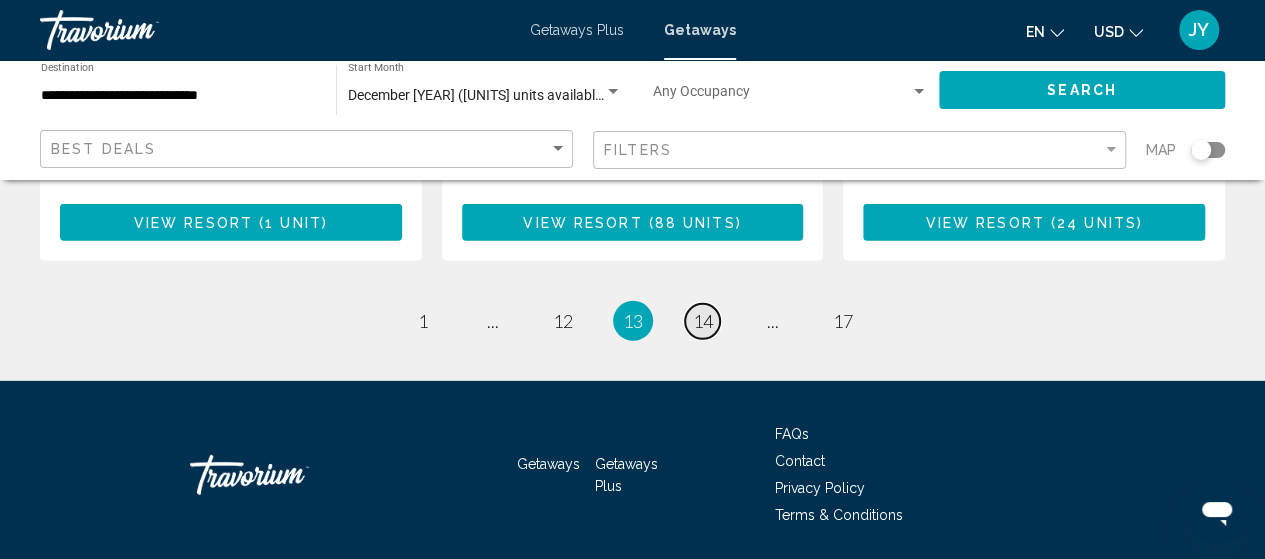 click on "14" at bounding box center [703, 321] 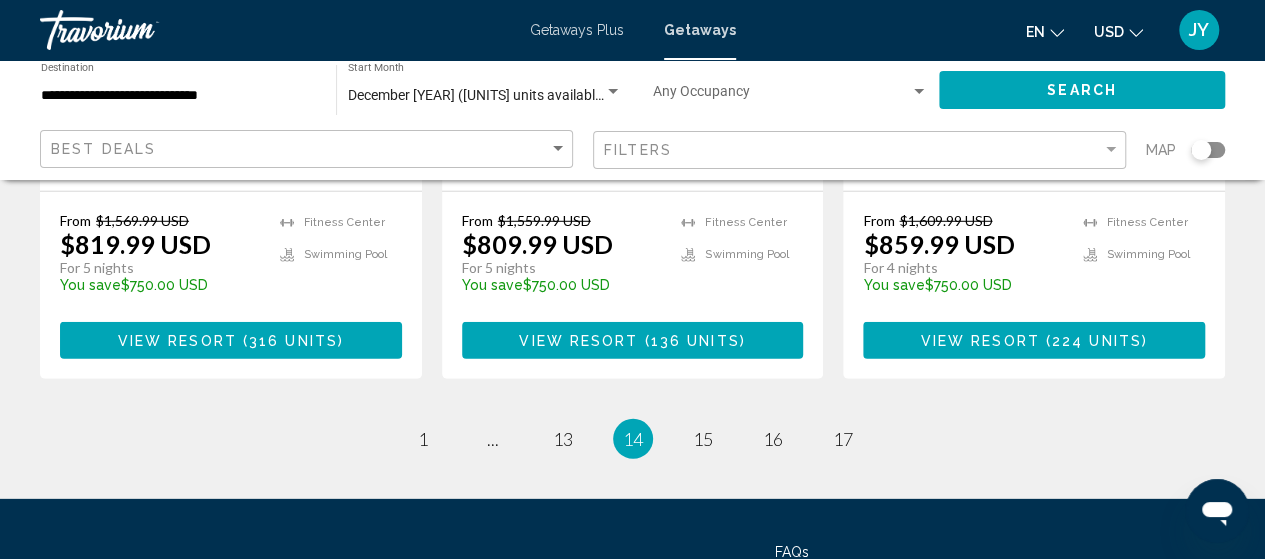 scroll, scrollTop: 2760, scrollLeft: 0, axis: vertical 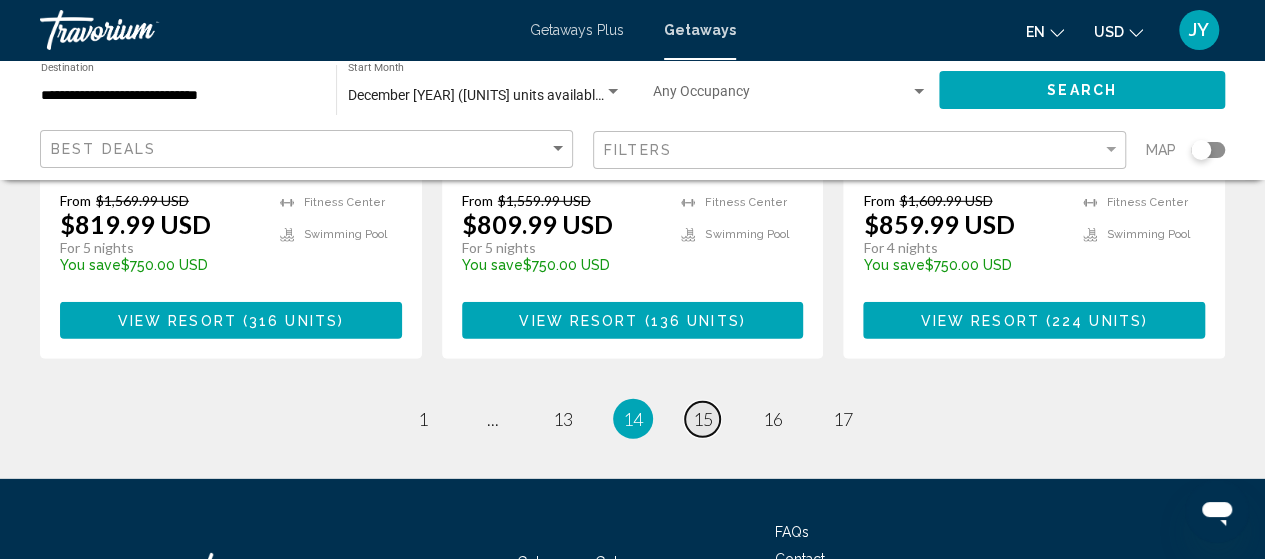 click on "15" at bounding box center [703, 419] 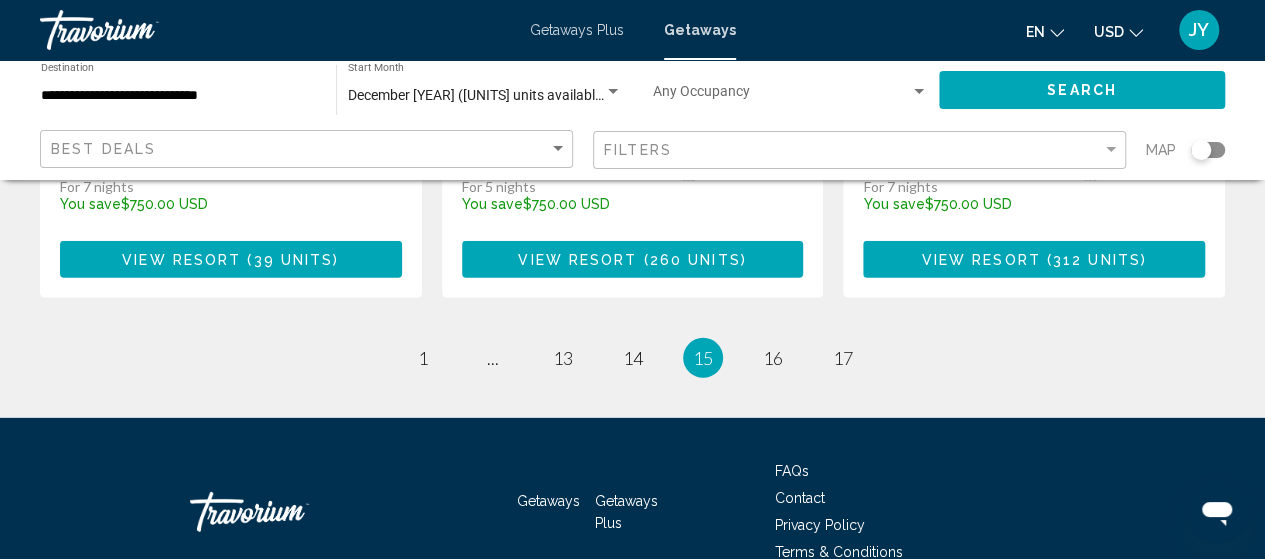 scroll, scrollTop: 2878, scrollLeft: 0, axis: vertical 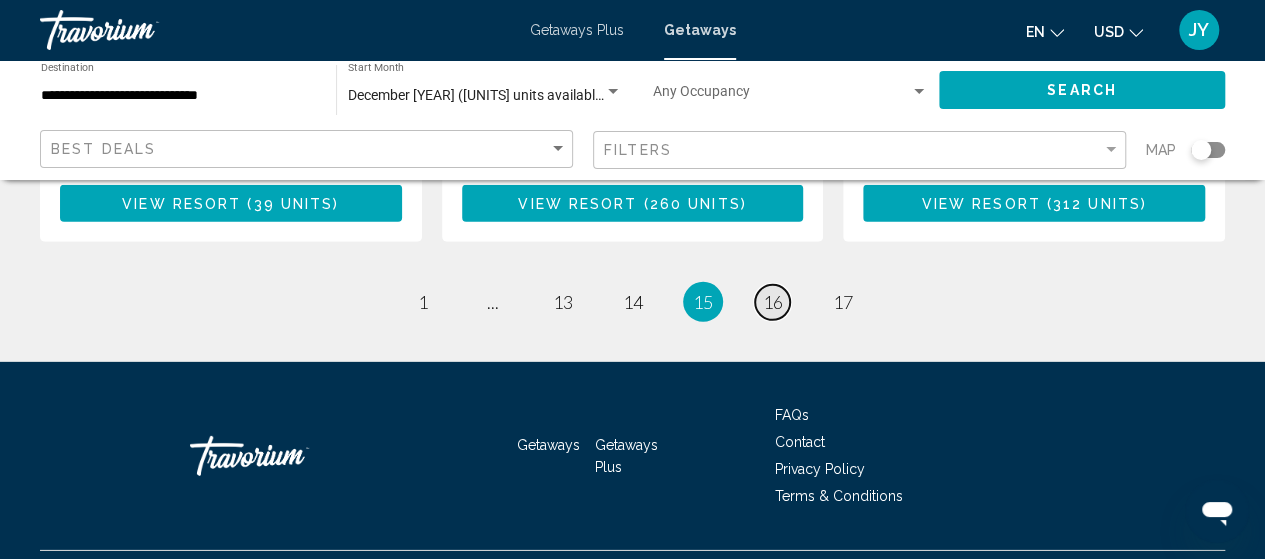 click on "16" at bounding box center (773, 302) 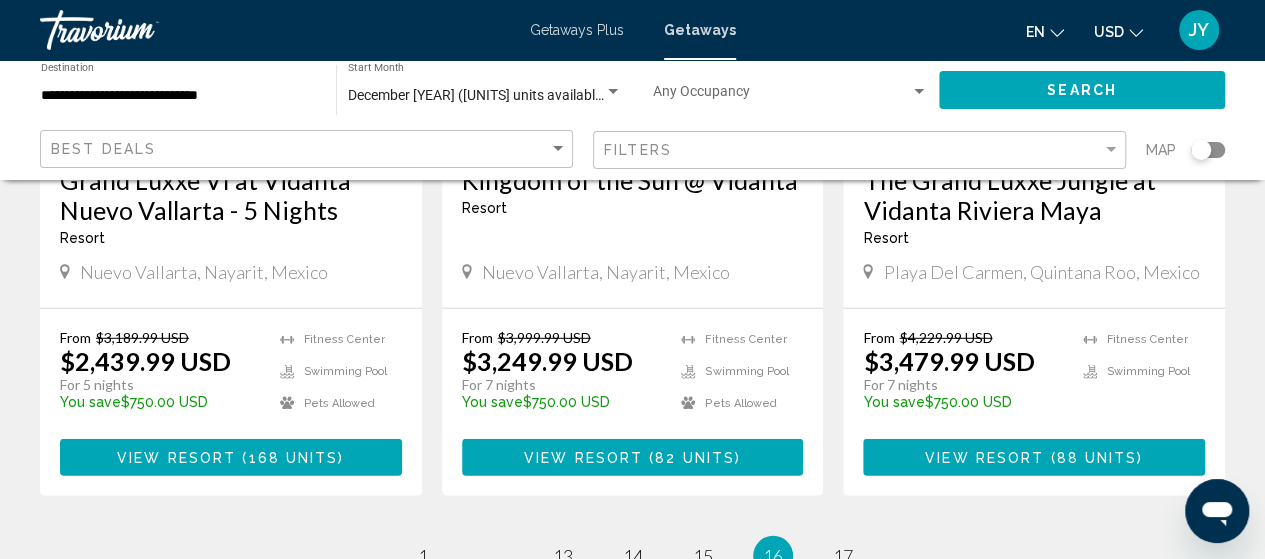 scroll, scrollTop: 2840, scrollLeft: 0, axis: vertical 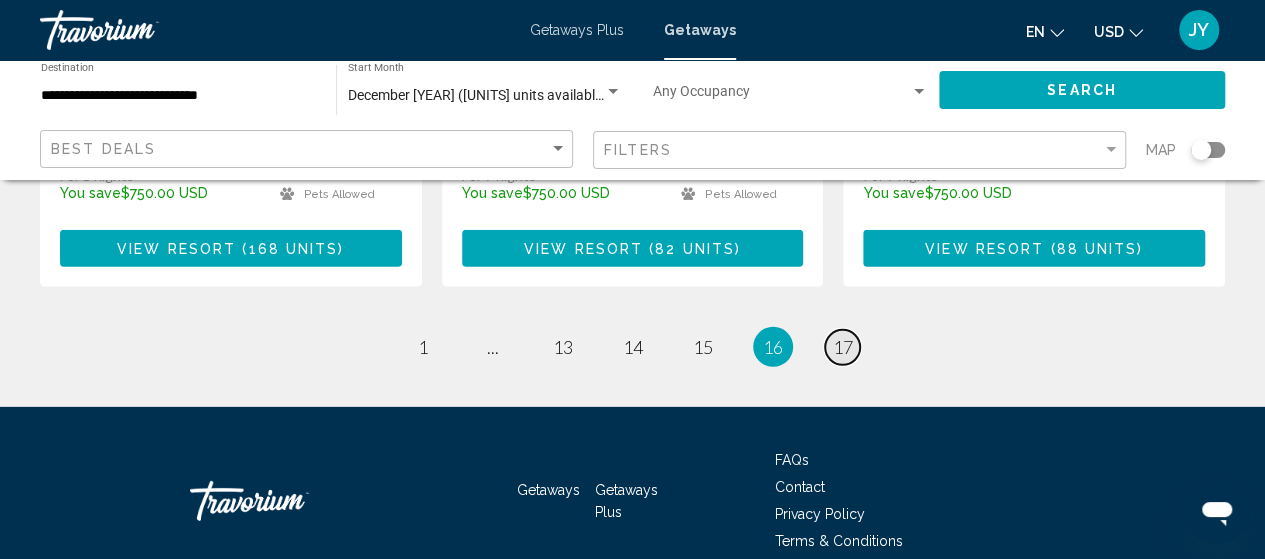click on "17" at bounding box center [843, 347] 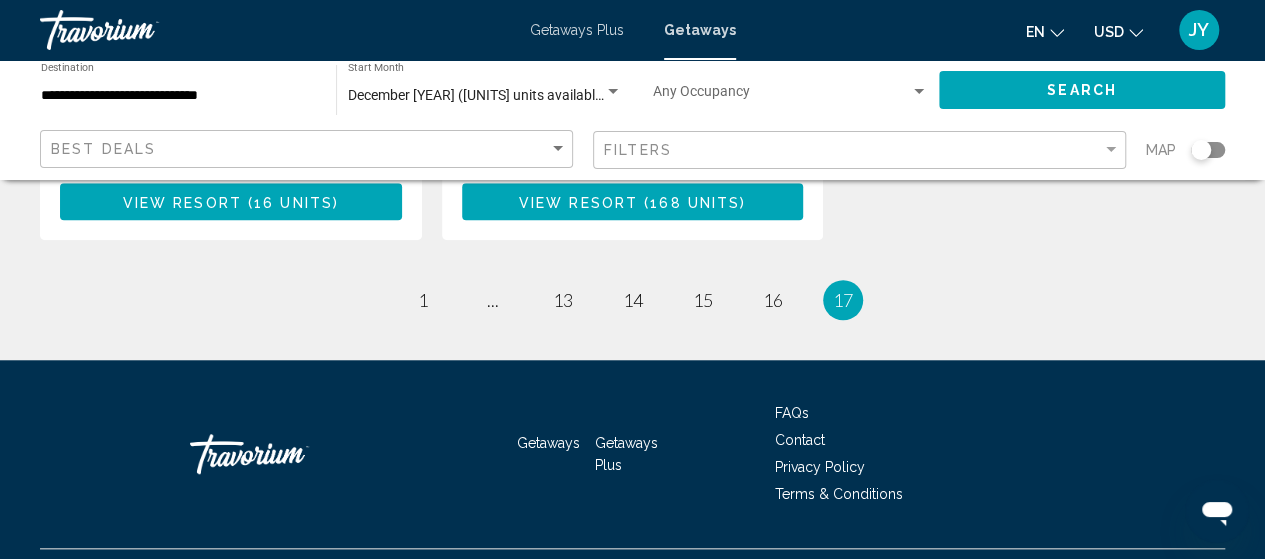 scroll, scrollTop: 746, scrollLeft: 0, axis: vertical 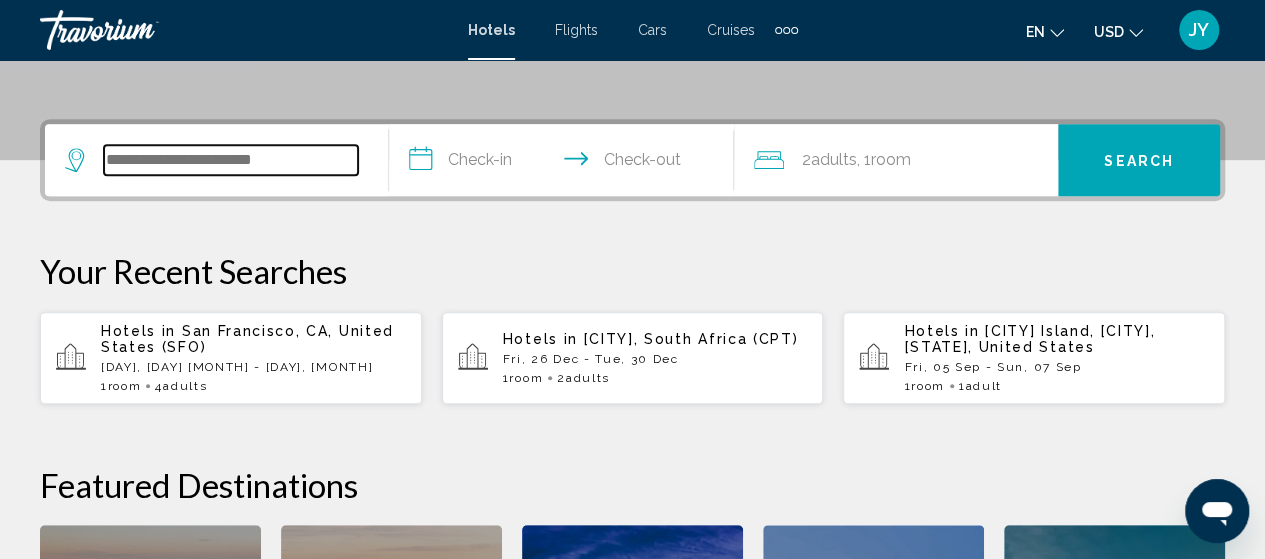 click at bounding box center [231, 160] 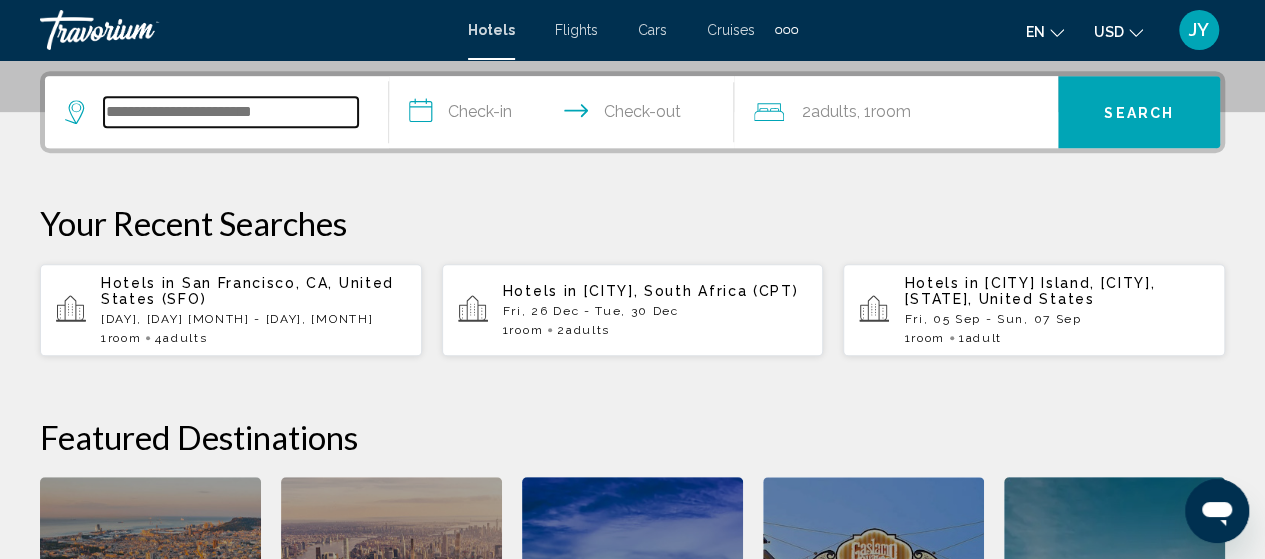 scroll, scrollTop: 494, scrollLeft: 0, axis: vertical 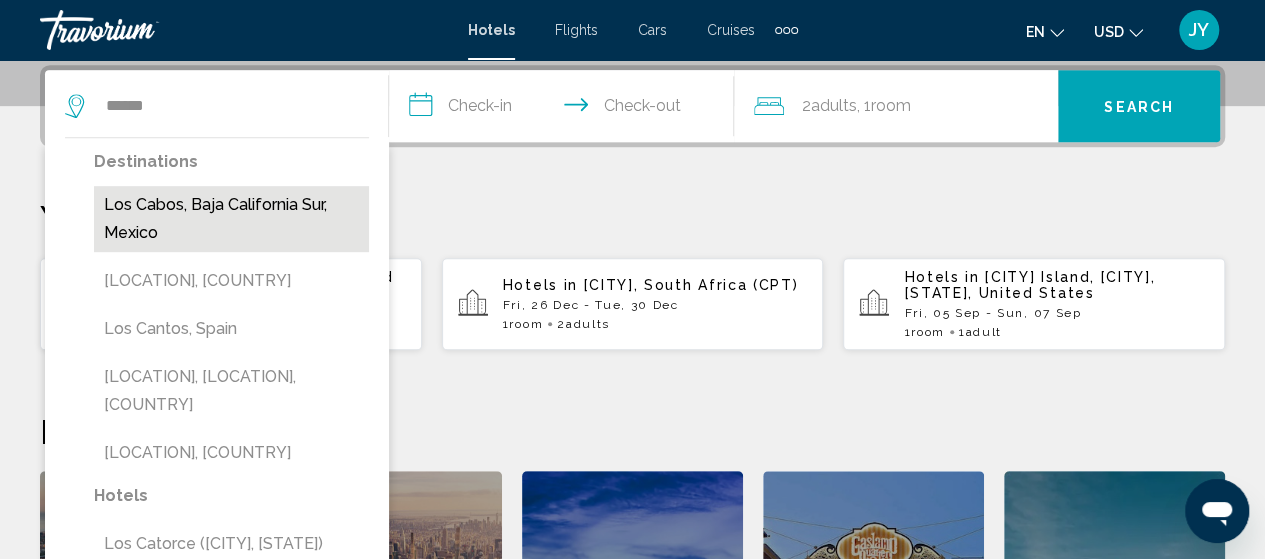click on "Los Cabos, Baja California Sur, Mexico" at bounding box center (231, 219) 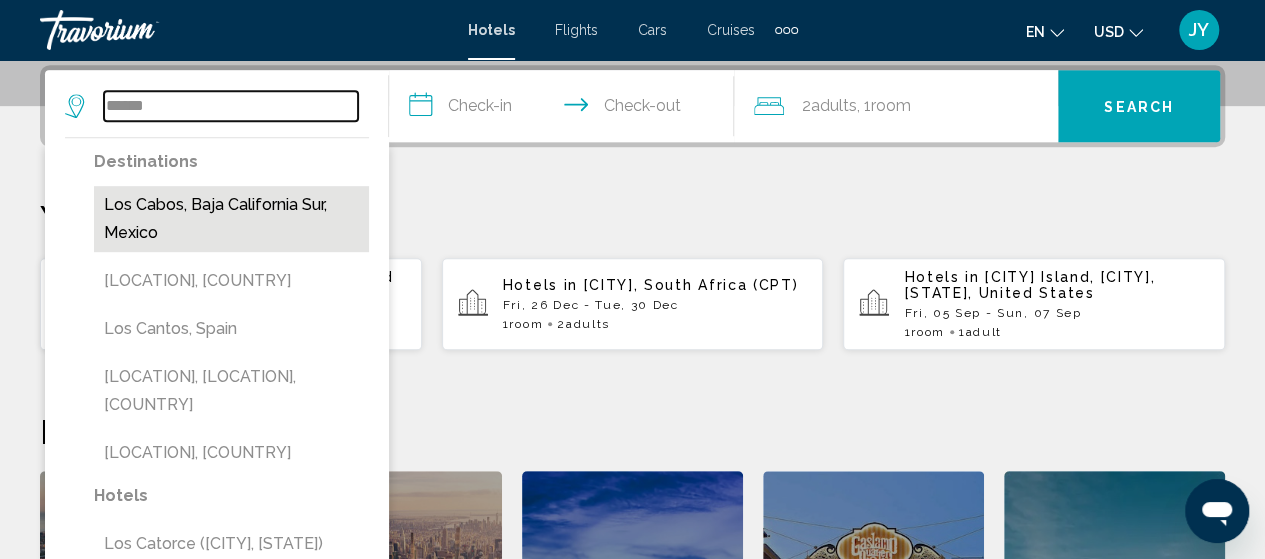 type on "**********" 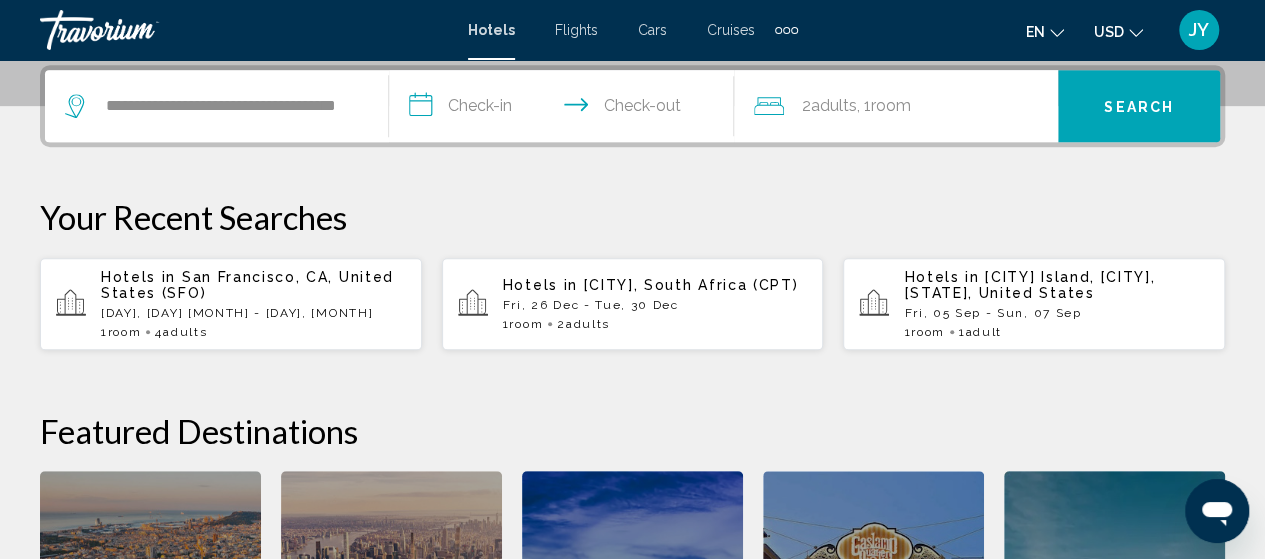 click on "**********" at bounding box center [565, 109] 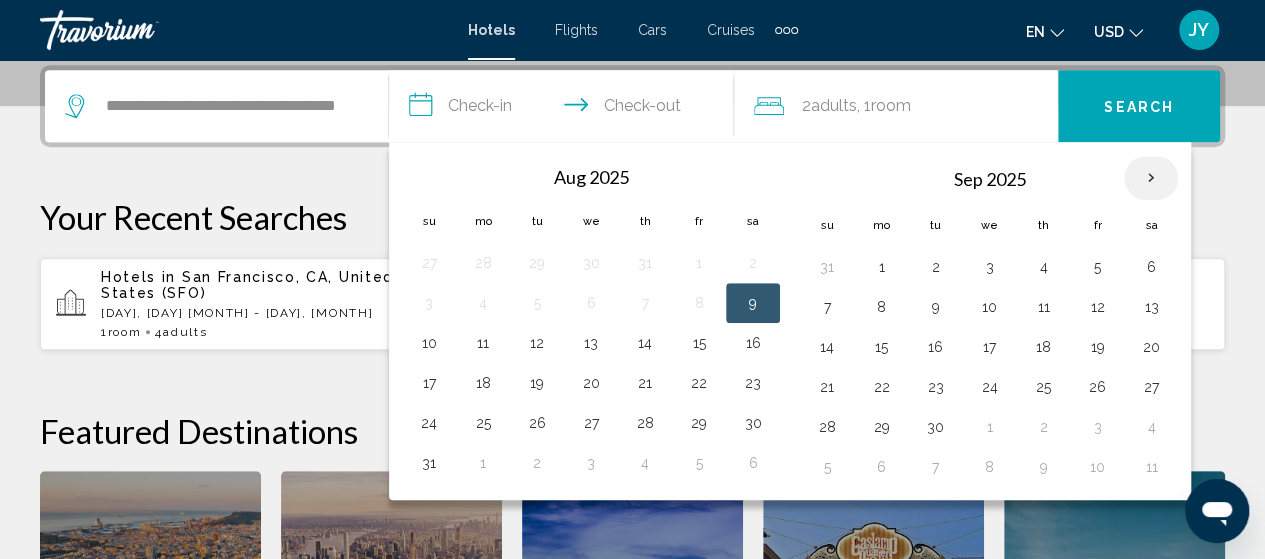 click at bounding box center (1151, 178) 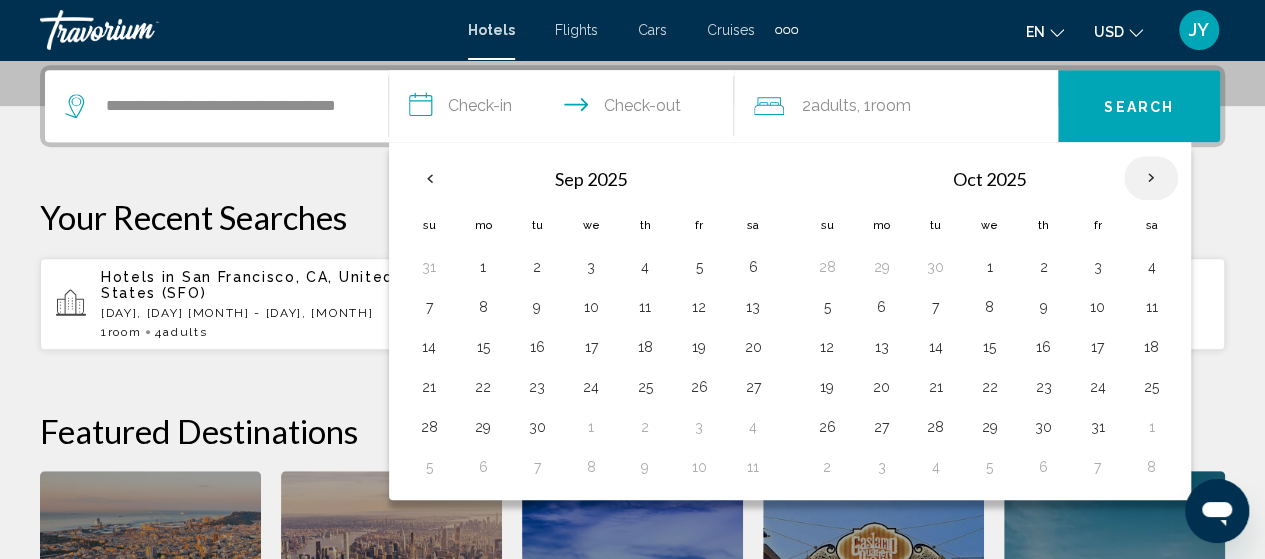 click at bounding box center [1151, 178] 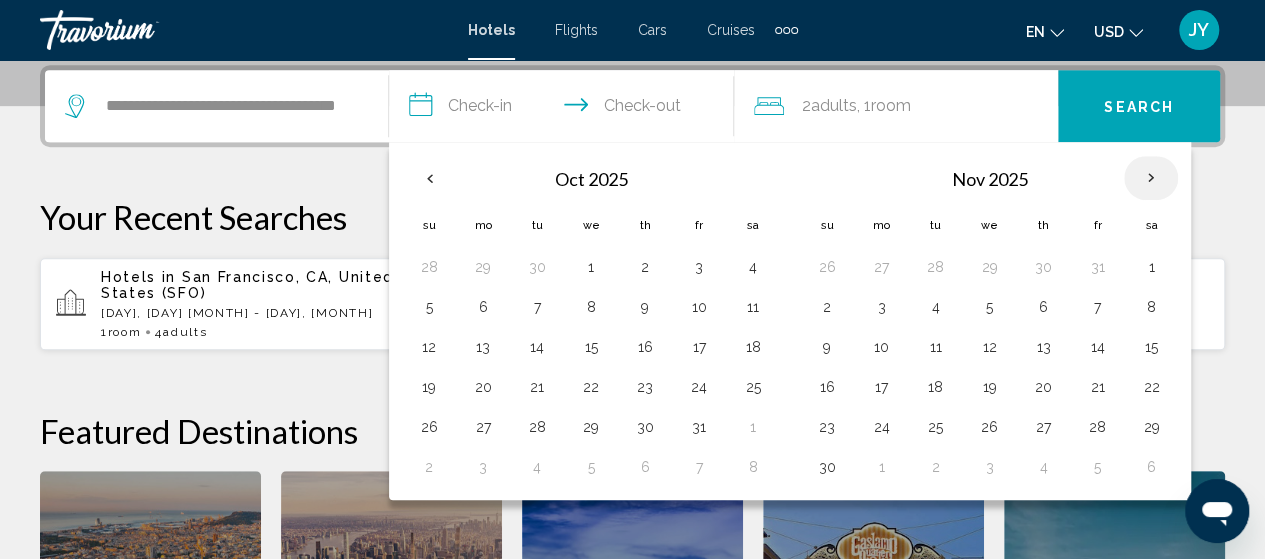 click at bounding box center (1151, 178) 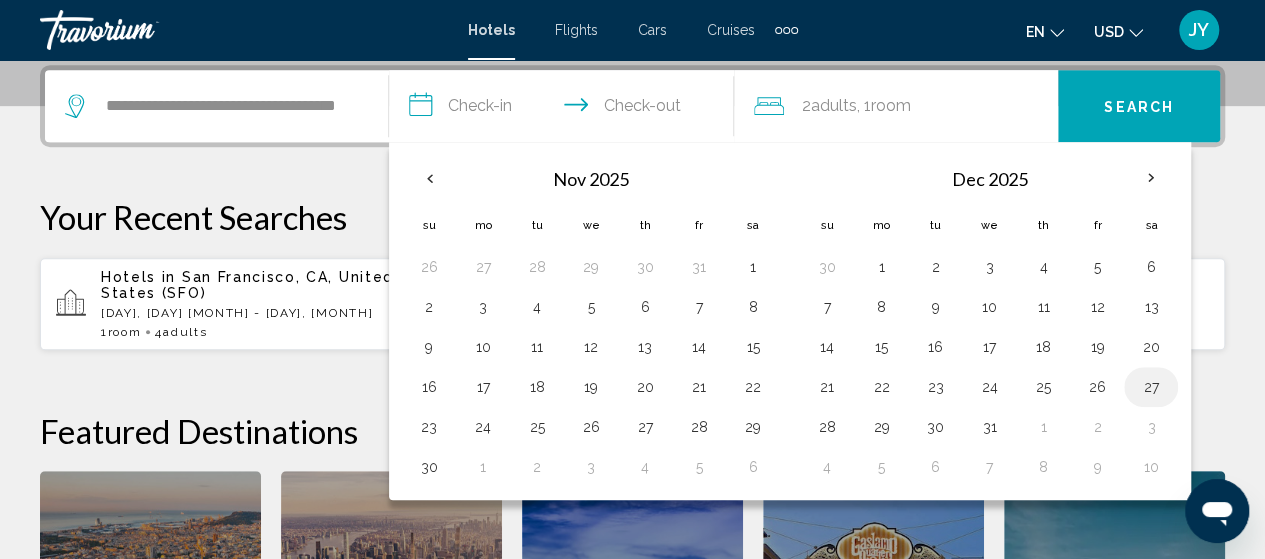 click on "27" at bounding box center [1151, 387] 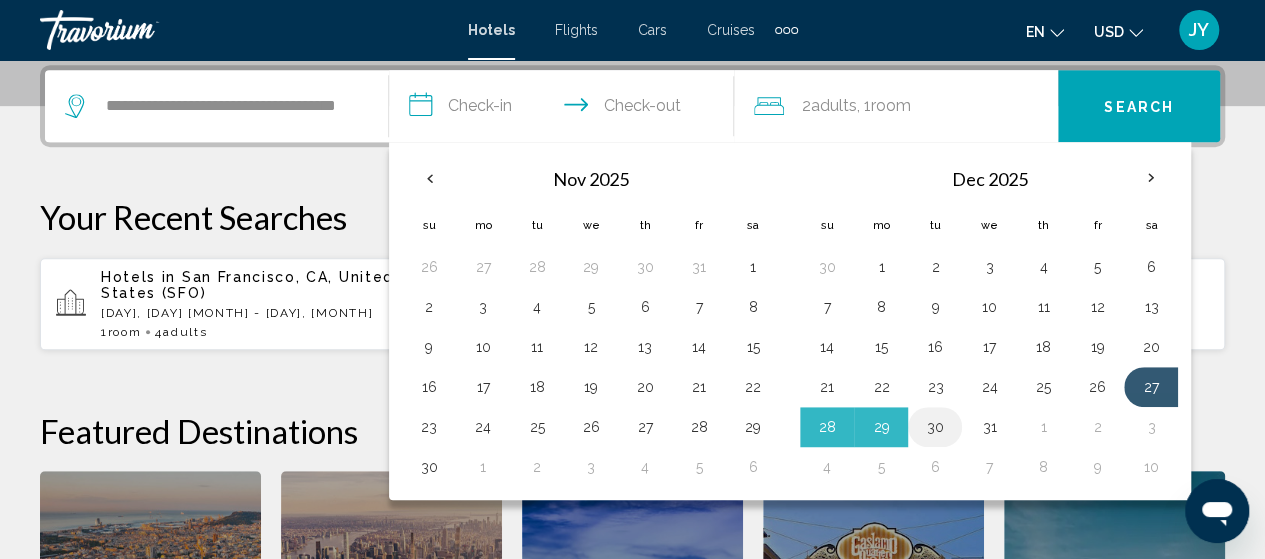 click on "30" at bounding box center (935, 427) 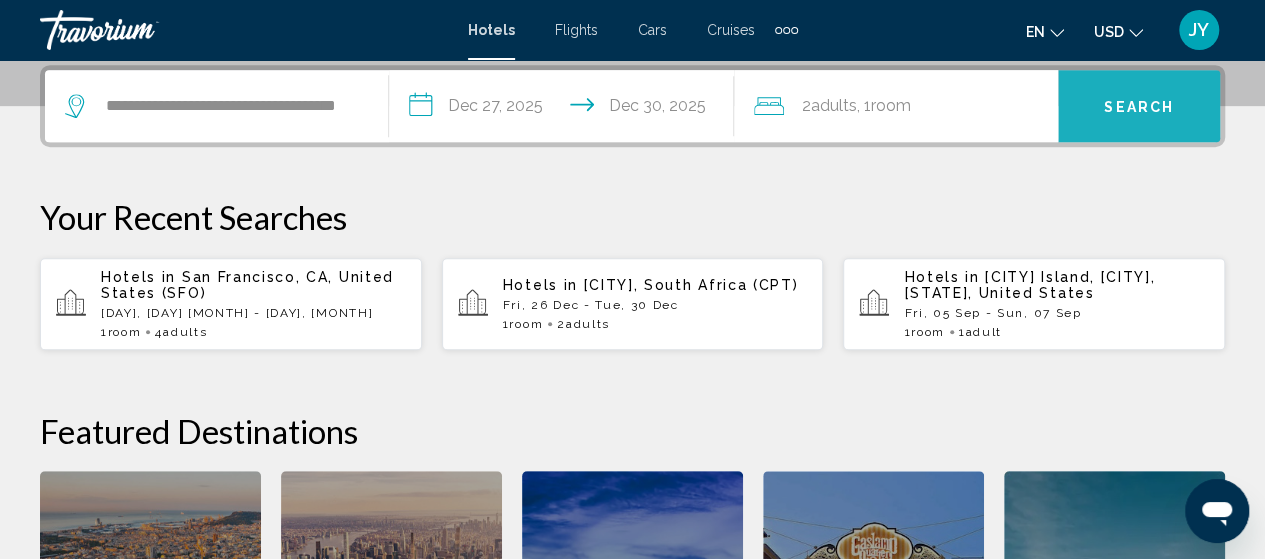 click on "Search" at bounding box center (1139, 107) 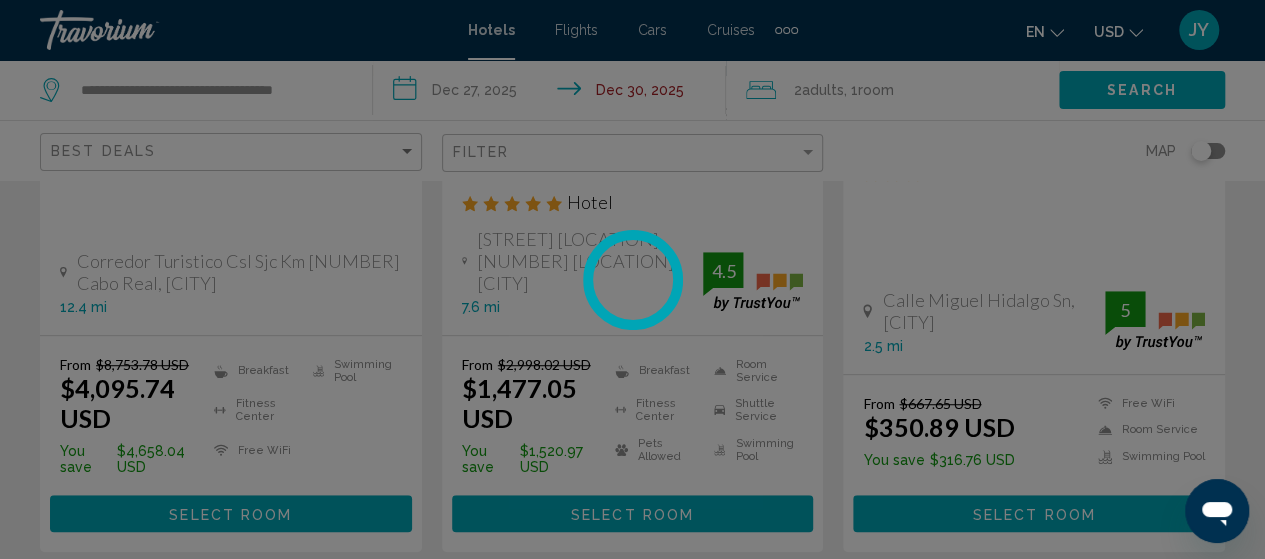 scroll, scrollTop: 0, scrollLeft: 0, axis: both 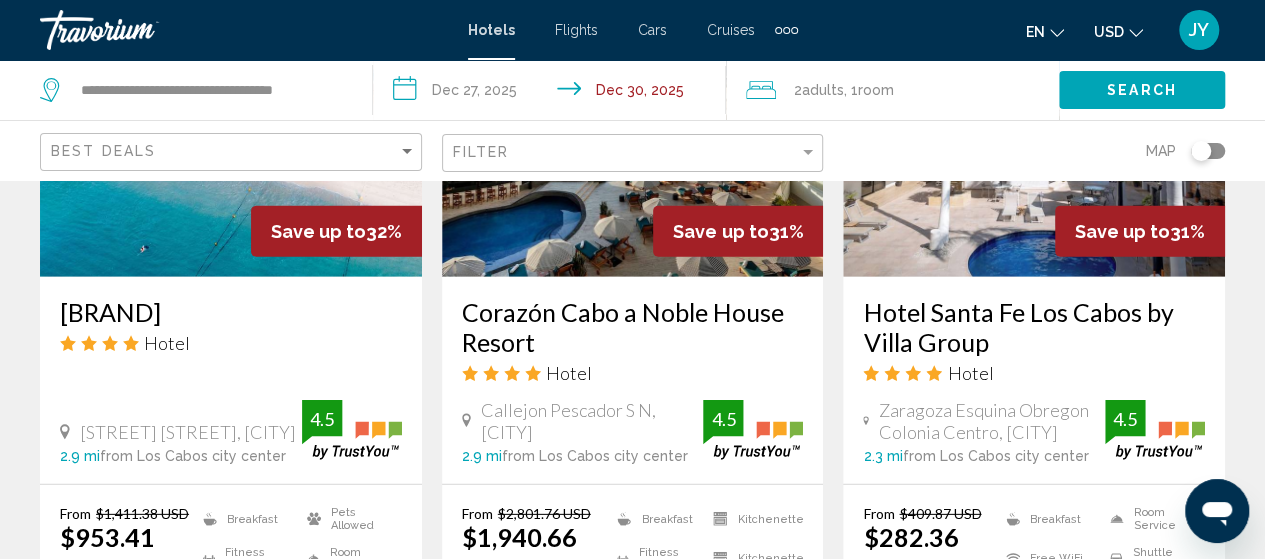 click on "Hotel Search Results  -   112  places to spend your time Save up to  53%   [BRAND]
Apartment/Condo/Home
[STREET] [LOCATION] [LOCATION] [CITY] [NUMBER] mi  from [LOCATION] city center from hotel From $[PRICE] USD $[PRICE] USD  You save  $[PRICE] USD
Breakfast
Fitness Center
Free WiFi
Swimming Pool  Select Room Save up to  51%   [BRAND]
Hotel
7.6 mi  from hotel 4.5 5" at bounding box center (632, -869) 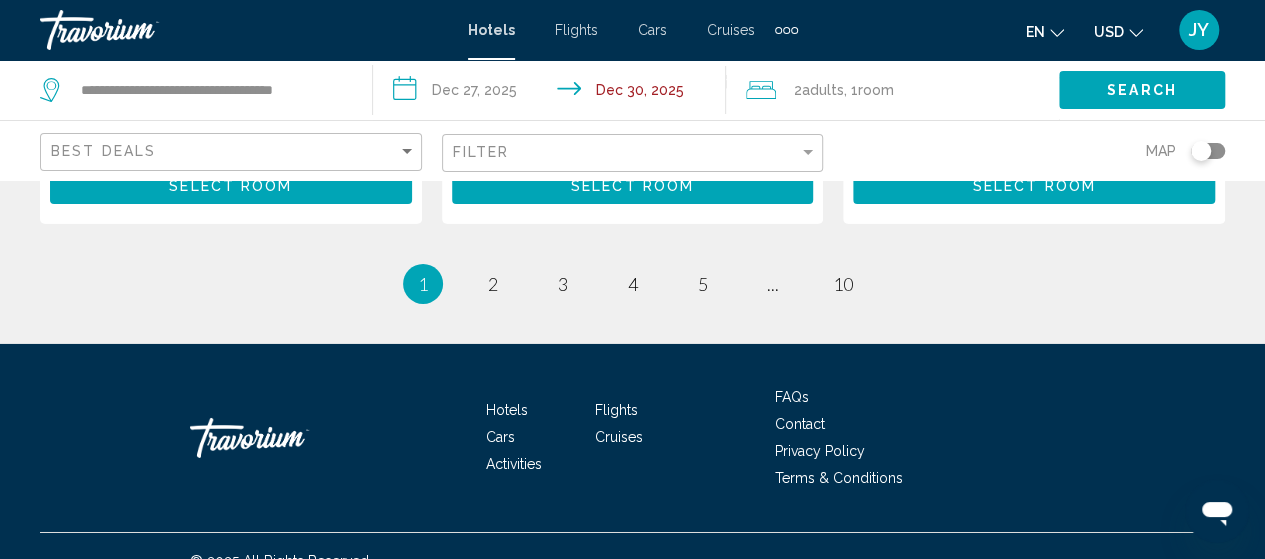 scroll, scrollTop: 3199, scrollLeft: 0, axis: vertical 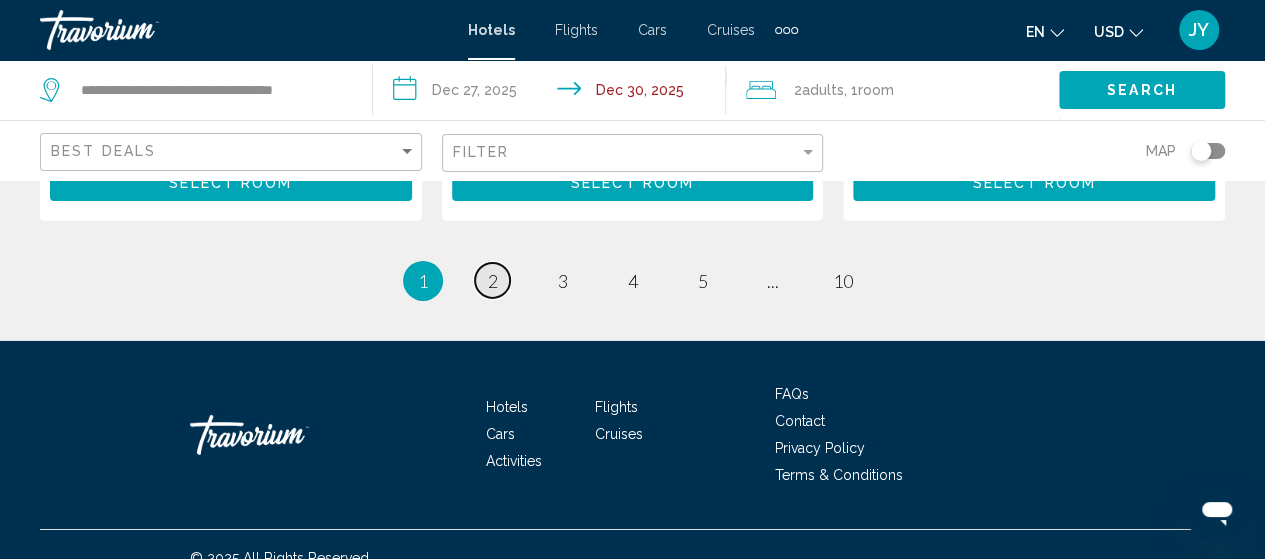 click on "page  2" at bounding box center [492, 280] 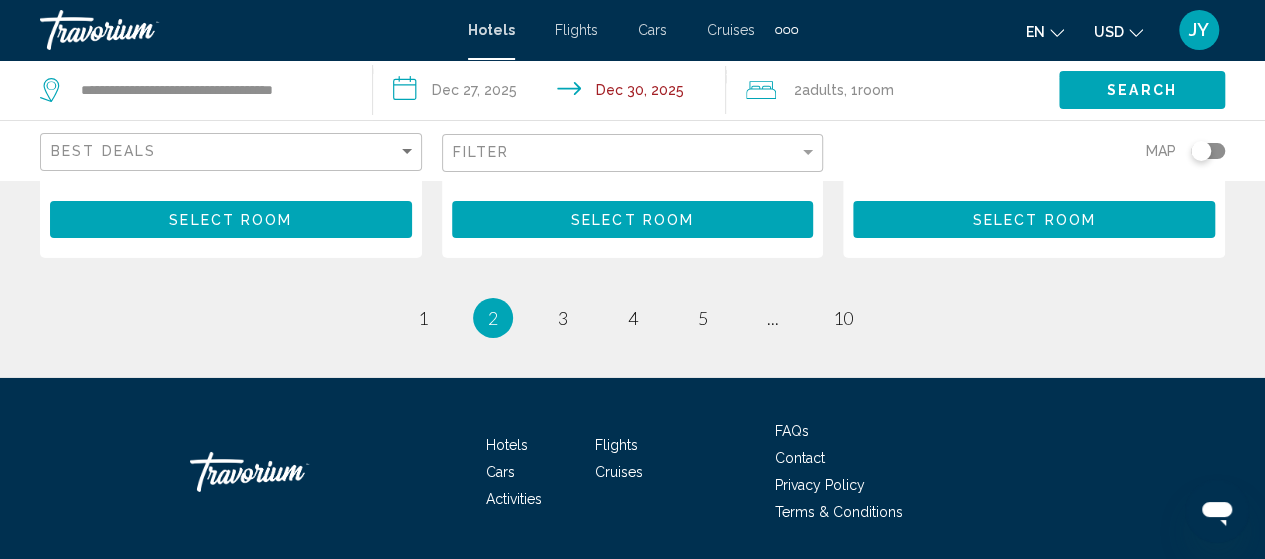 scroll, scrollTop: 3199, scrollLeft: 0, axis: vertical 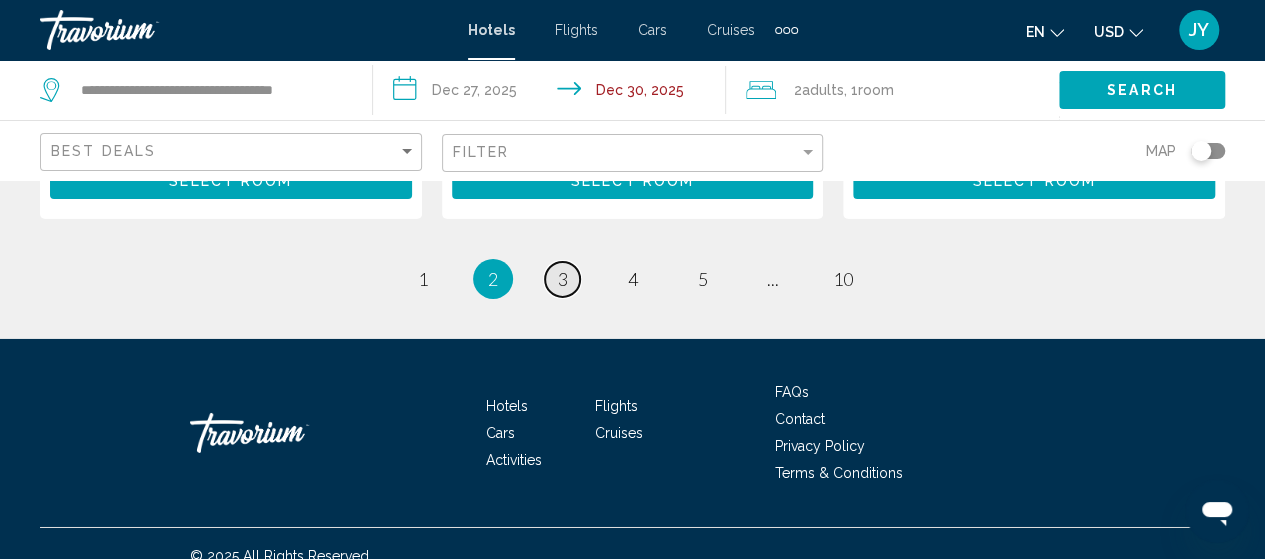click on "3" at bounding box center (563, 279) 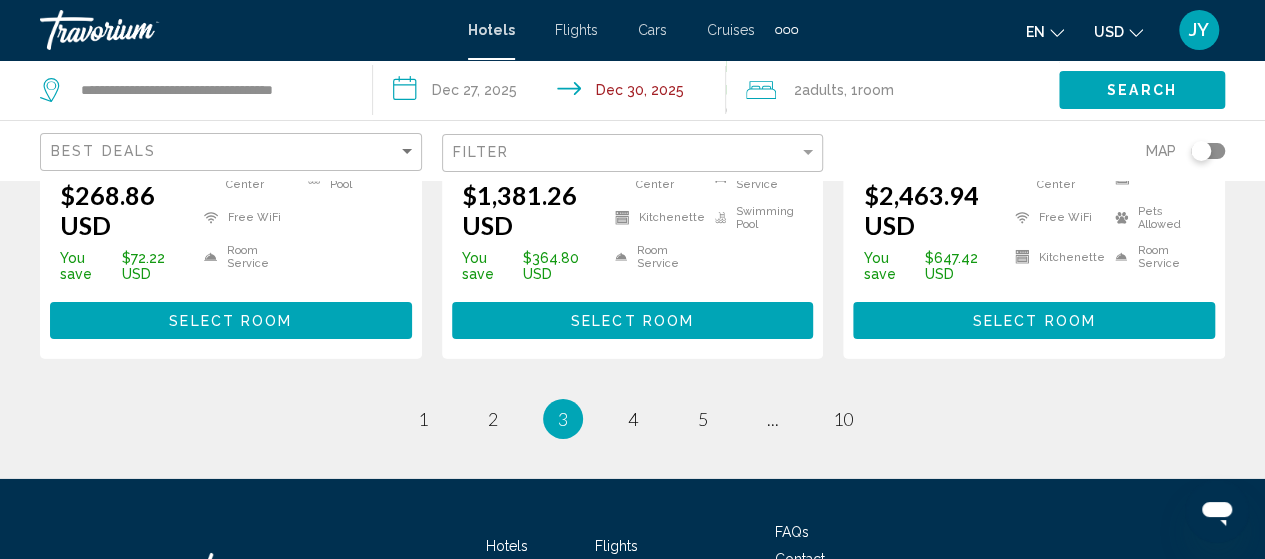 scroll, scrollTop: 3172, scrollLeft: 0, axis: vertical 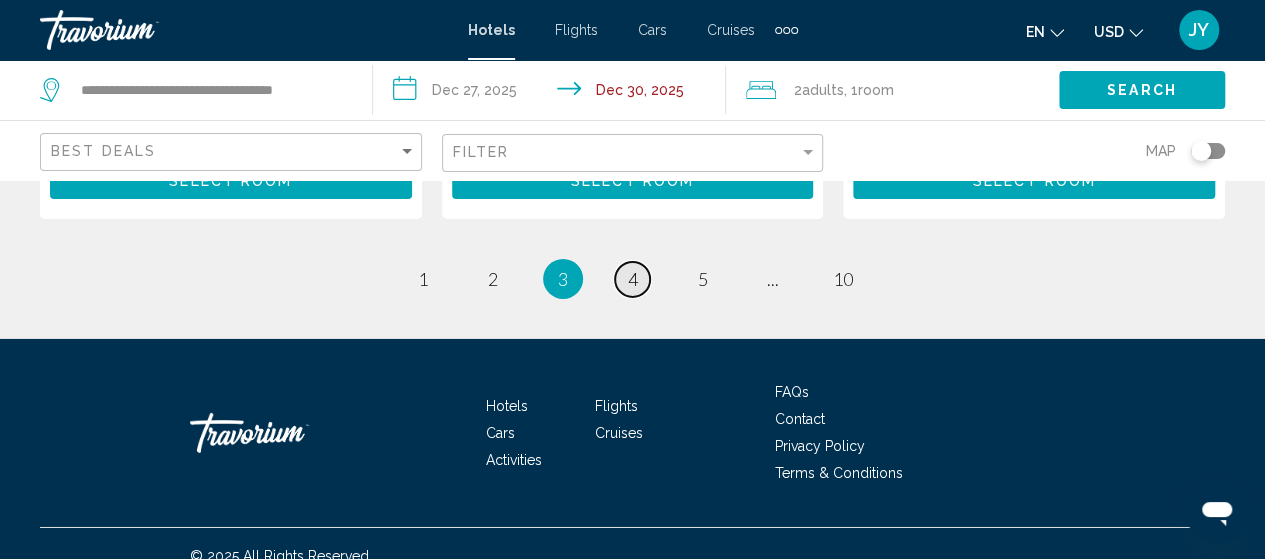 click on "4" at bounding box center [633, 279] 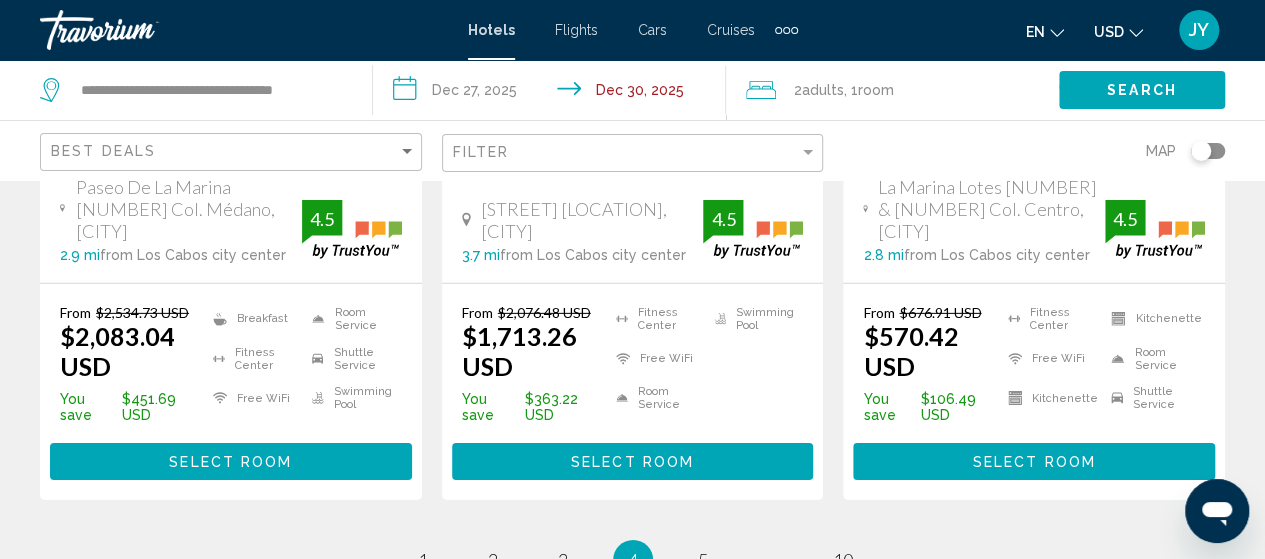 scroll, scrollTop: 2960, scrollLeft: 0, axis: vertical 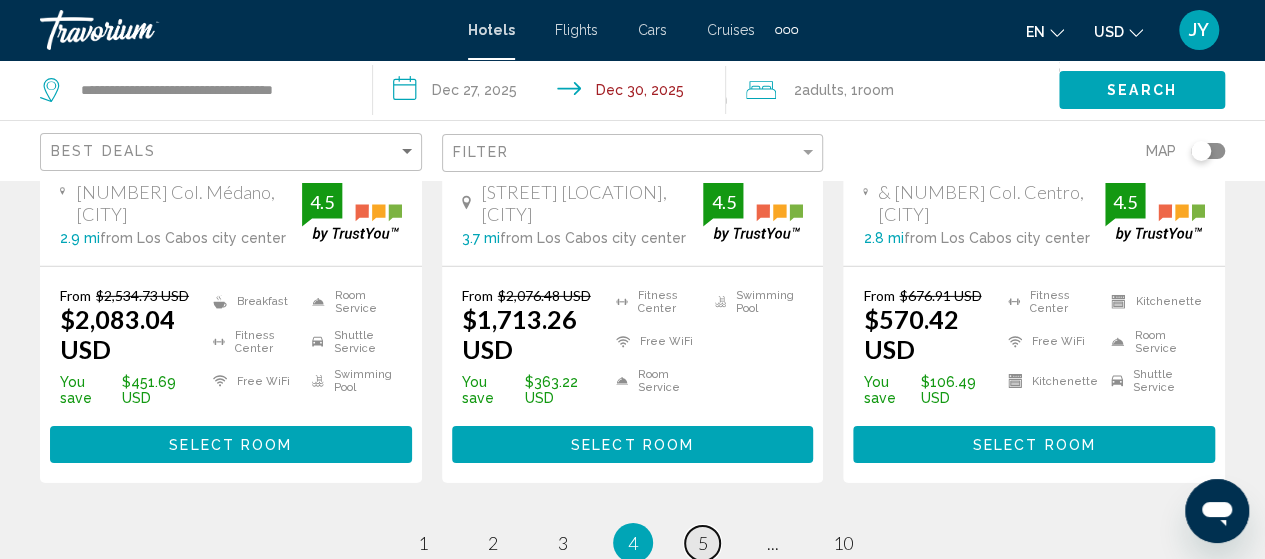 click on "5" at bounding box center (703, 543) 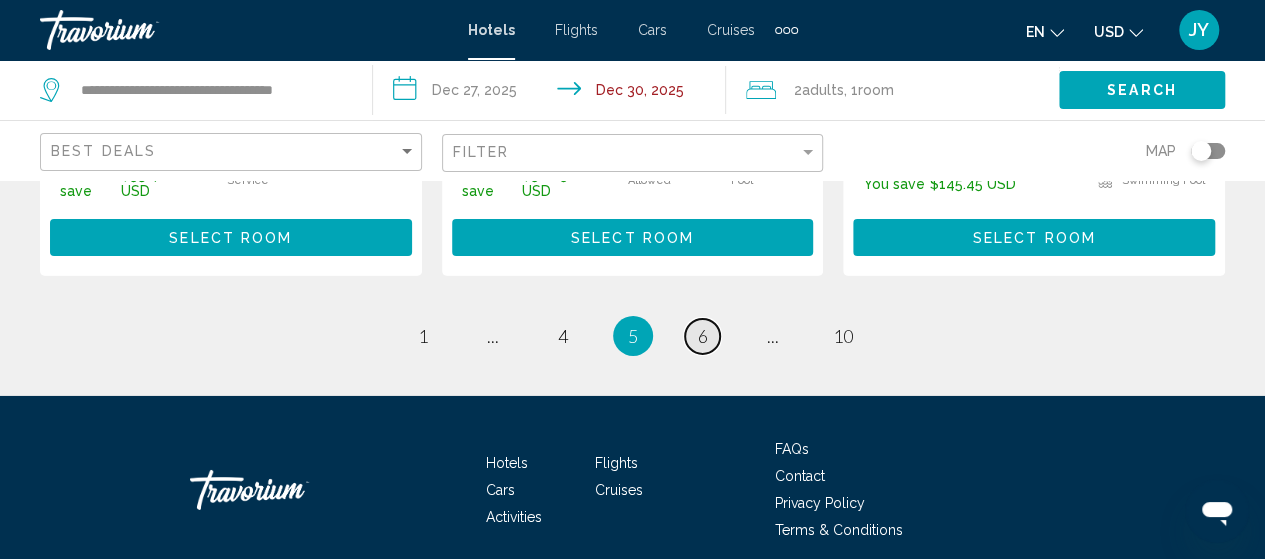 scroll, scrollTop: 3160, scrollLeft: 0, axis: vertical 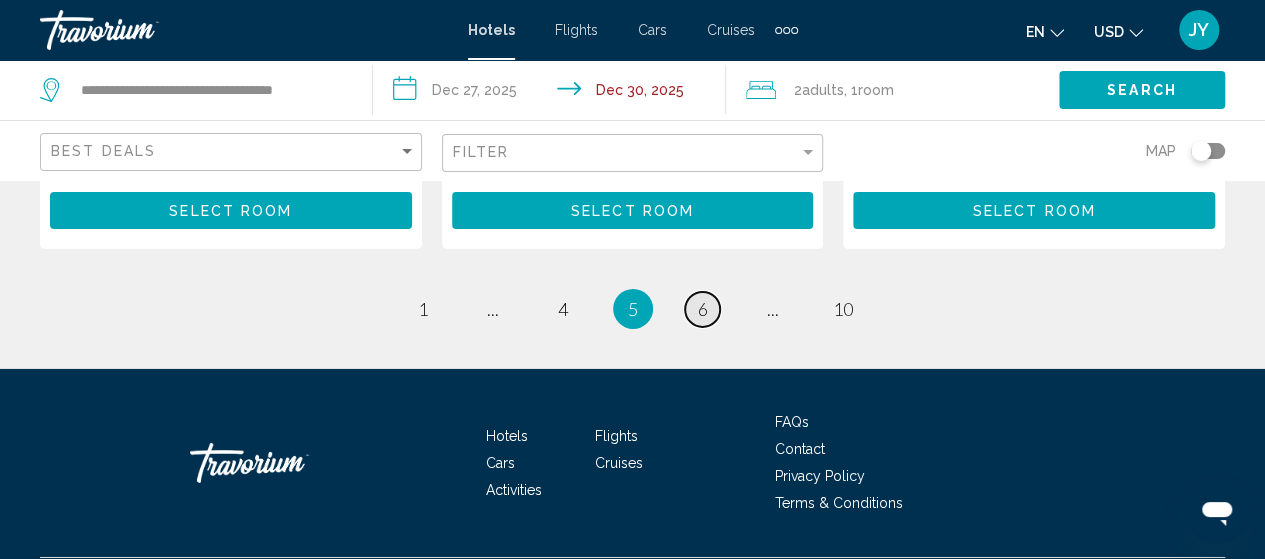click on "page  6" at bounding box center (702, 309) 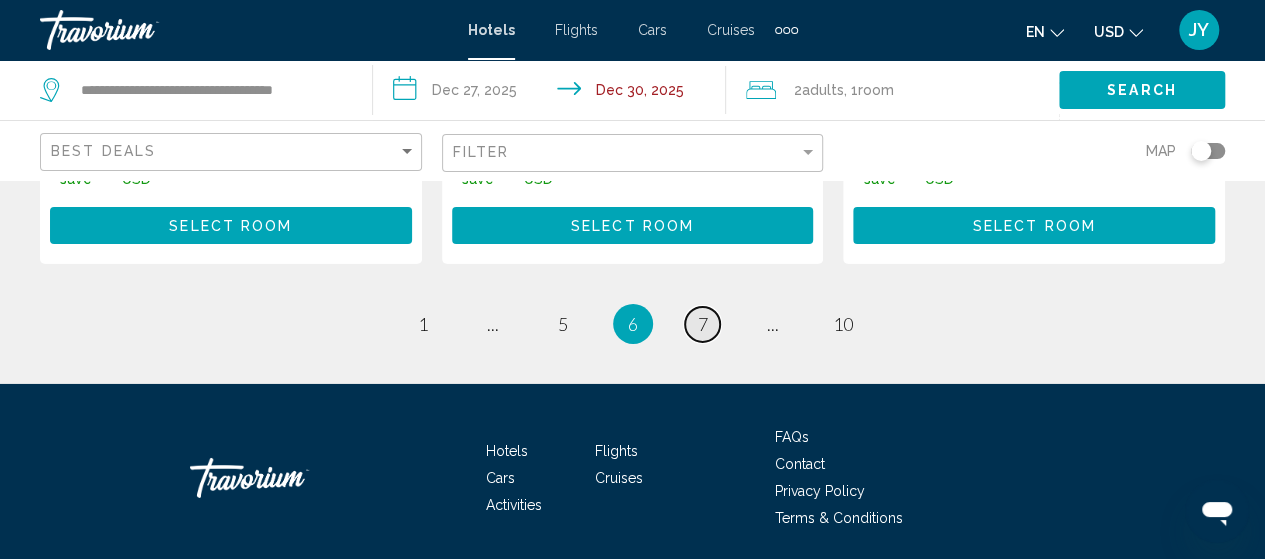 scroll, scrollTop: 3227, scrollLeft: 0, axis: vertical 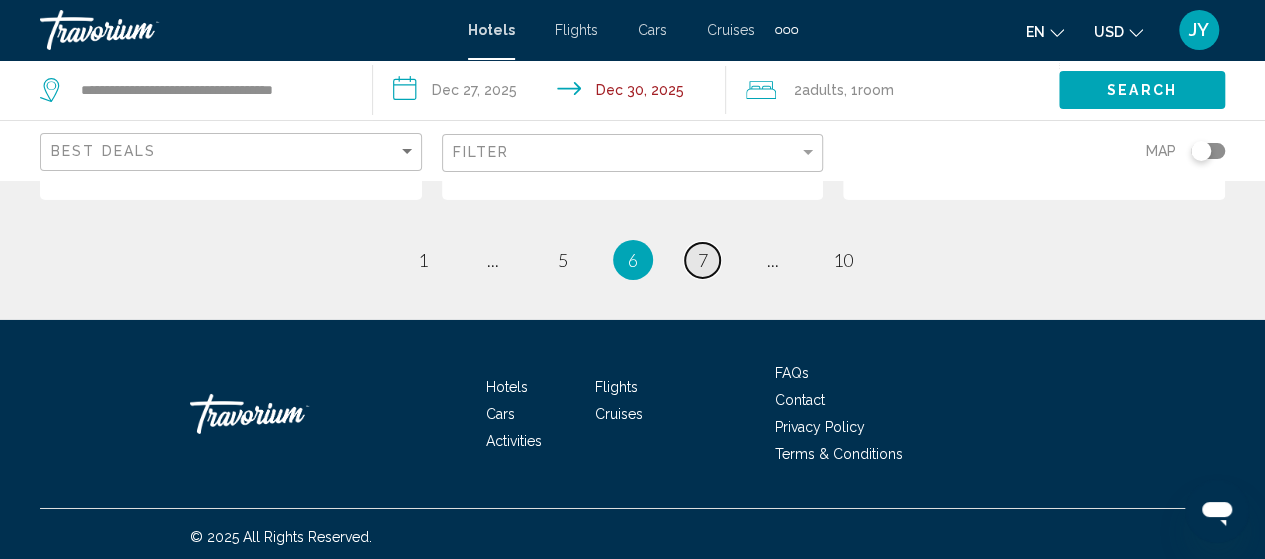 click on "page  7" at bounding box center (702, 260) 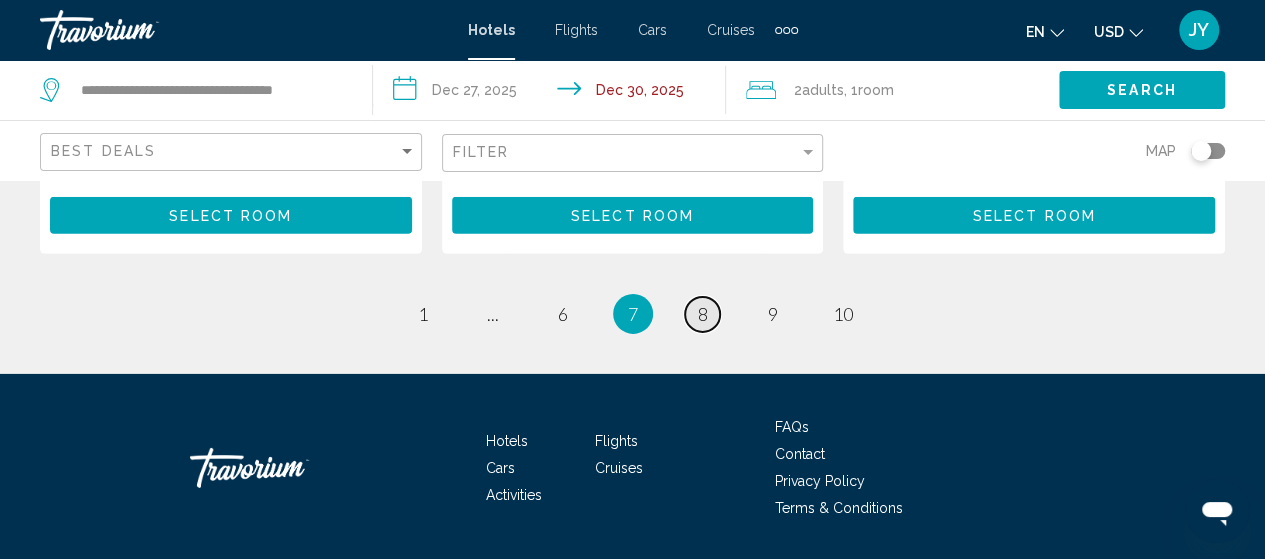 scroll, scrollTop: 3040, scrollLeft: 0, axis: vertical 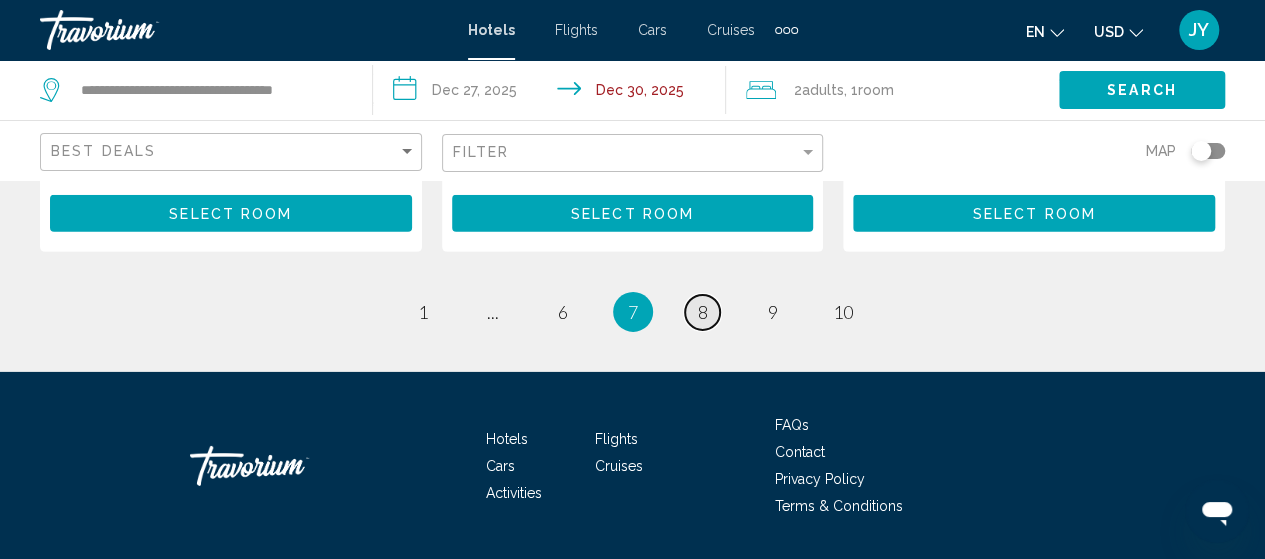 click on "page  8" at bounding box center [702, 312] 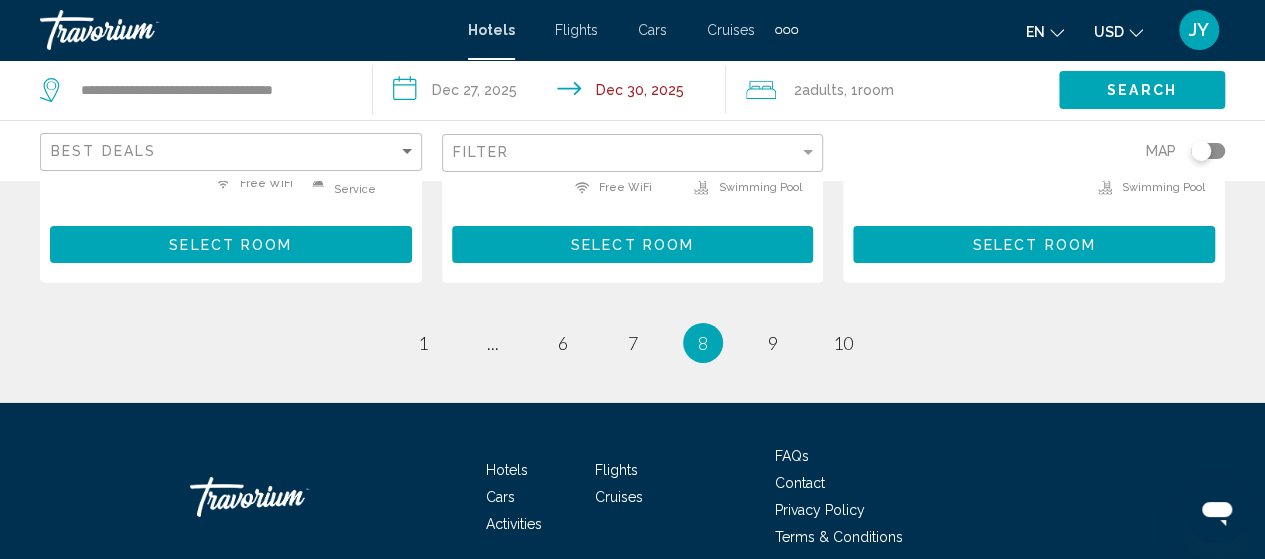 scroll, scrollTop: 3120, scrollLeft: 0, axis: vertical 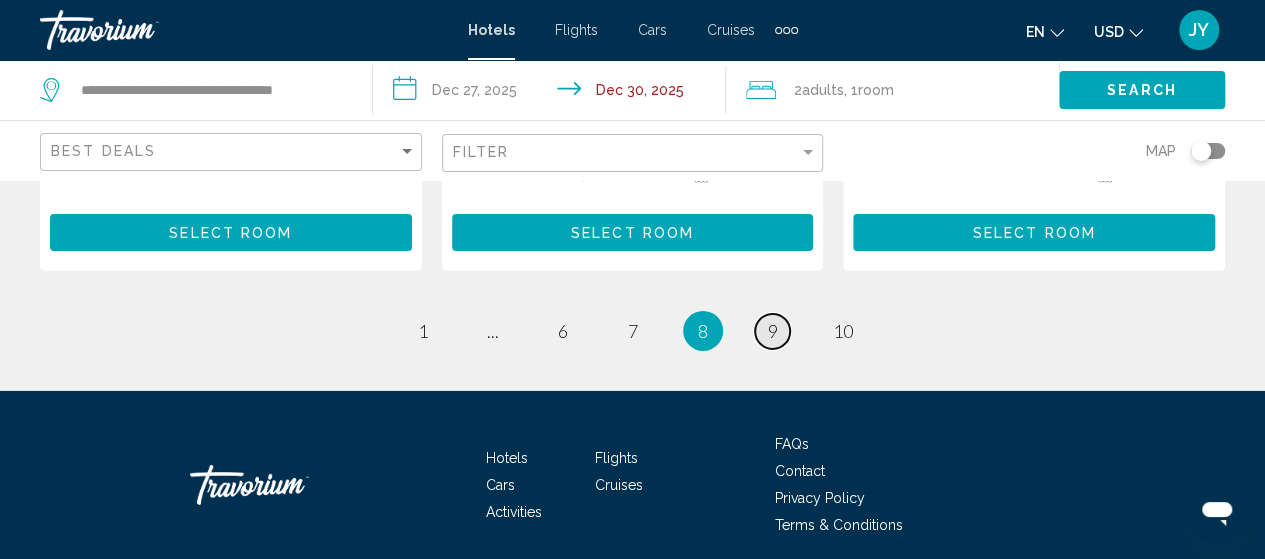 click on "9" at bounding box center (773, 331) 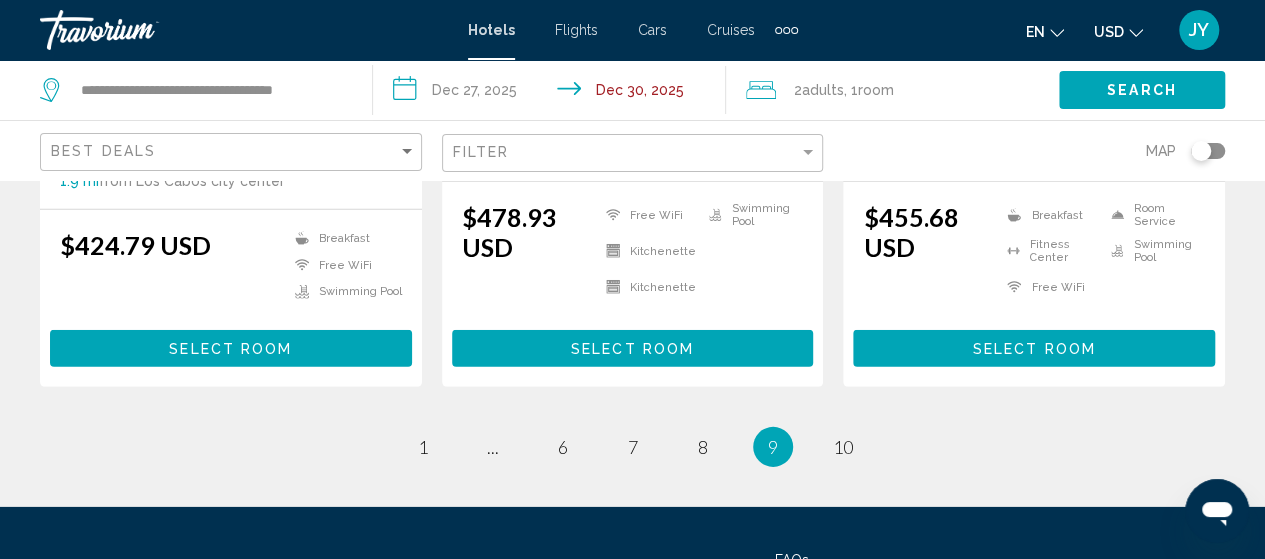 scroll, scrollTop: 3000, scrollLeft: 0, axis: vertical 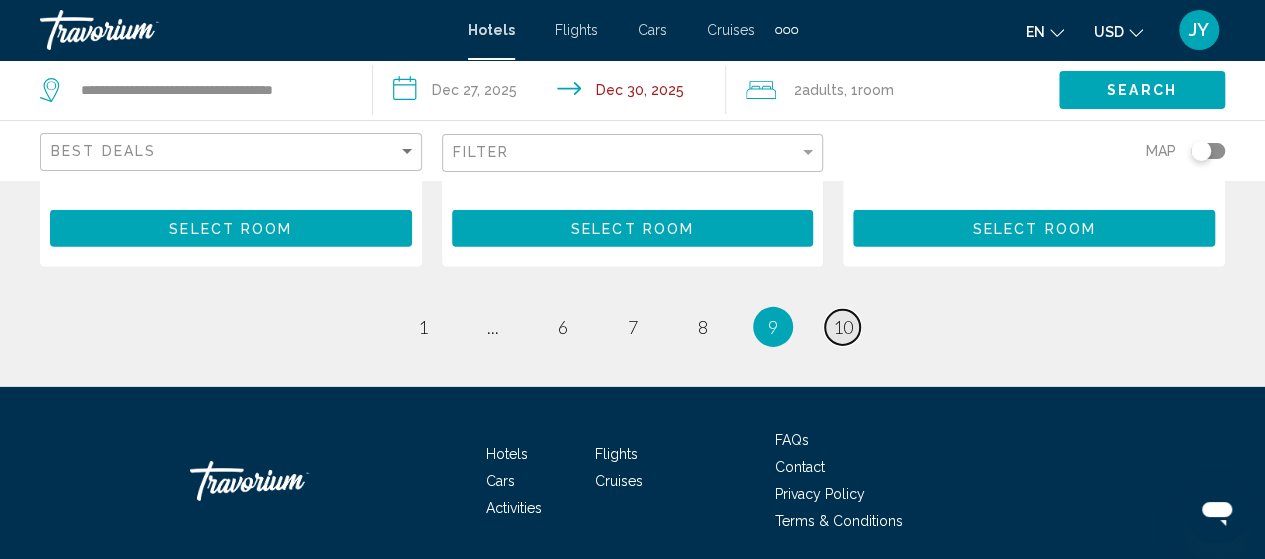 click on "page  10" at bounding box center (842, 327) 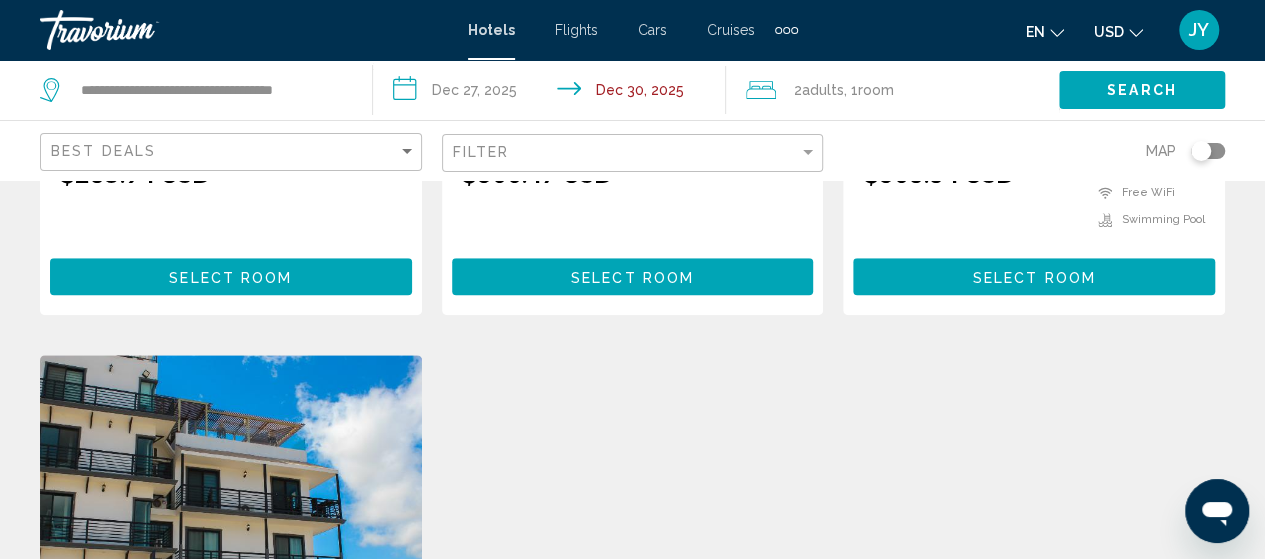 scroll, scrollTop: 680, scrollLeft: 0, axis: vertical 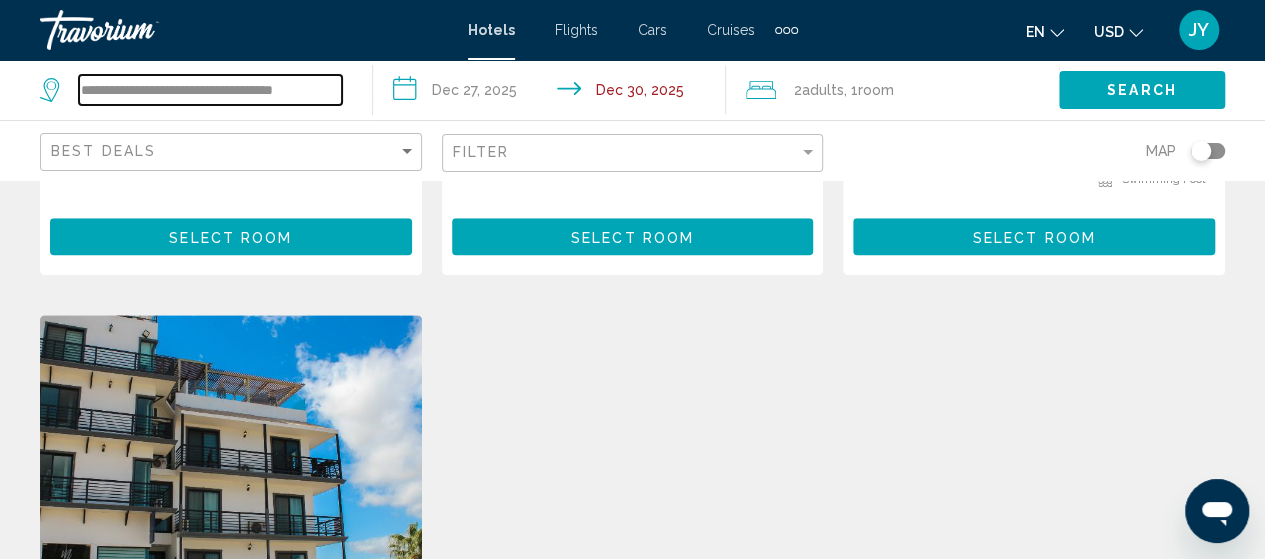 click on "**********" at bounding box center (210, 90) 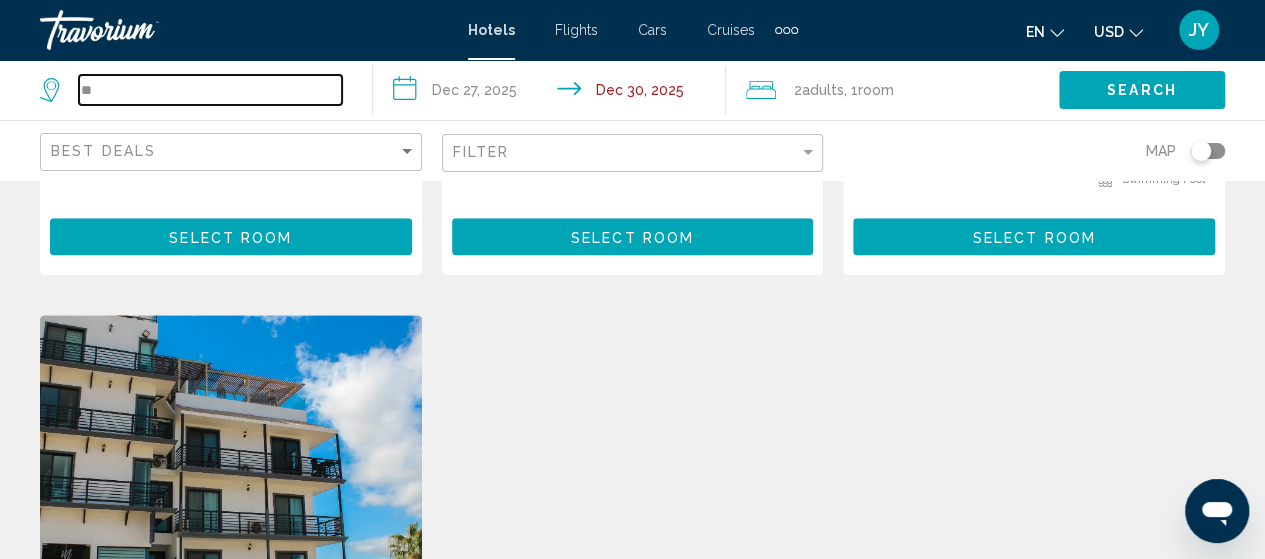 type on "*" 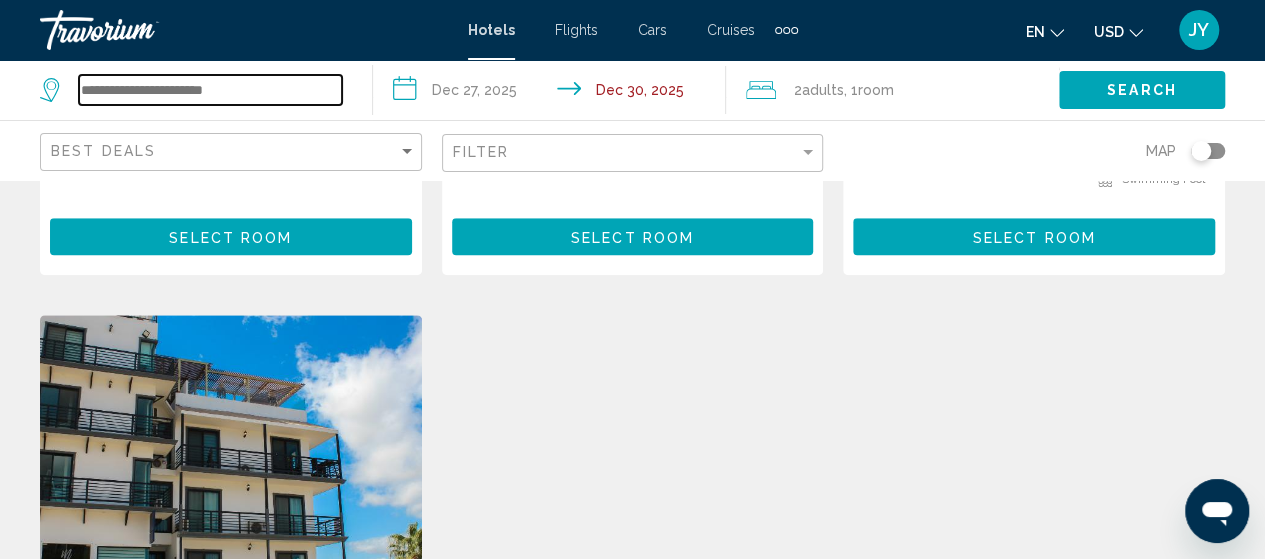click at bounding box center (210, 90) 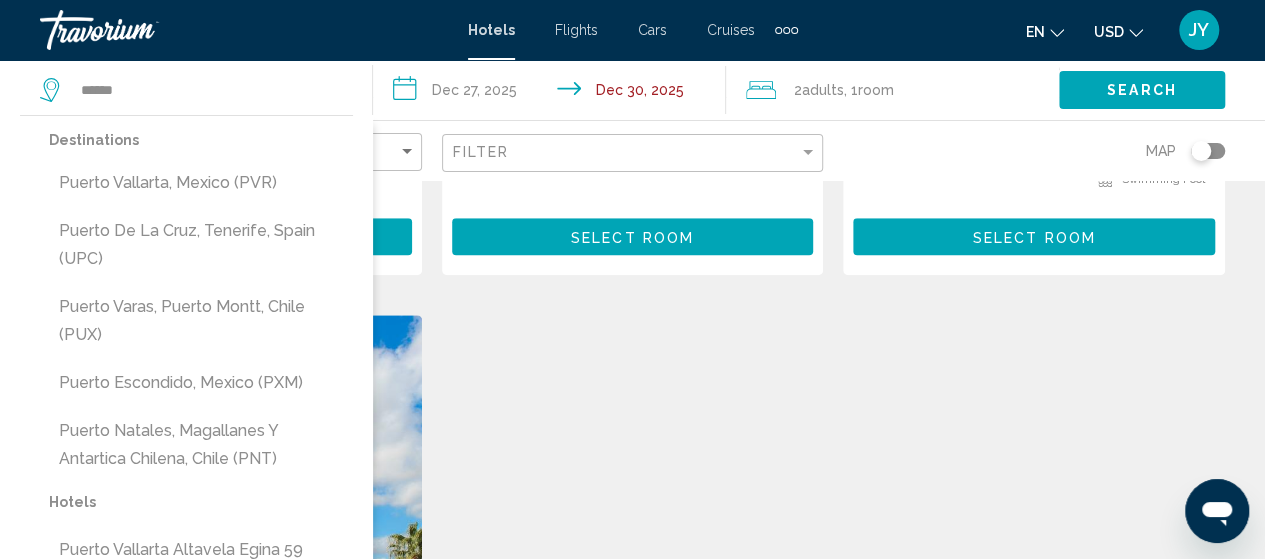 click on "Destinations Puerto Vallarta, Mexico (PVR) Puerto De La Cruz, Tenerife, Spain (UPC) Puerto Varas, Puerto Montt, Chile (PUX) Puerto Escondido, Mexico (PXM) Puerto Natales, Magallanes Y Antartica Chilena, Chile (PNT)" at bounding box center [201, 307] 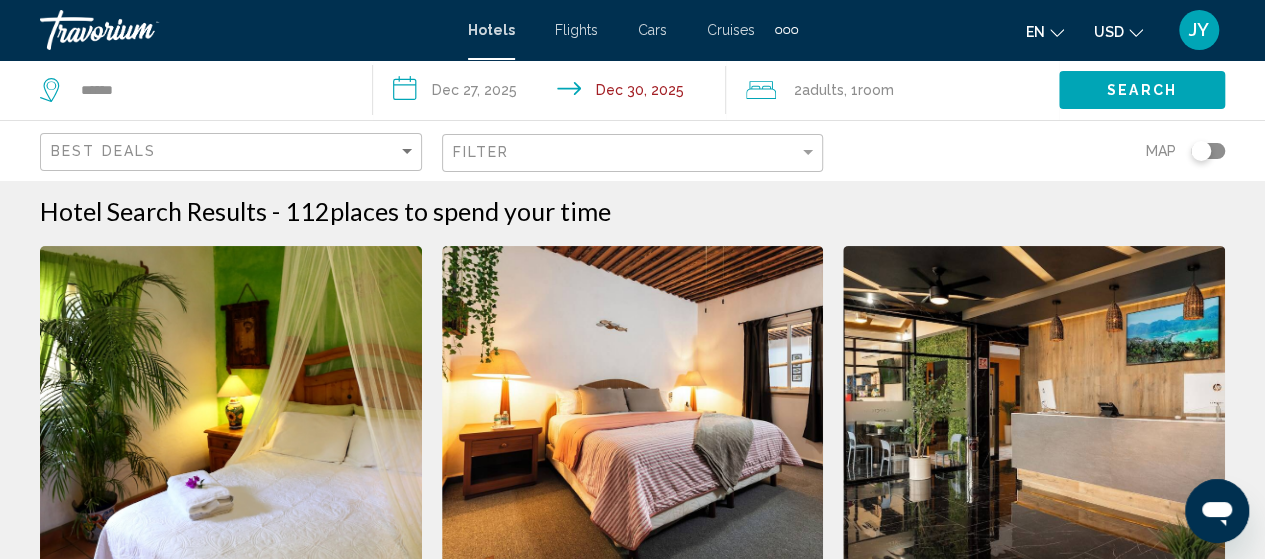 scroll, scrollTop: 0, scrollLeft: 0, axis: both 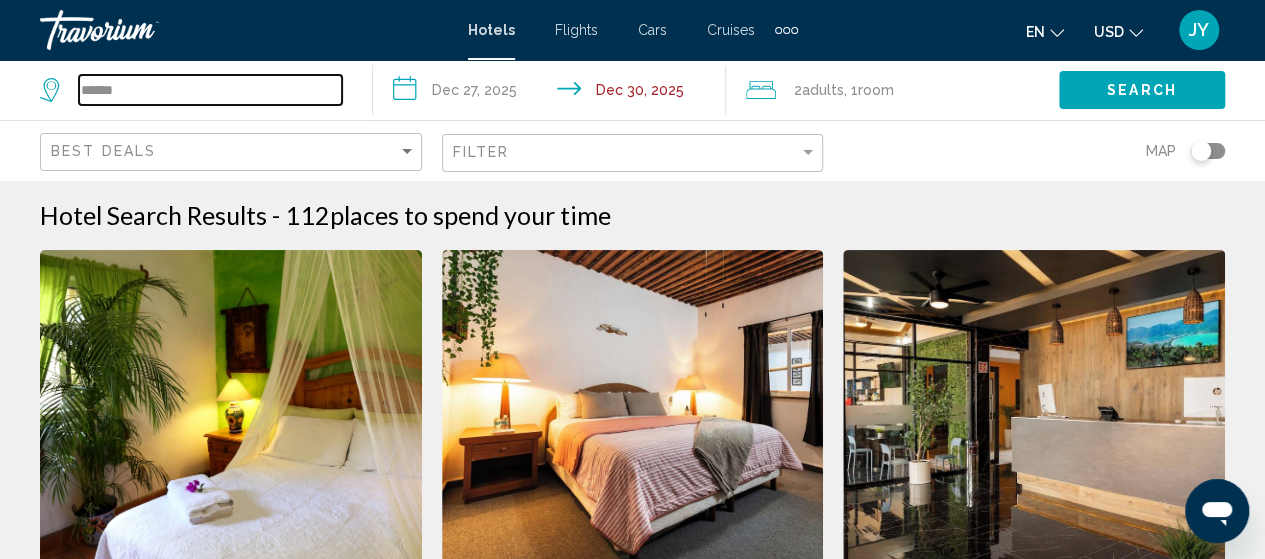 click on "******" at bounding box center (210, 90) 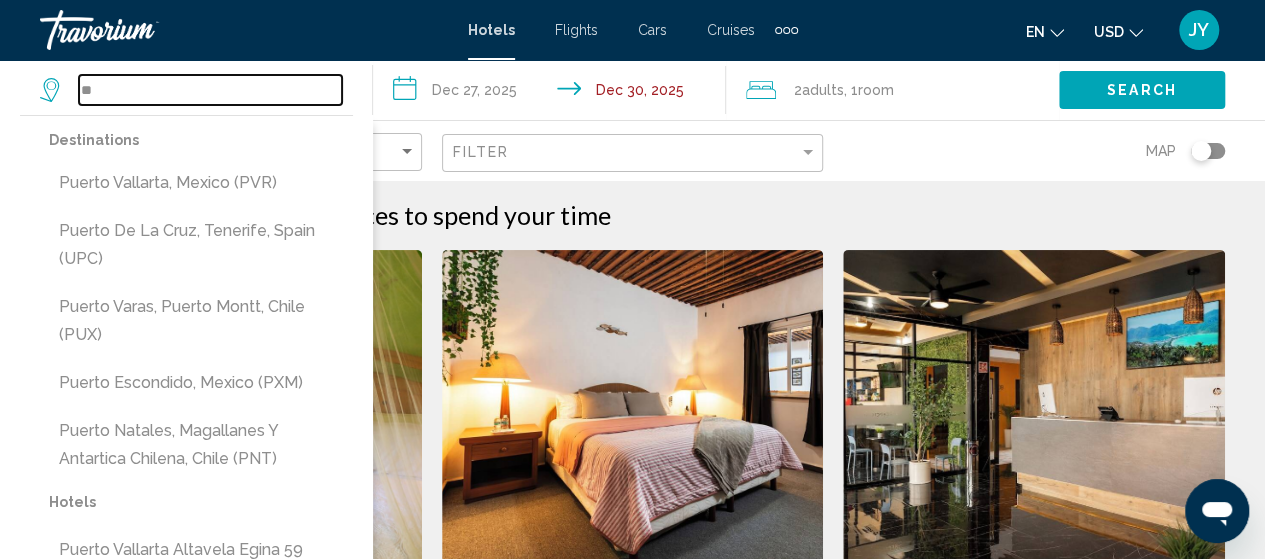 type on "*" 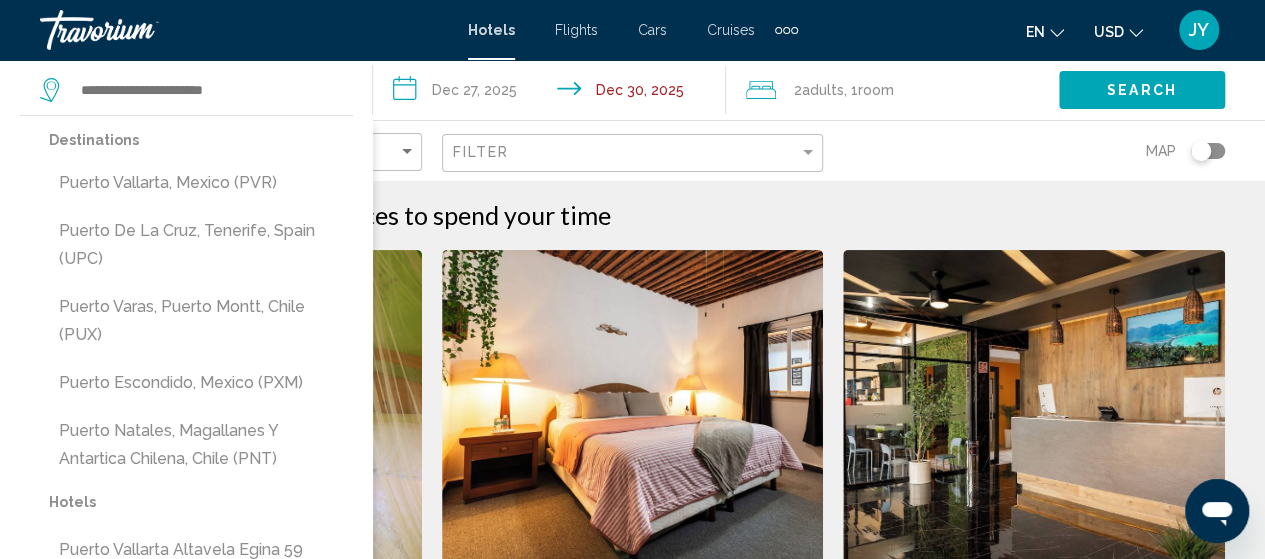 click on "Hotel Search Results - [NUMBER] places to spend your time" at bounding box center (632, 215) 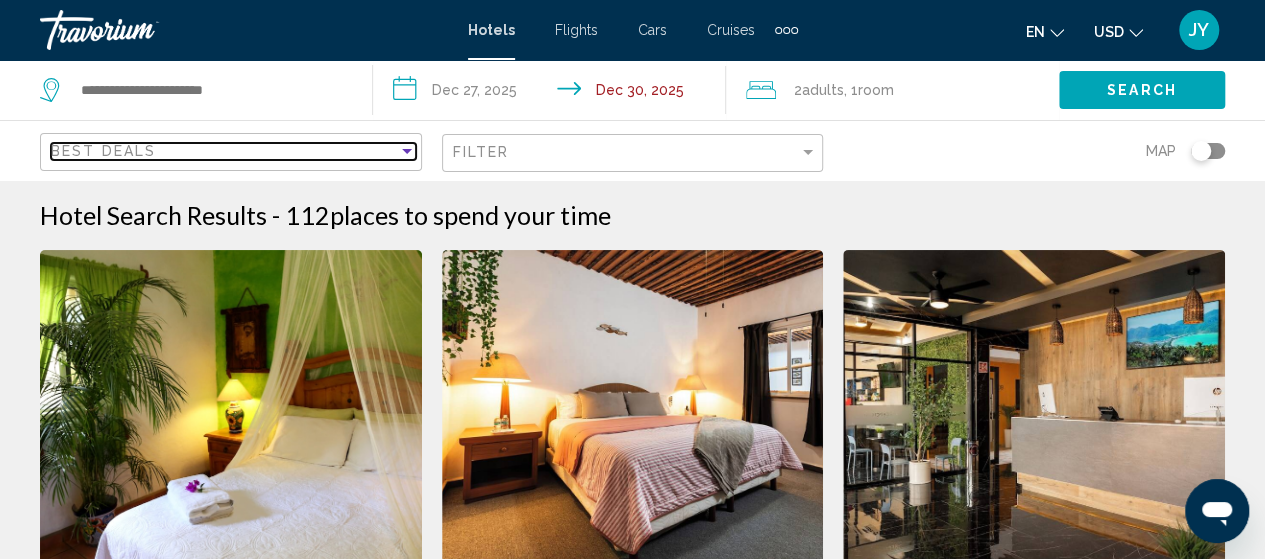 click on "Best Deals" at bounding box center (224, 151) 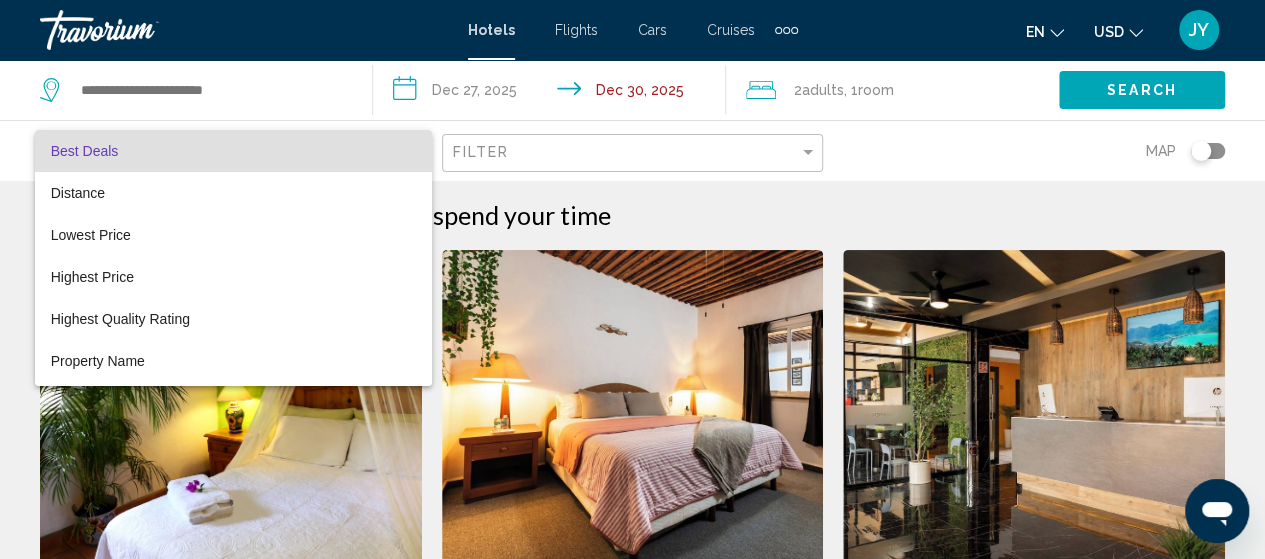 click at bounding box center [632, 279] 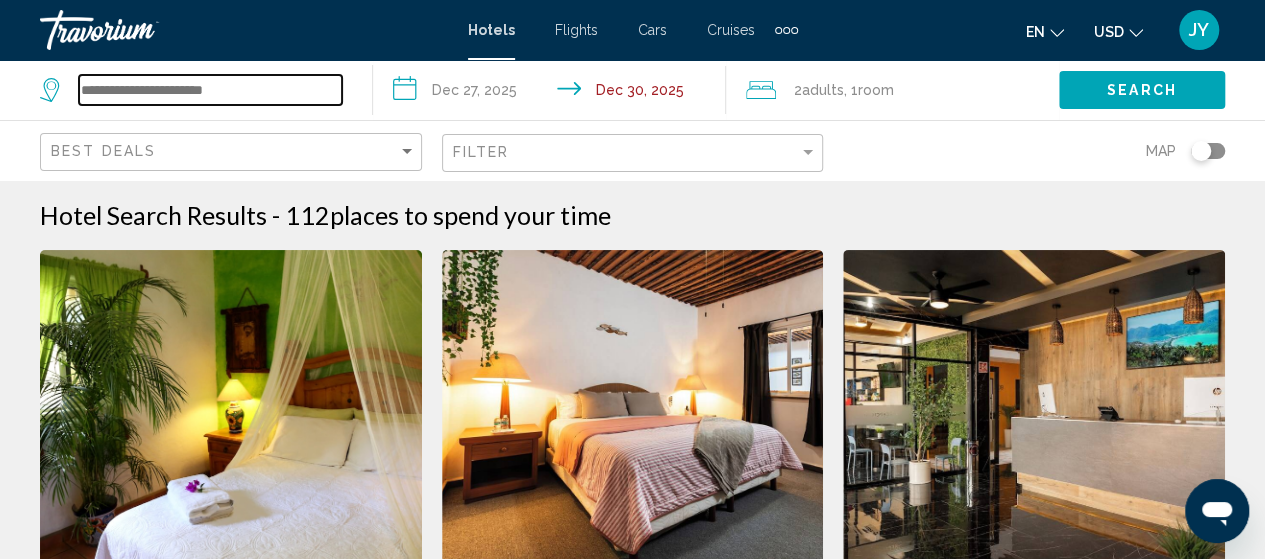 click at bounding box center (210, 90) 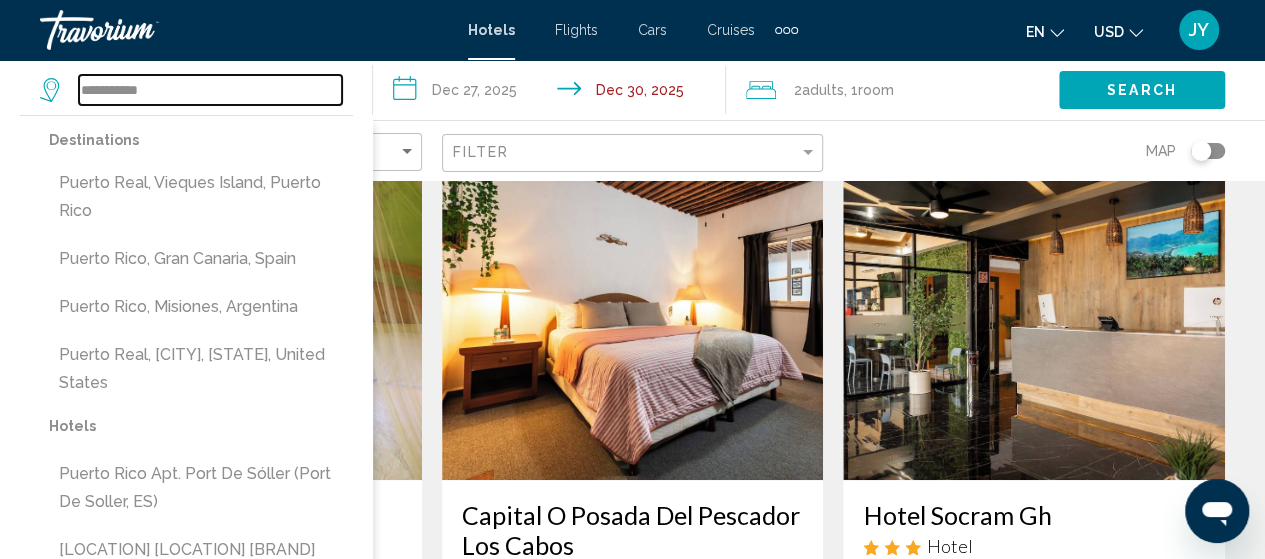scroll, scrollTop: 120, scrollLeft: 0, axis: vertical 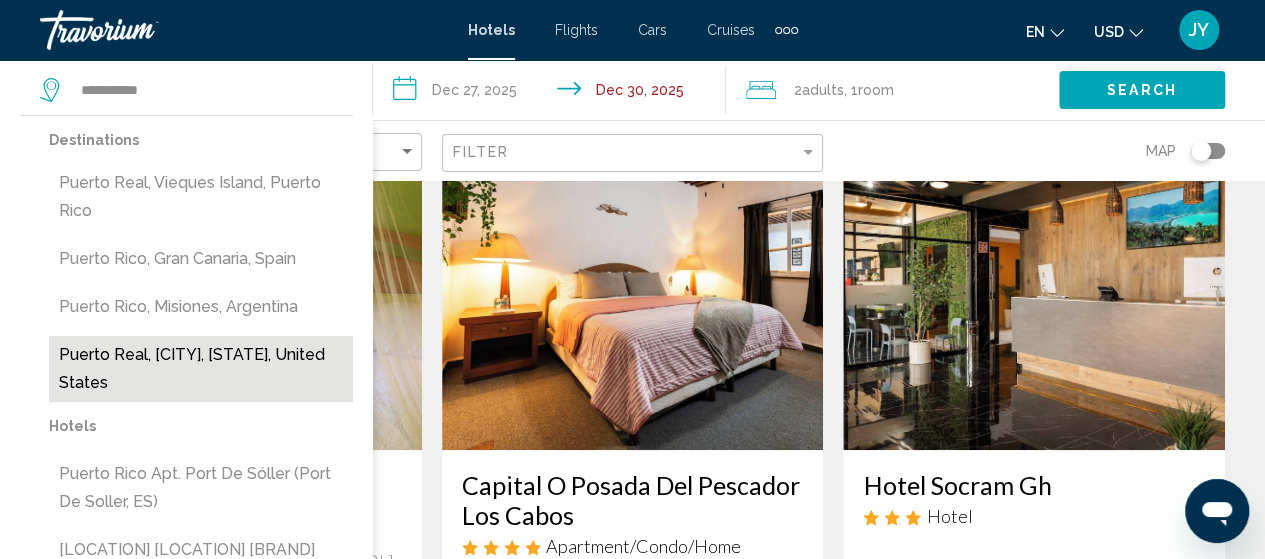 click on "Puerto Real, [CITY], [STATE], United States" at bounding box center (201, 369) 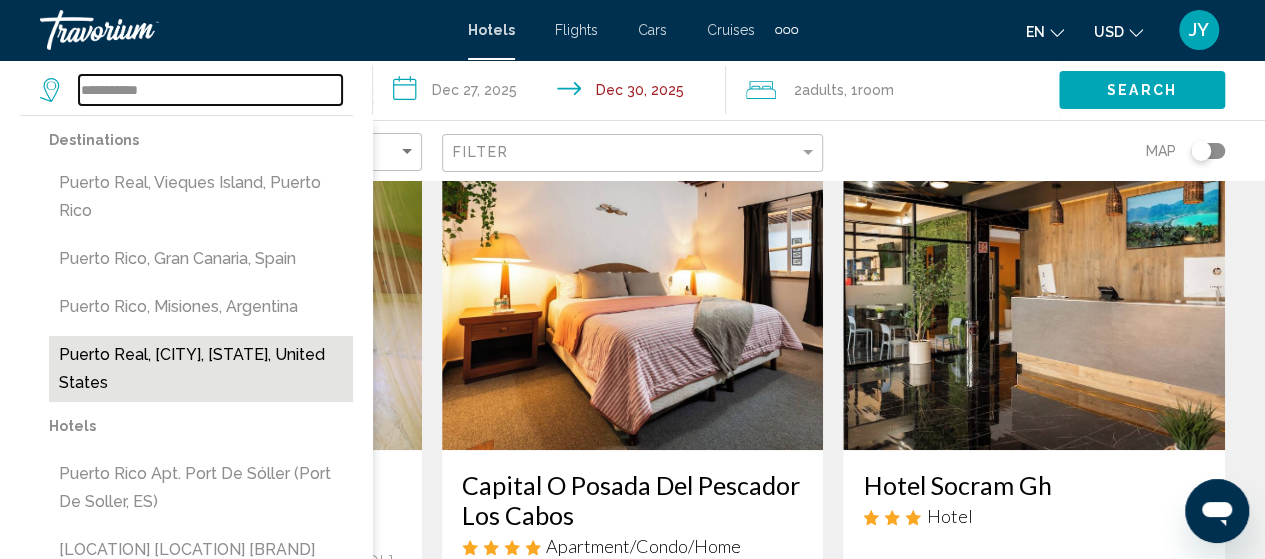 type on "**********" 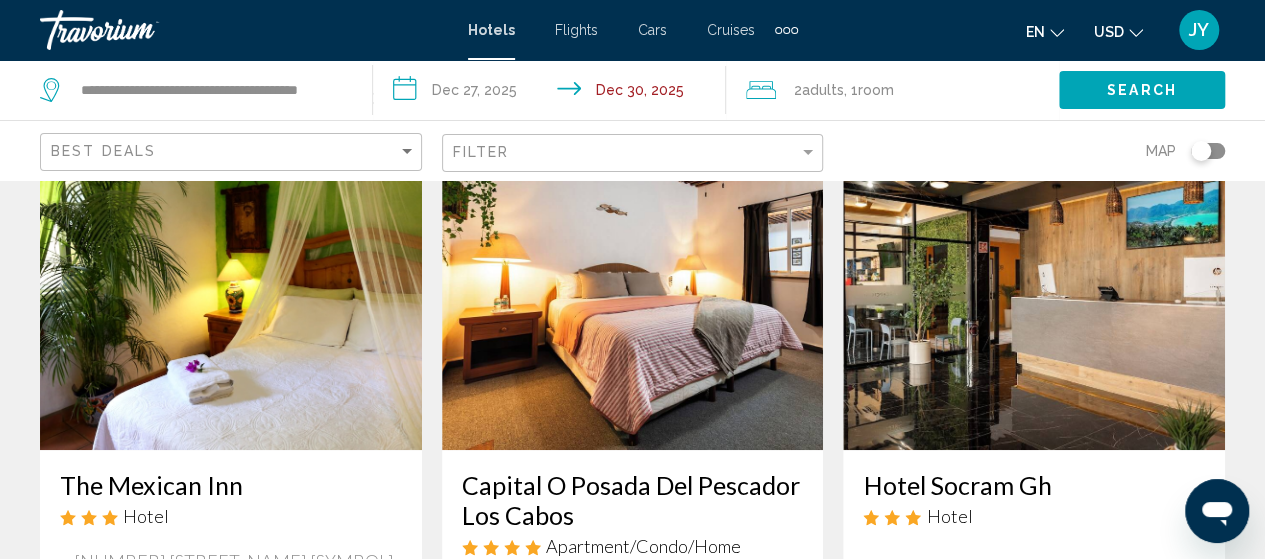 click on "Search" 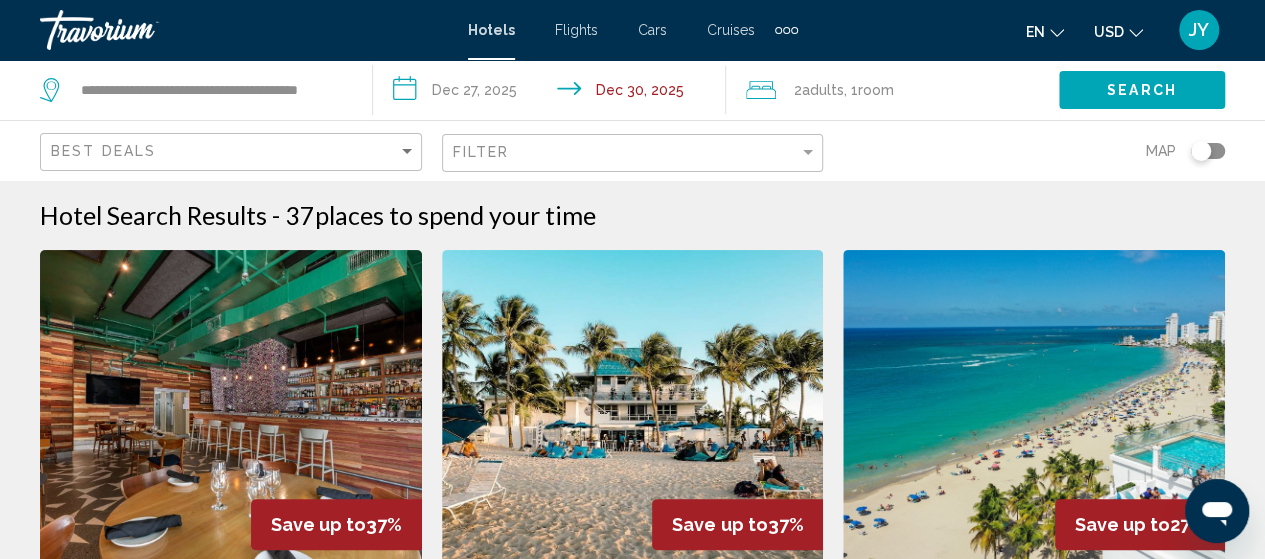 type 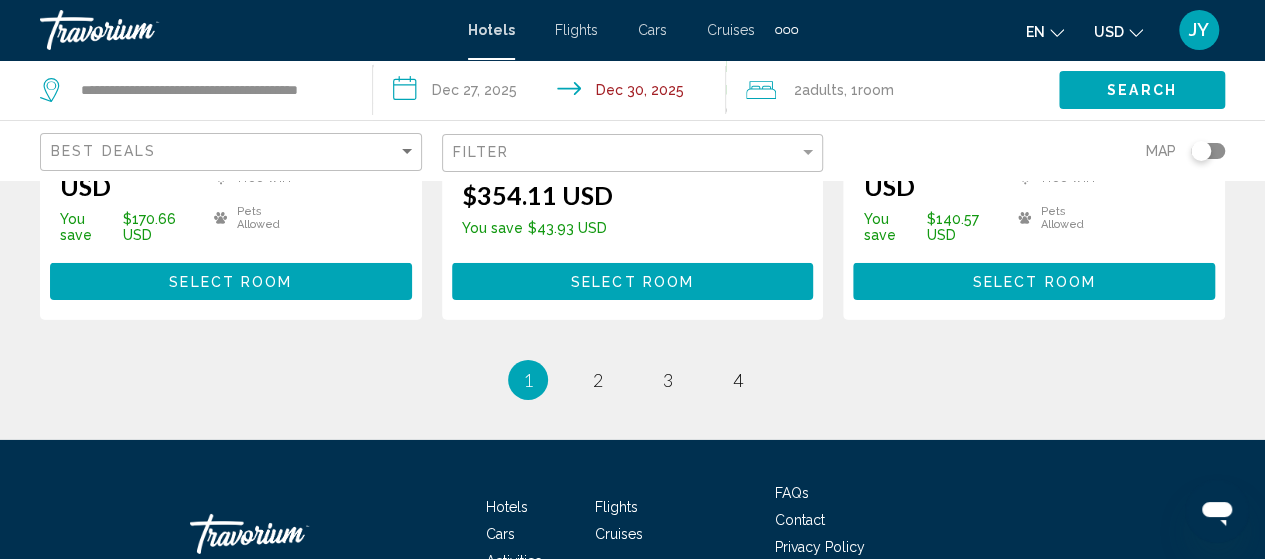 scroll, scrollTop: 3040, scrollLeft: 0, axis: vertical 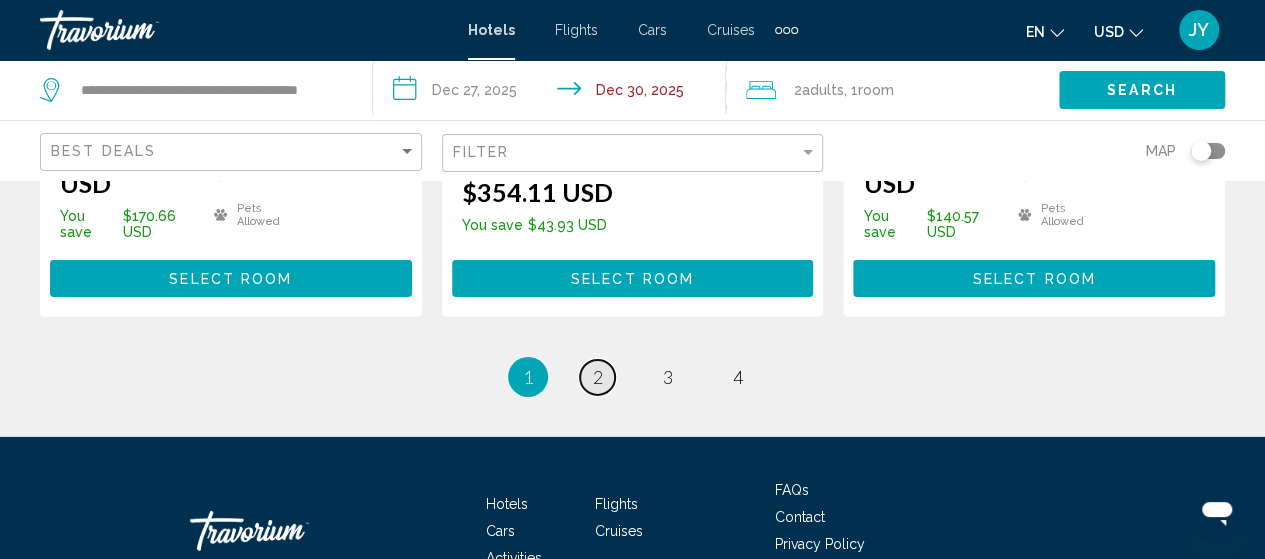 click on "page  2" at bounding box center (597, 377) 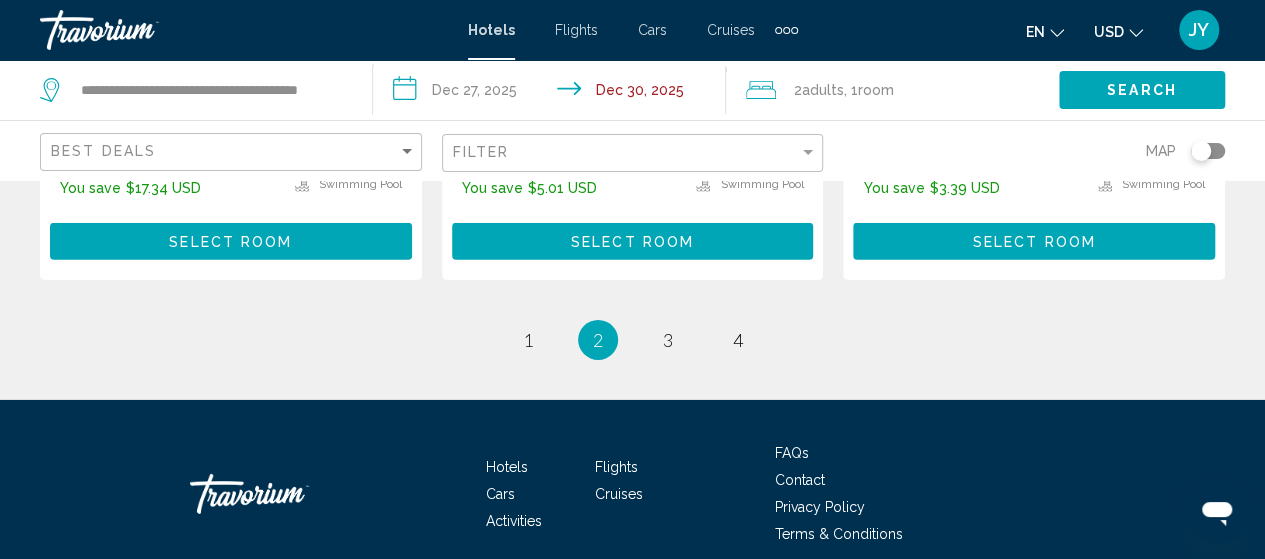 scroll, scrollTop: 3078, scrollLeft: 0, axis: vertical 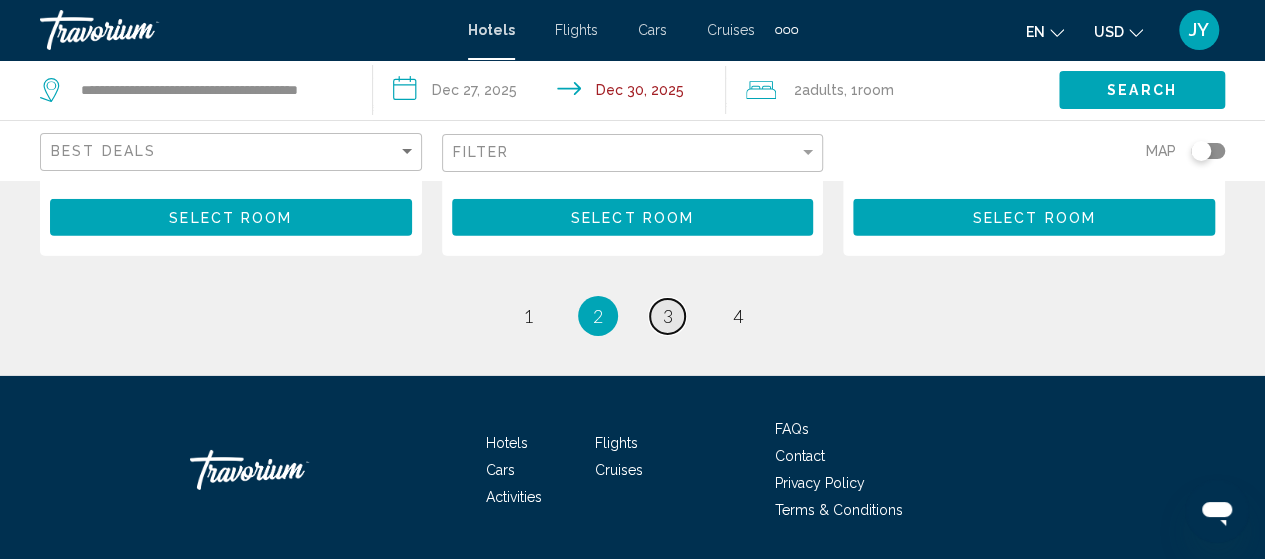click on "page  3" at bounding box center (667, 316) 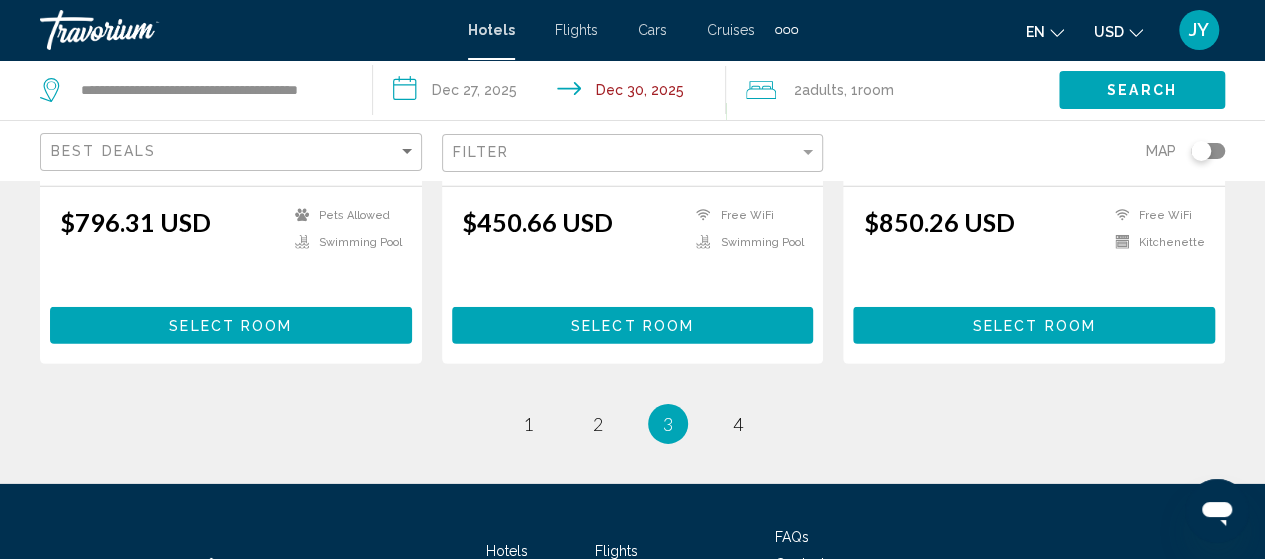scroll, scrollTop: 3018, scrollLeft: 0, axis: vertical 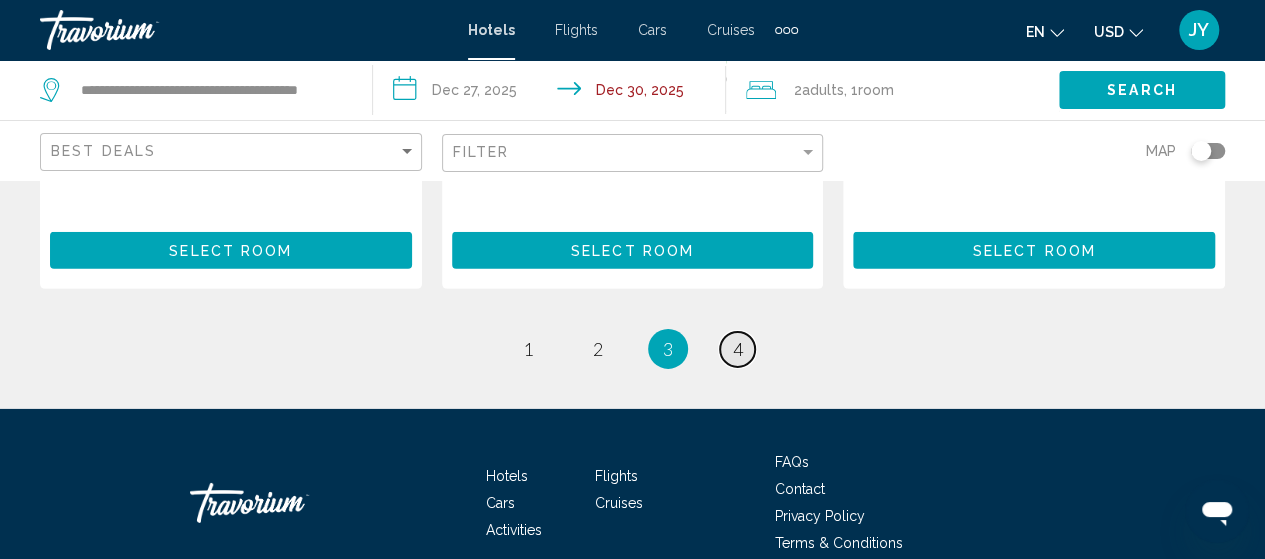 click on "4" at bounding box center (738, 349) 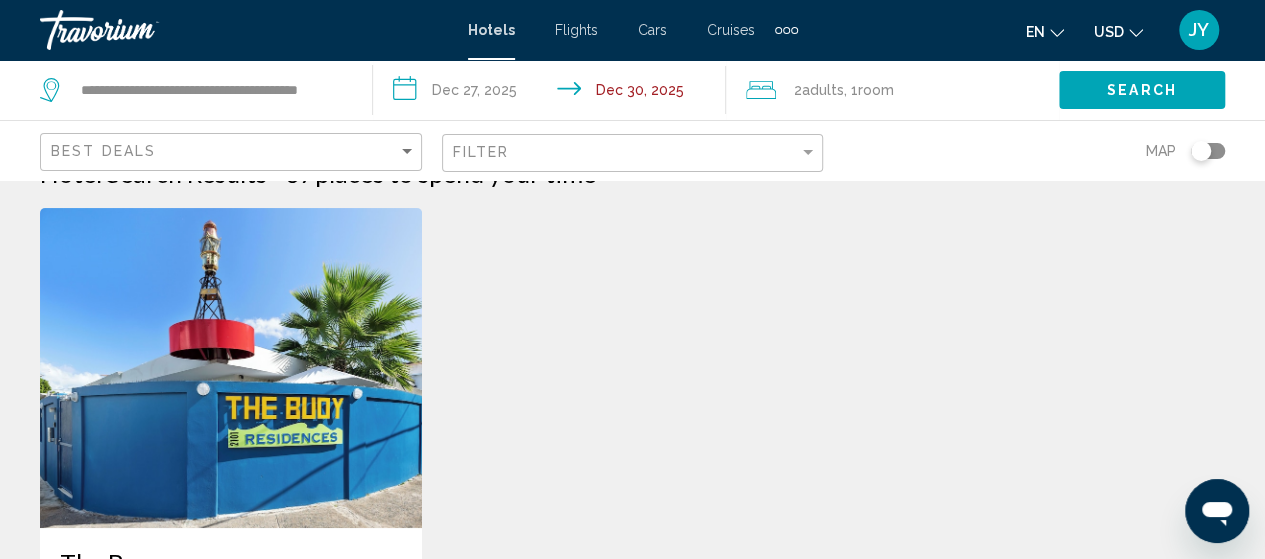 scroll, scrollTop: 0, scrollLeft: 0, axis: both 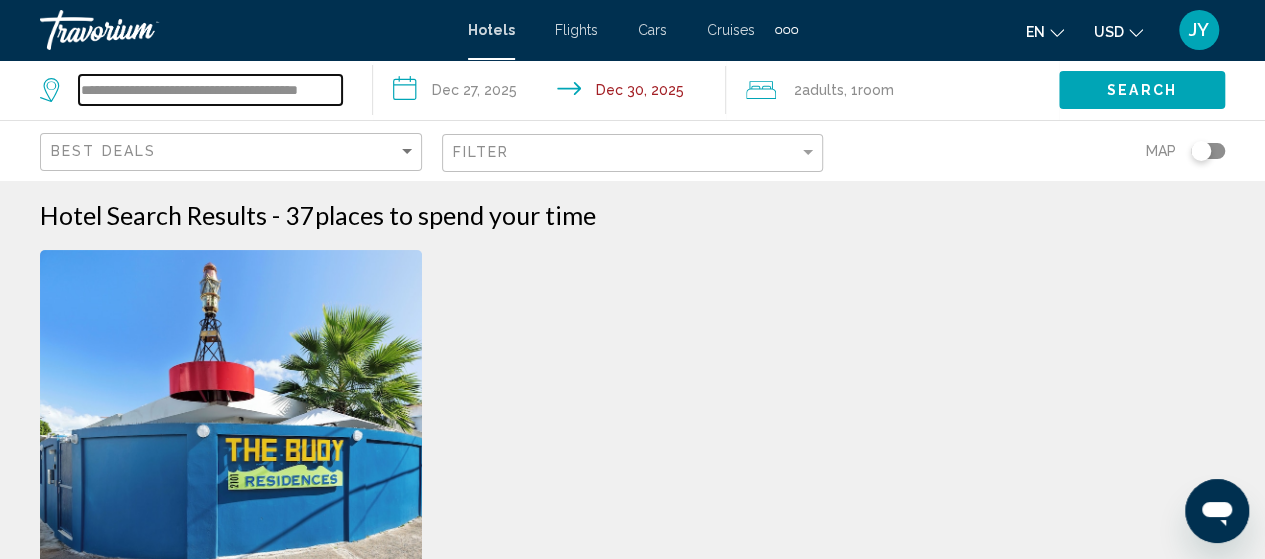 click on "**********" at bounding box center (210, 90) 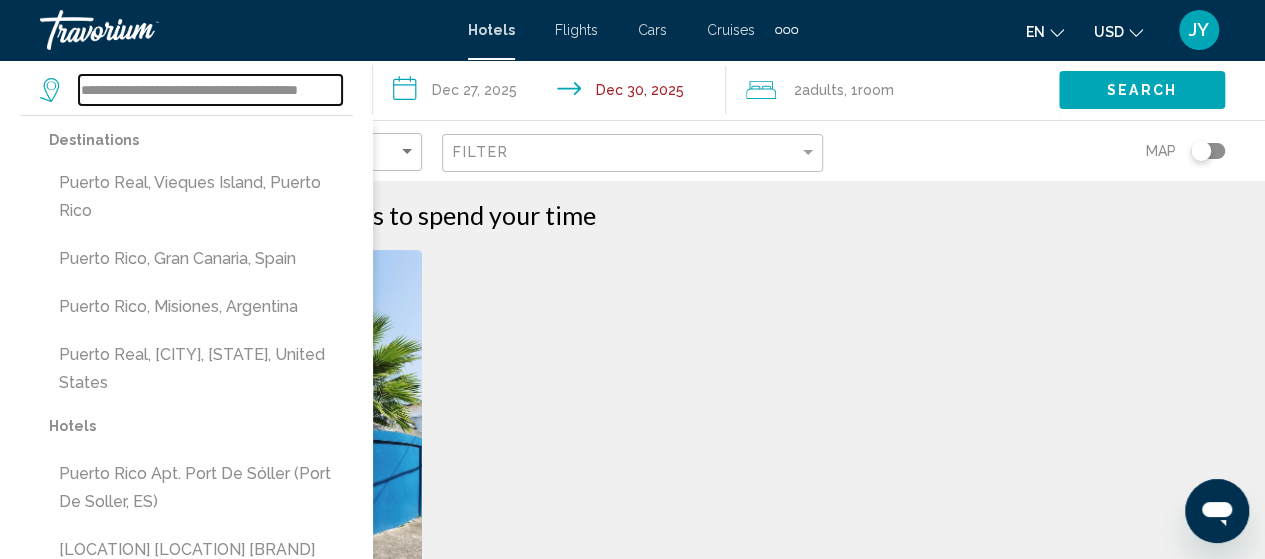 scroll, scrollTop: 0, scrollLeft: 18, axis: horizontal 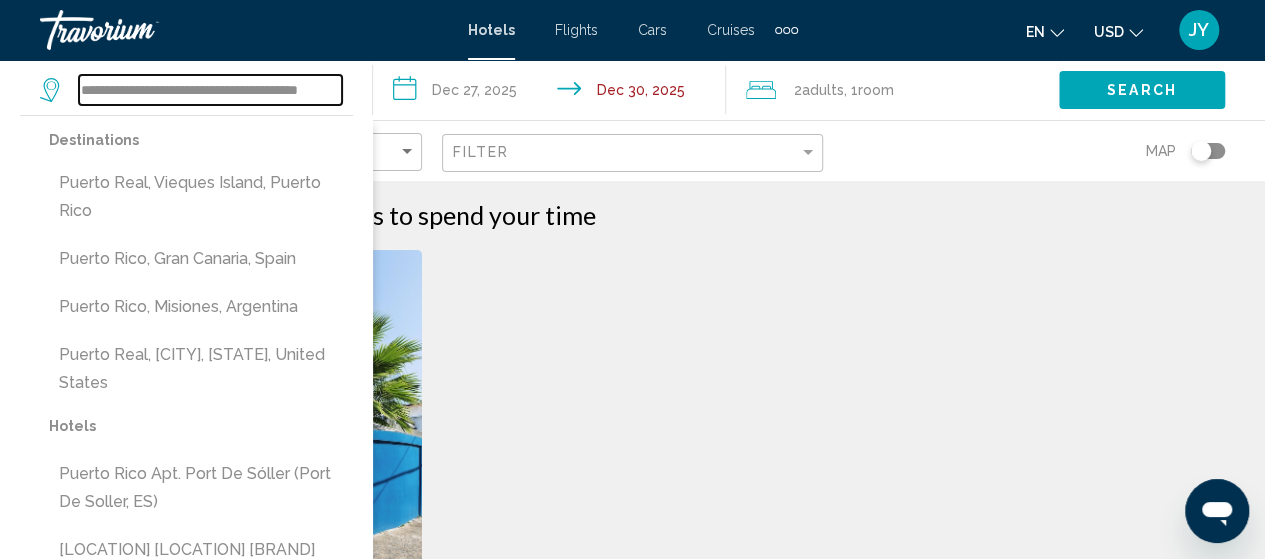 click on "**********" at bounding box center (210, 90) 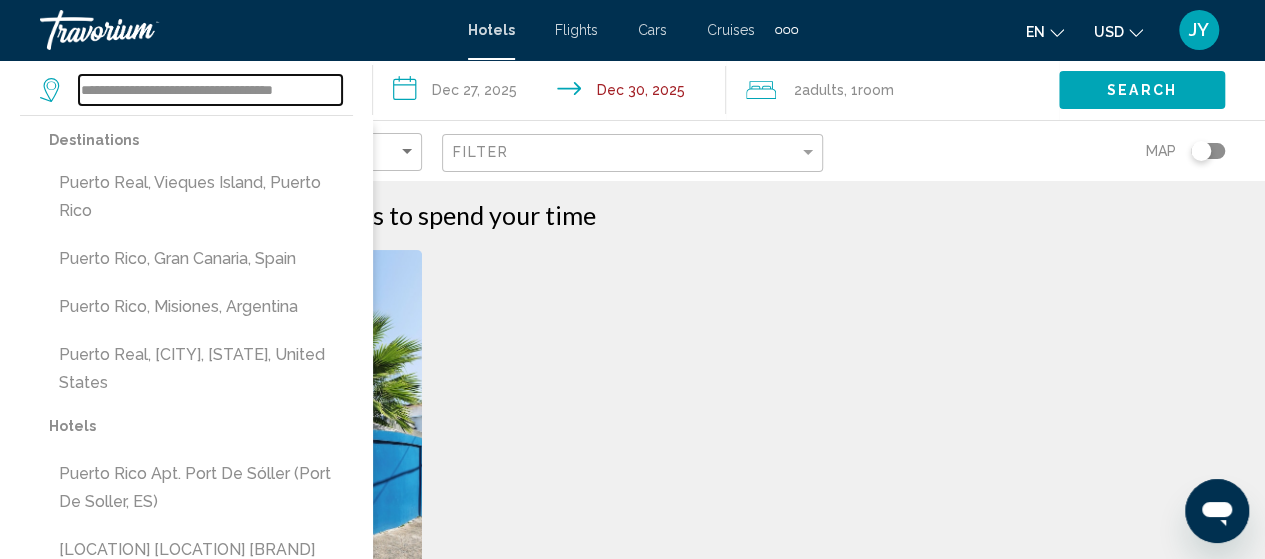scroll, scrollTop: 0, scrollLeft: 0, axis: both 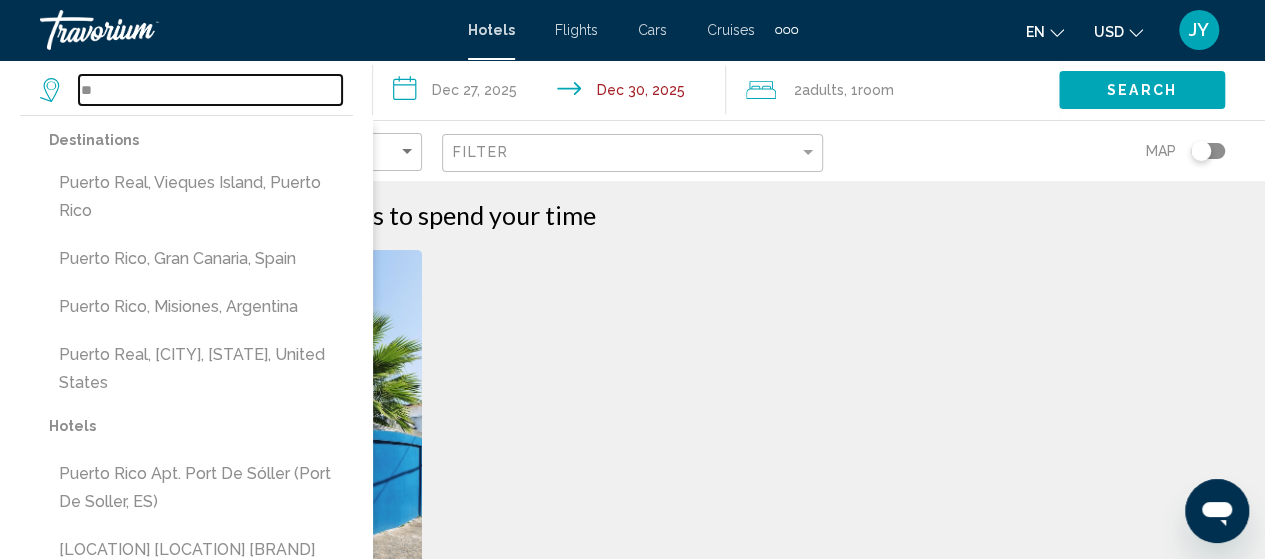 type on "*" 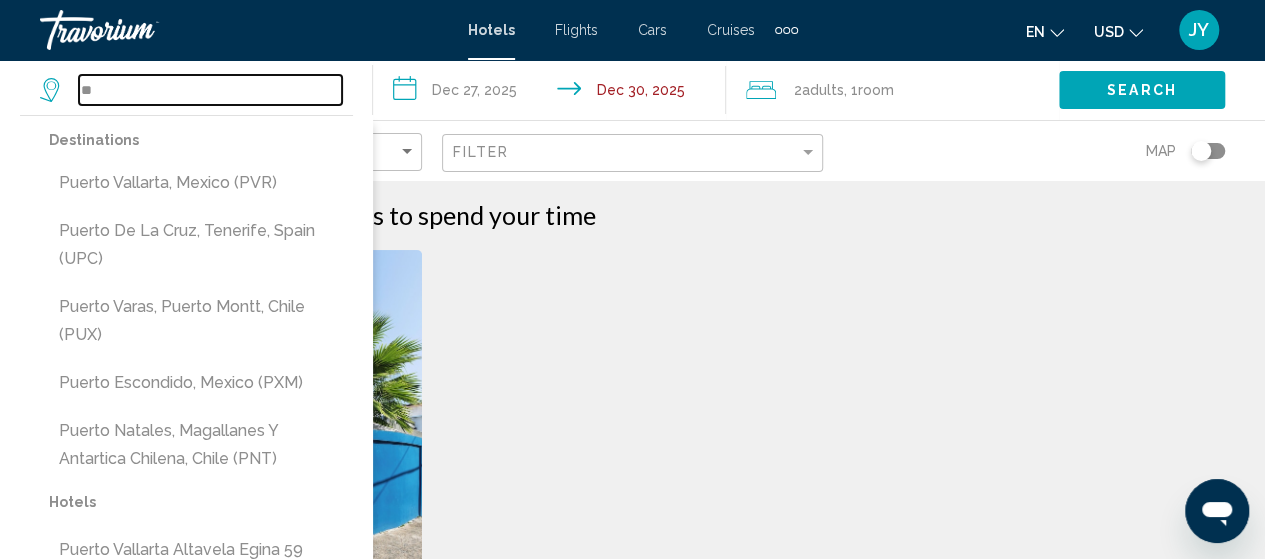 type on "*" 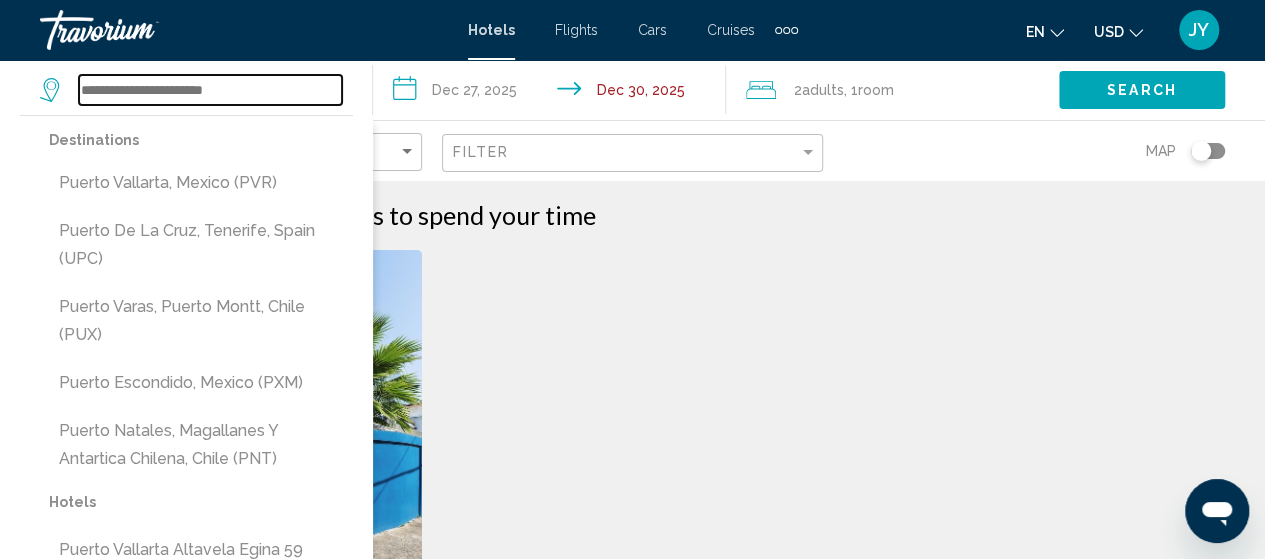 click at bounding box center [210, 90] 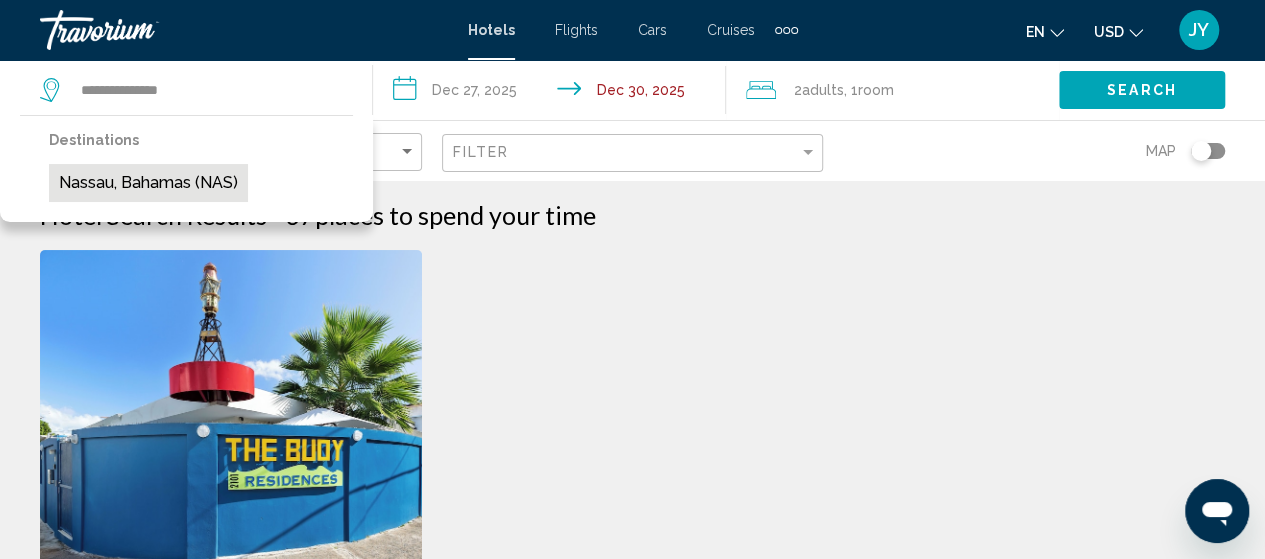 click on "Nassau, Bahamas (NAS)" at bounding box center (148, 183) 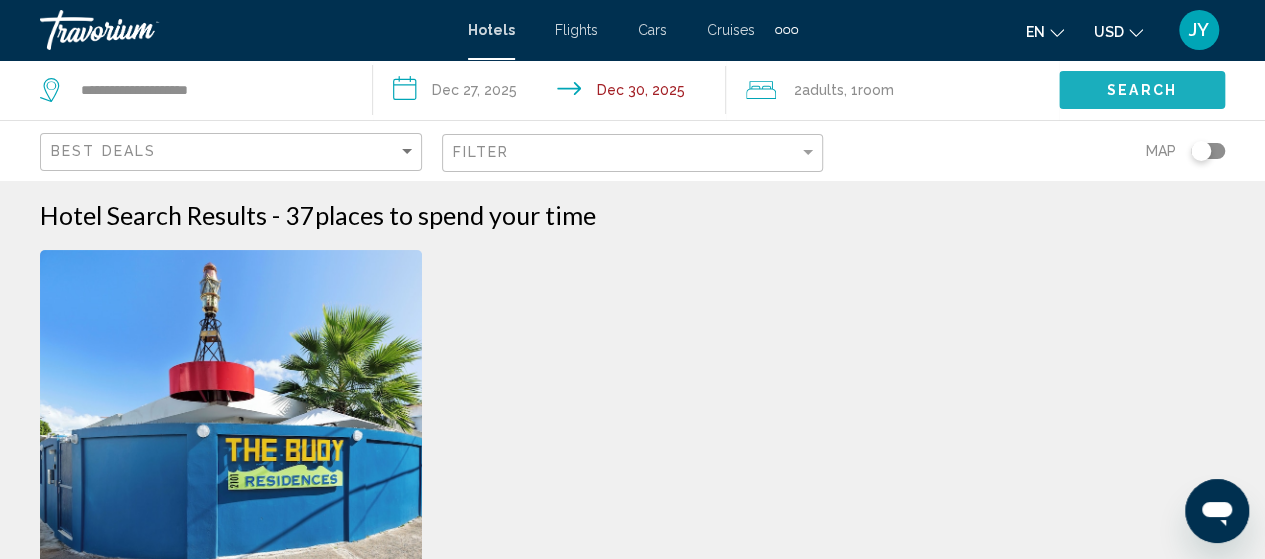click on "Search" 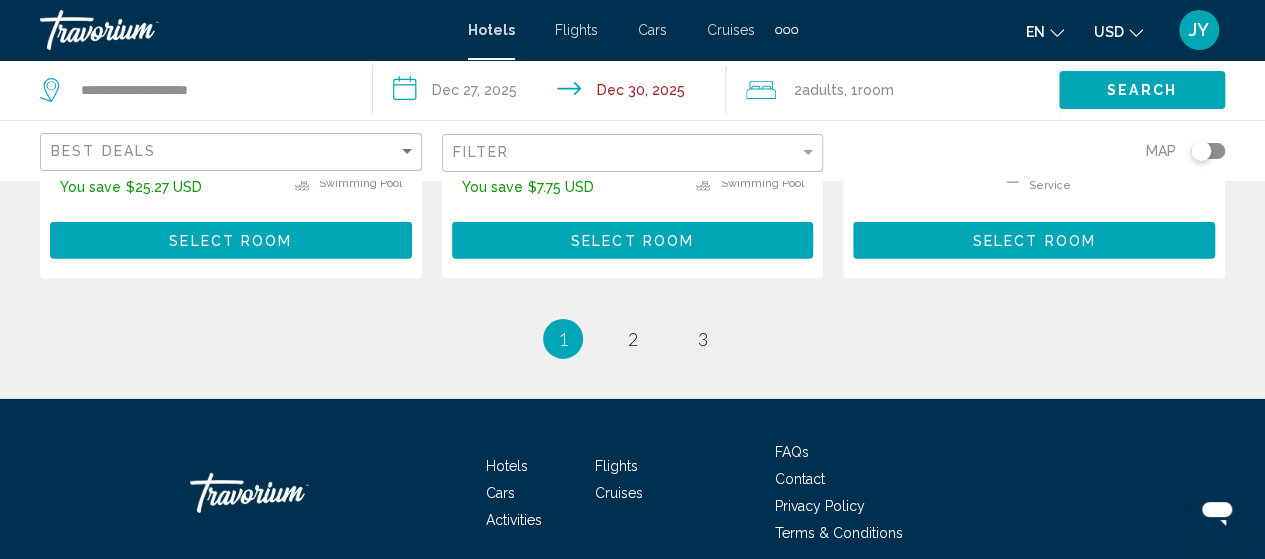 scroll, scrollTop: 3078, scrollLeft: 0, axis: vertical 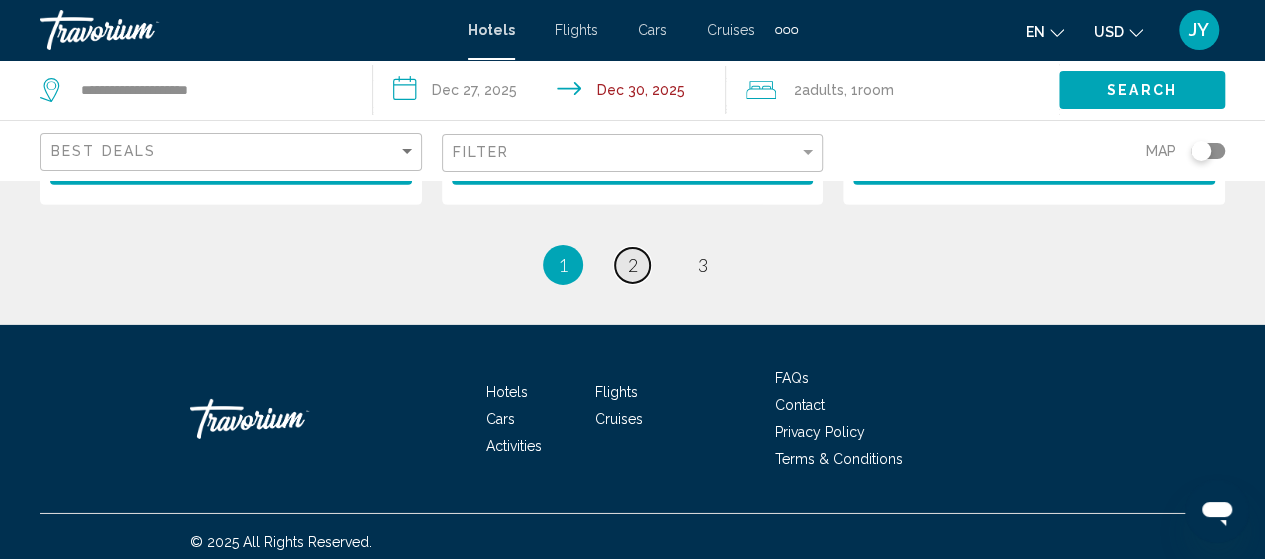 click on "2" at bounding box center [633, 265] 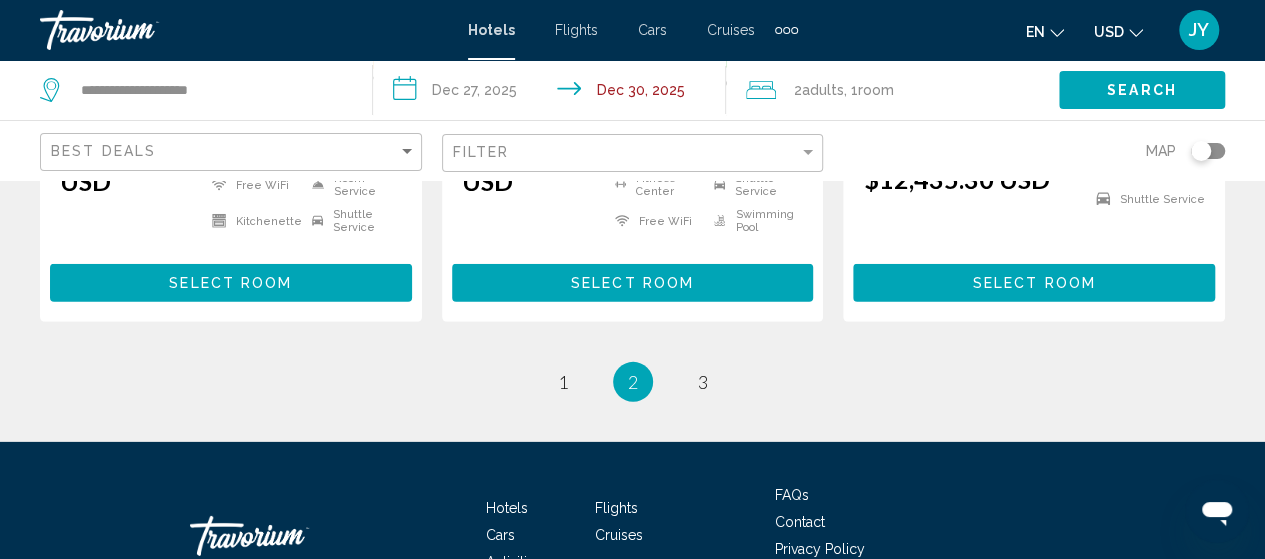 scroll, scrollTop: 3000, scrollLeft: 0, axis: vertical 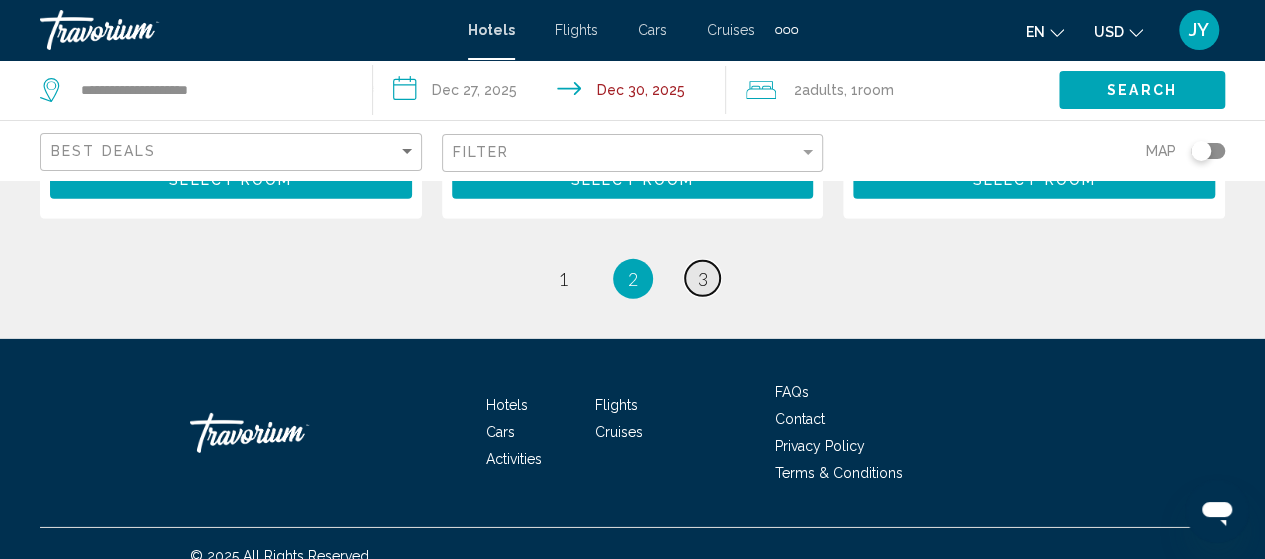 click on "3" at bounding box center [703, 279] 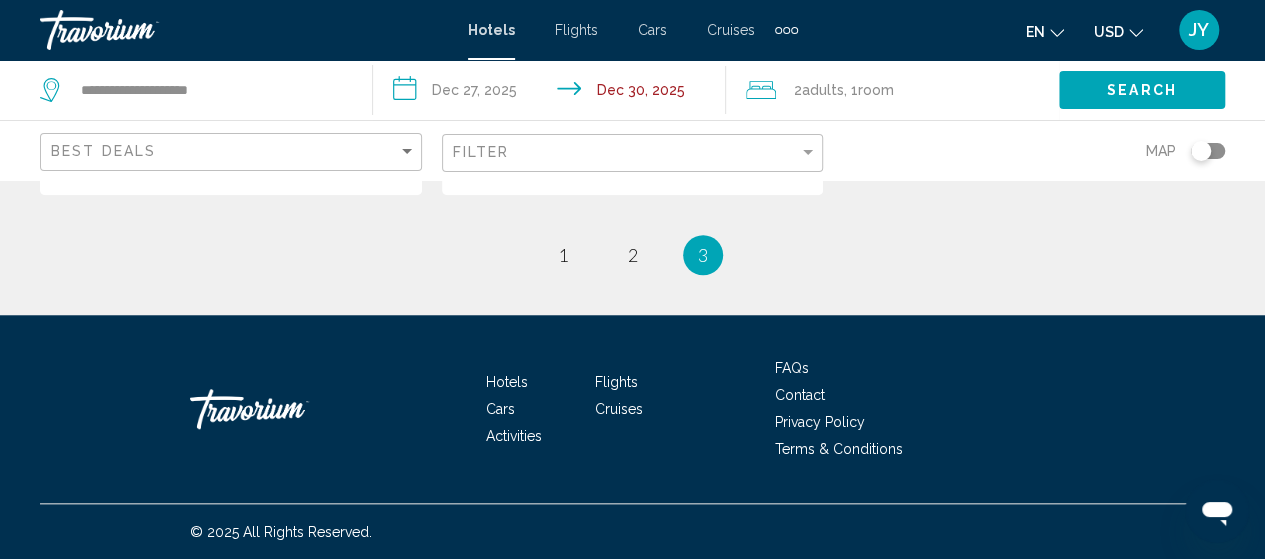 scroll, scrollTop: 696, scrollLeft: 0, axis: vertical 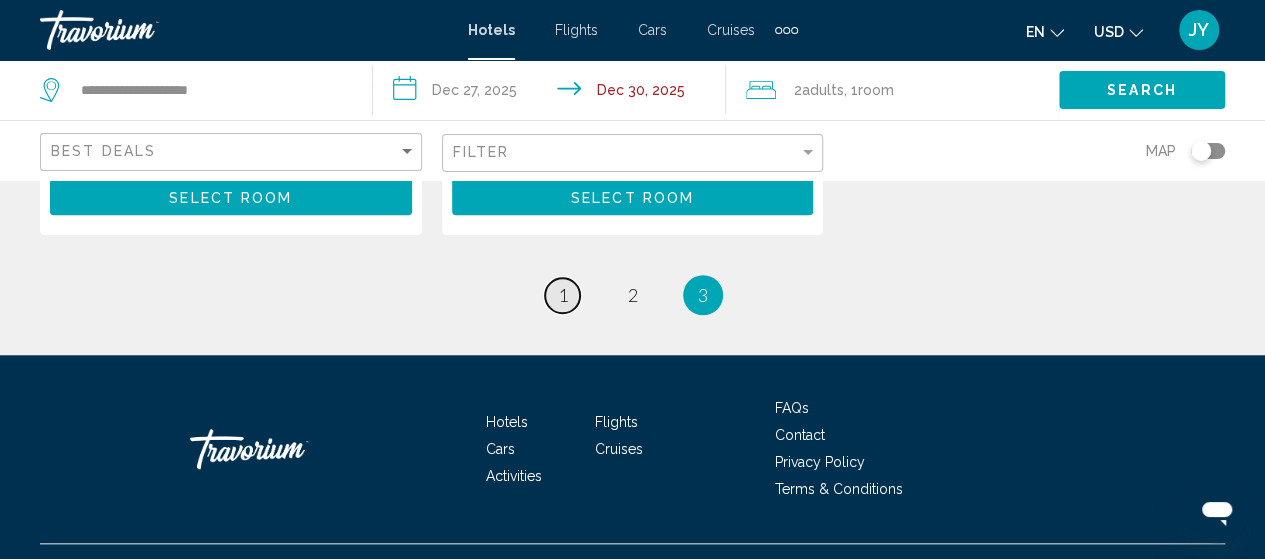 click on "1" at bounding box center (563, 295) 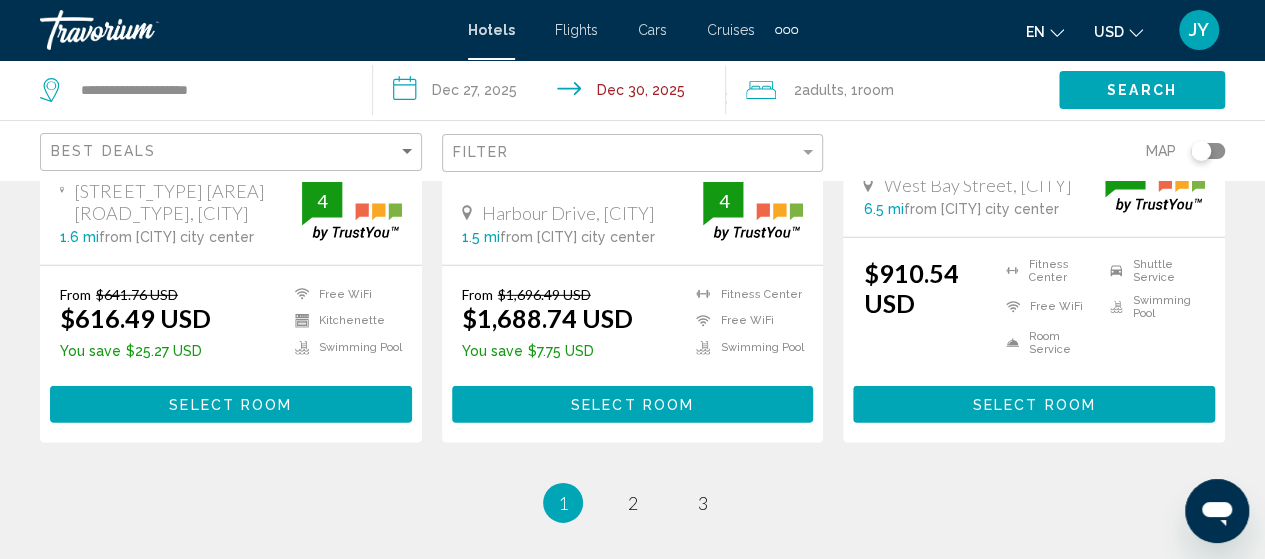 scroll, scrollTop: 2880, scrollLeft: 0, axis: vertical 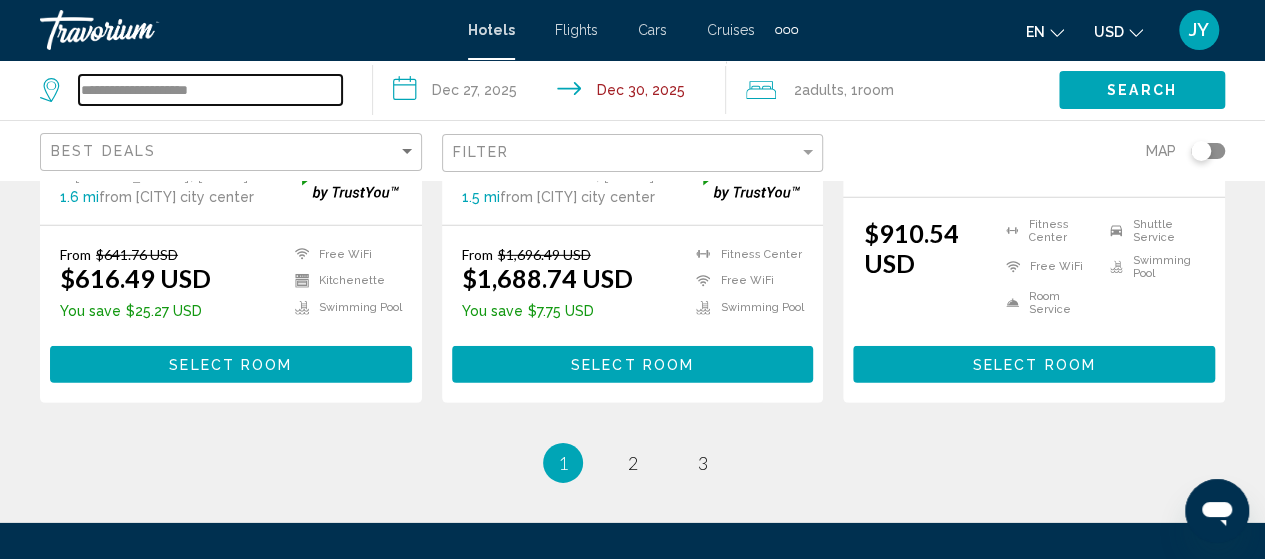 click on "**********" at bounding box center [210, 90] 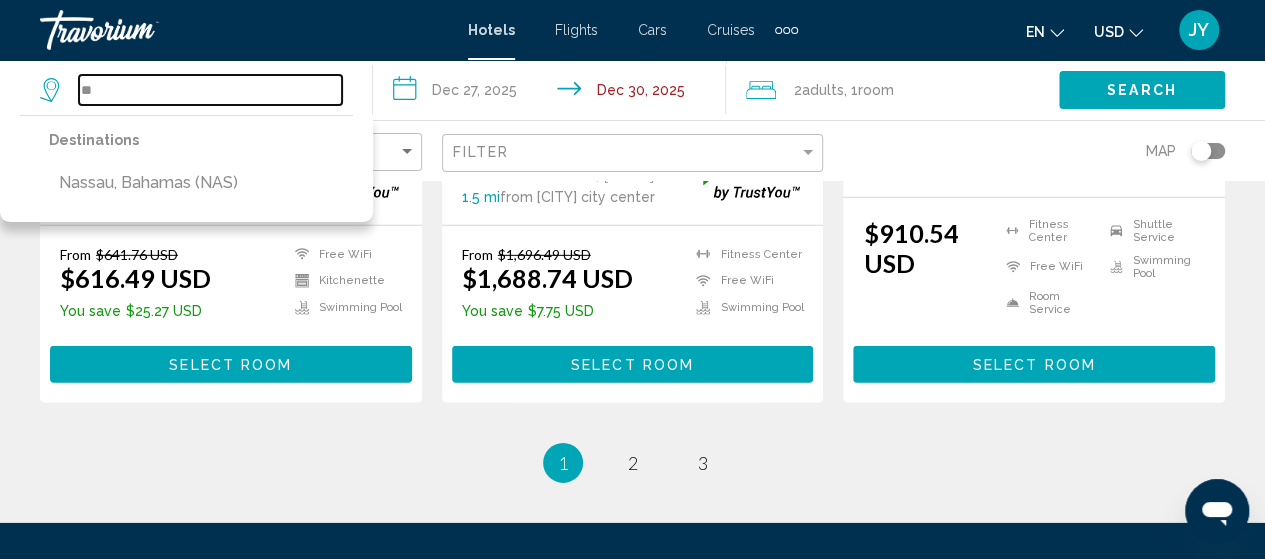 type on "*" 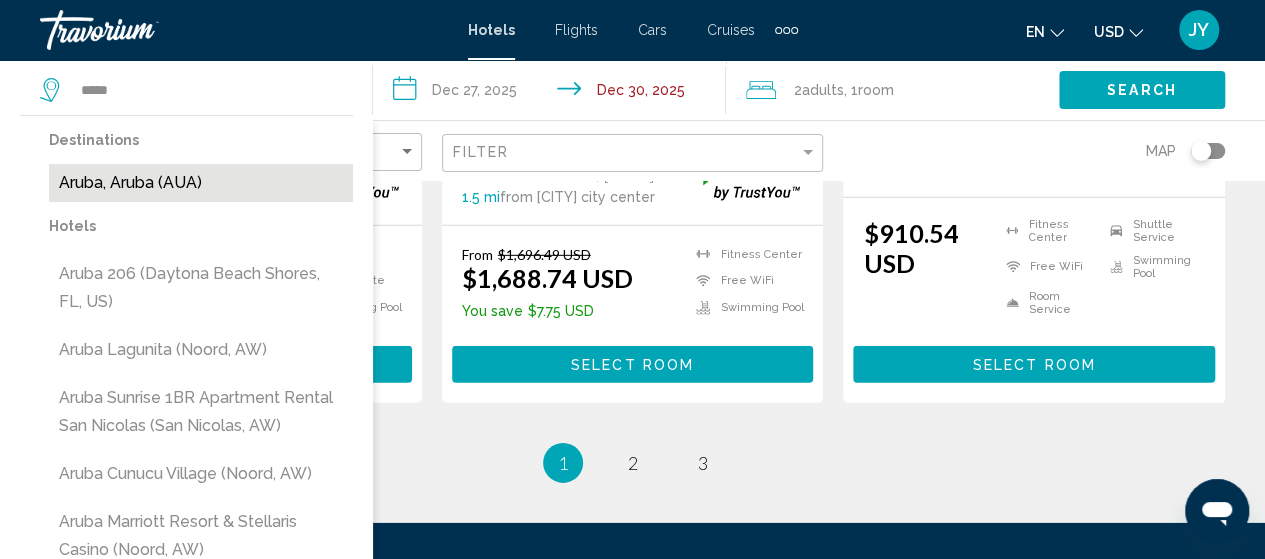 click on "Aruba, Aruba (AUA)" at bounding box center (201, 183) 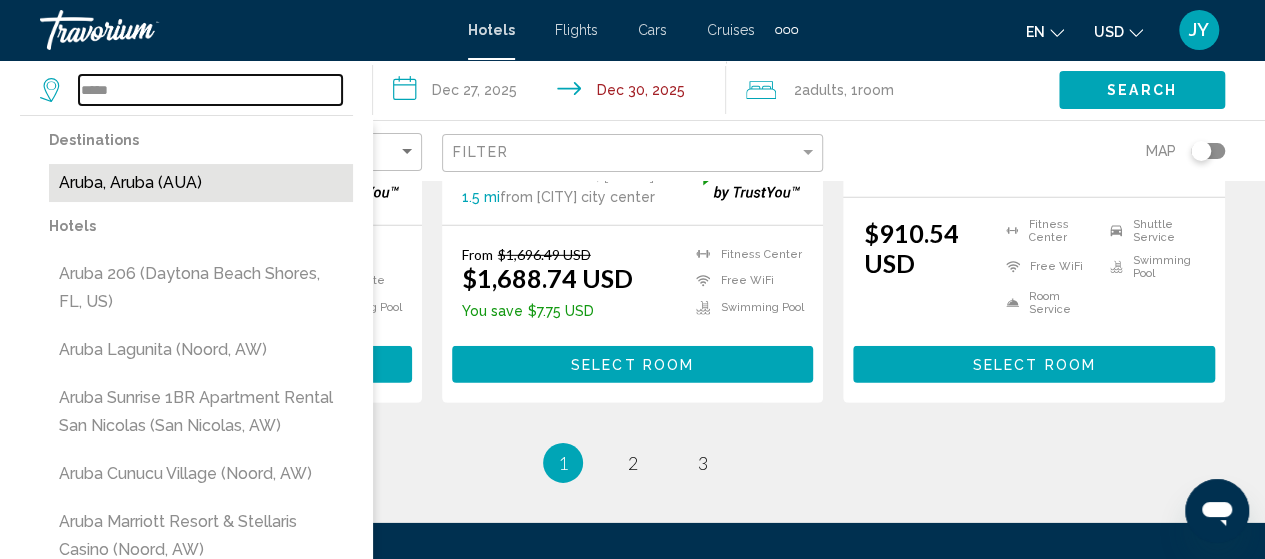 type on "**********" 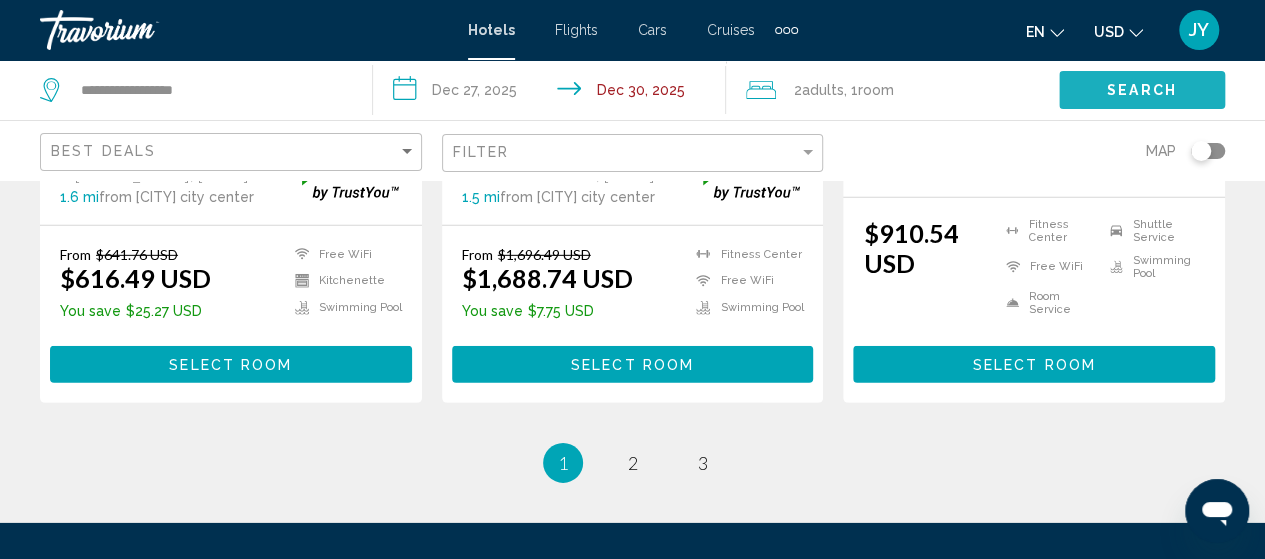 click on "Search" 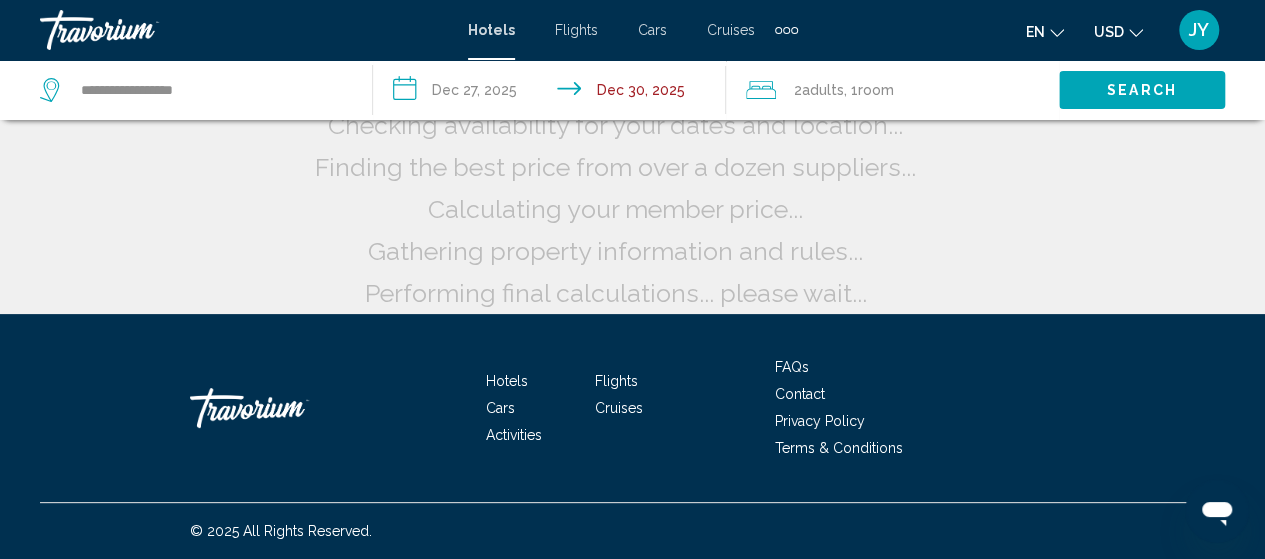 scroll, scrollTop: 97, scrollLeft: 0, axis: vertical 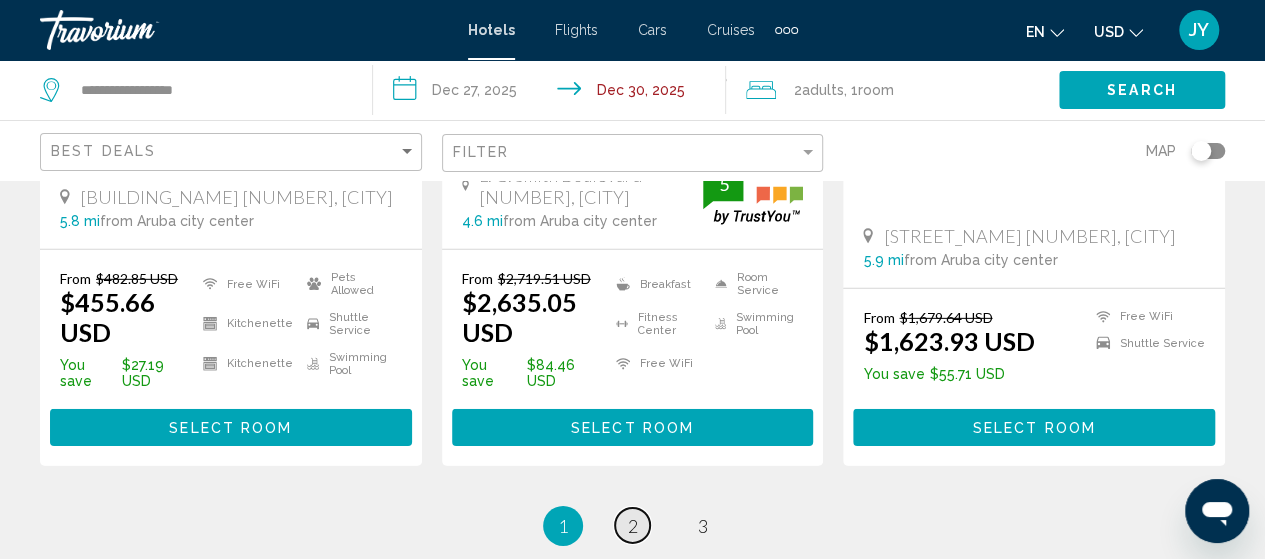 click on "2" at bounding box center [633, 526] 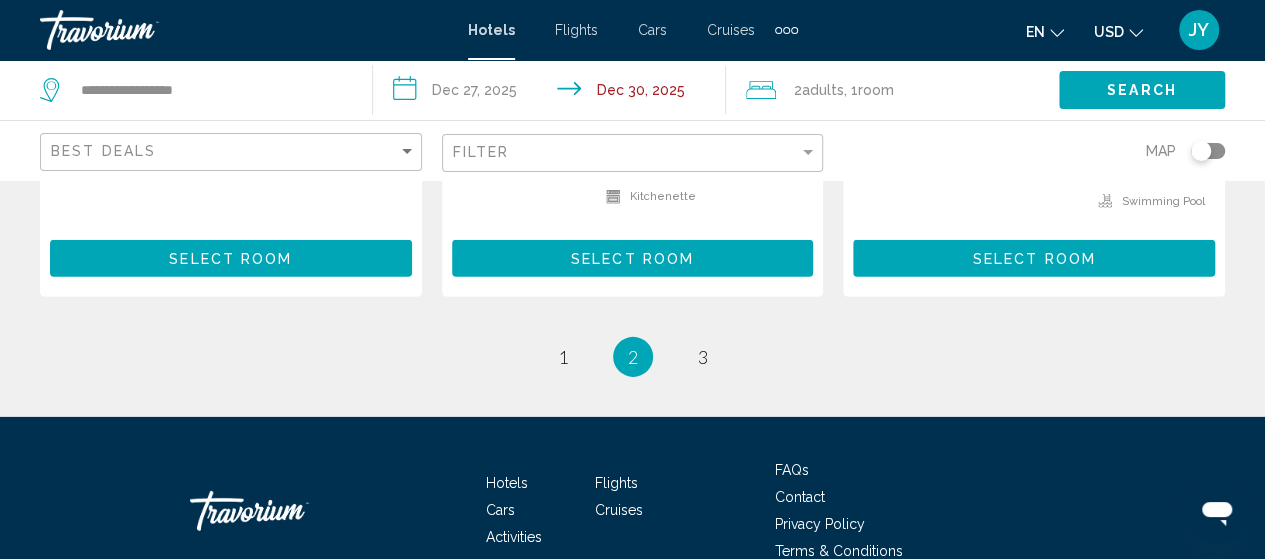 scroll, scrollTop: 2960, scrollLeft: 0, axis: vertical 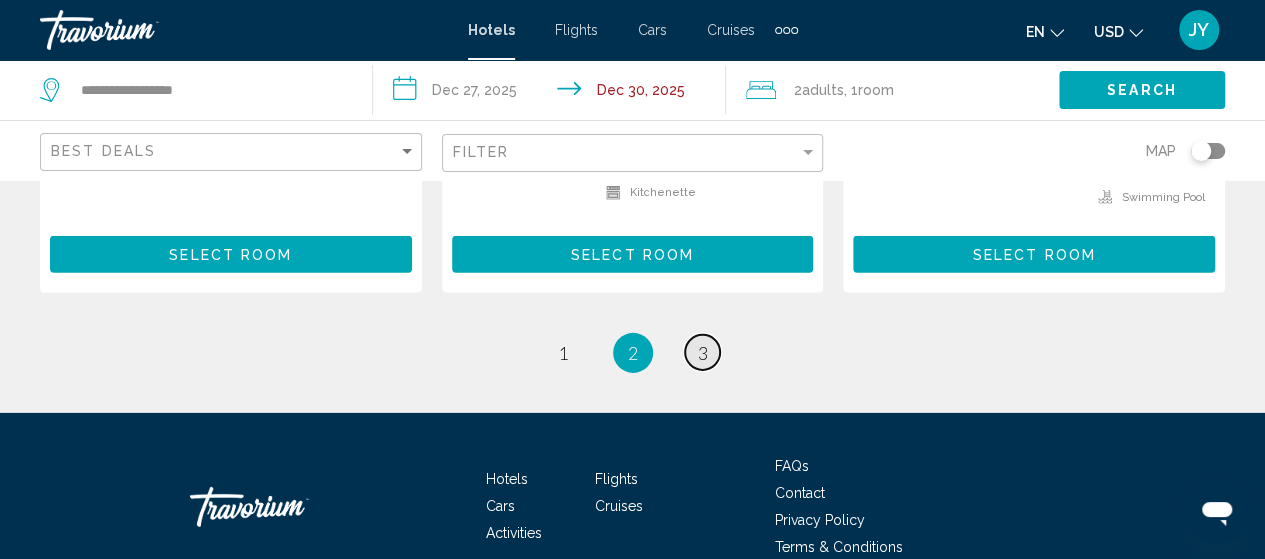 click on "3" at bounding box center (703, 353) 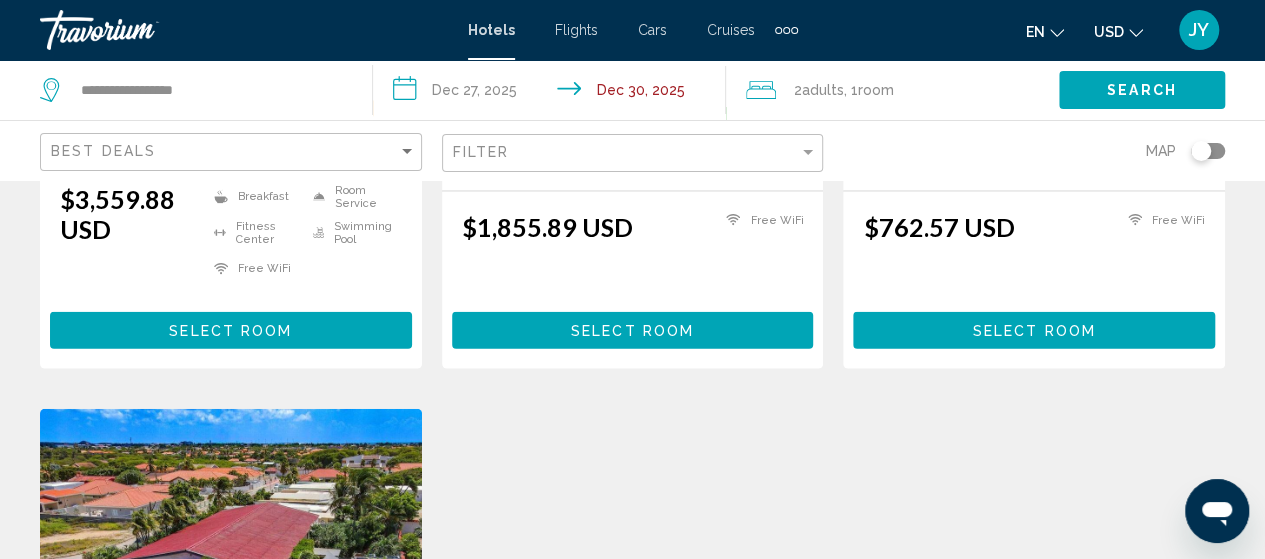 scroll, scrollTop: 2160, scrollLeft: 0, axis: vertical 